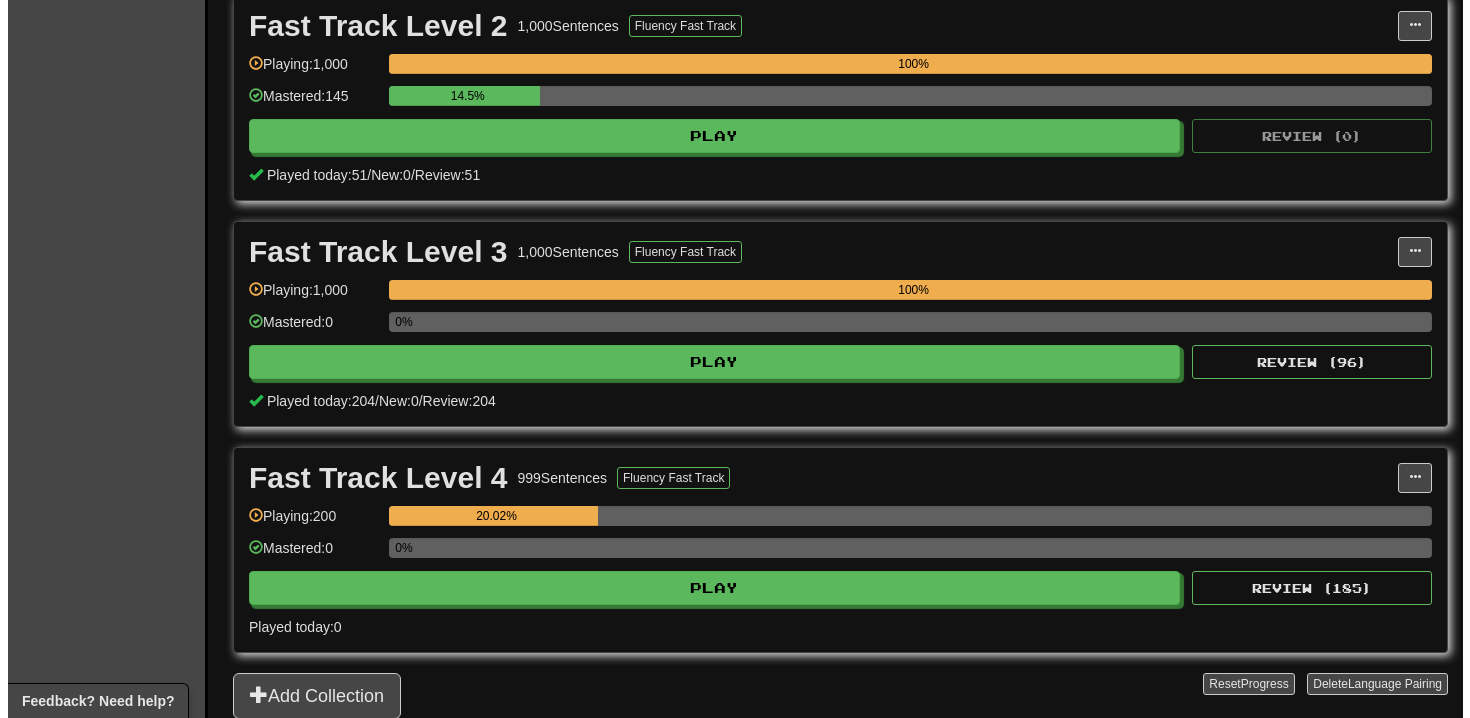 scroll, scrollTop: 711, scrollLeft: 0, axis: vertical 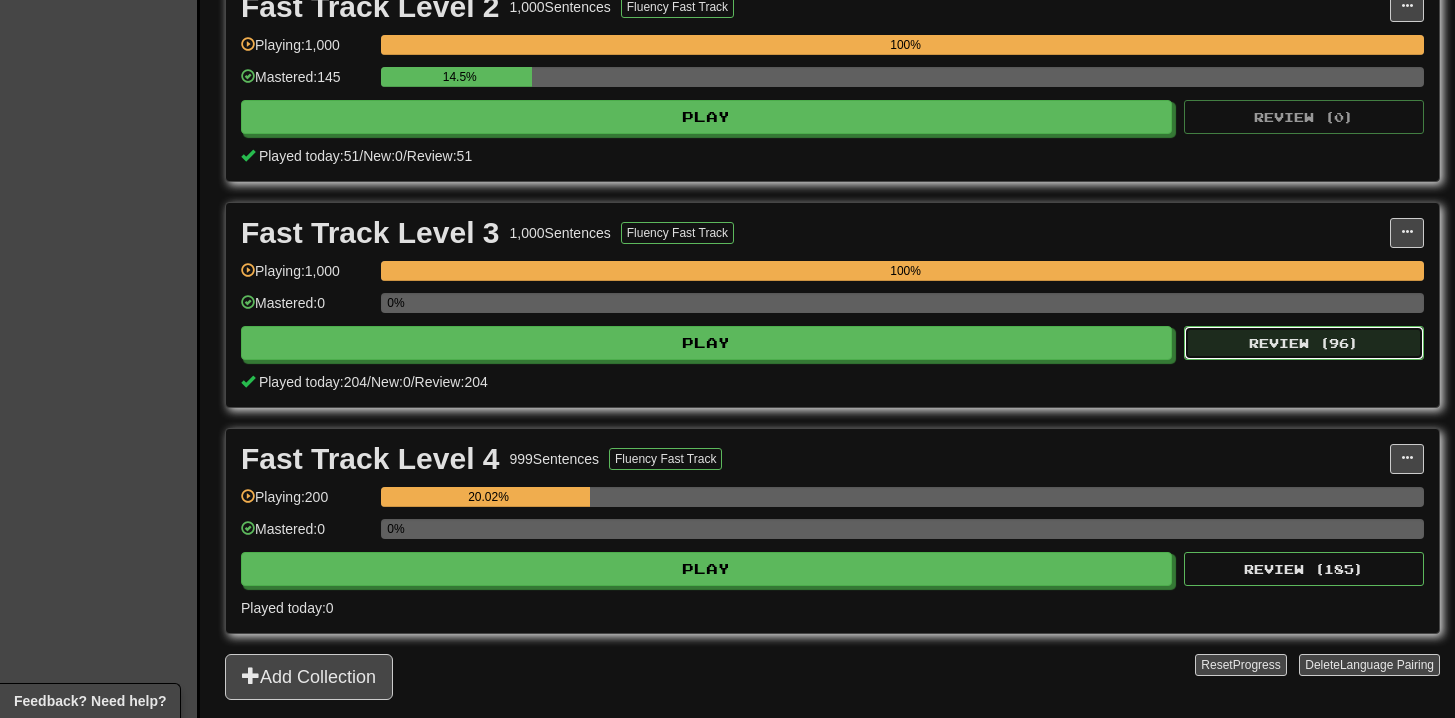click on "Review ( 96 )" at bounding box center [1304, 343] 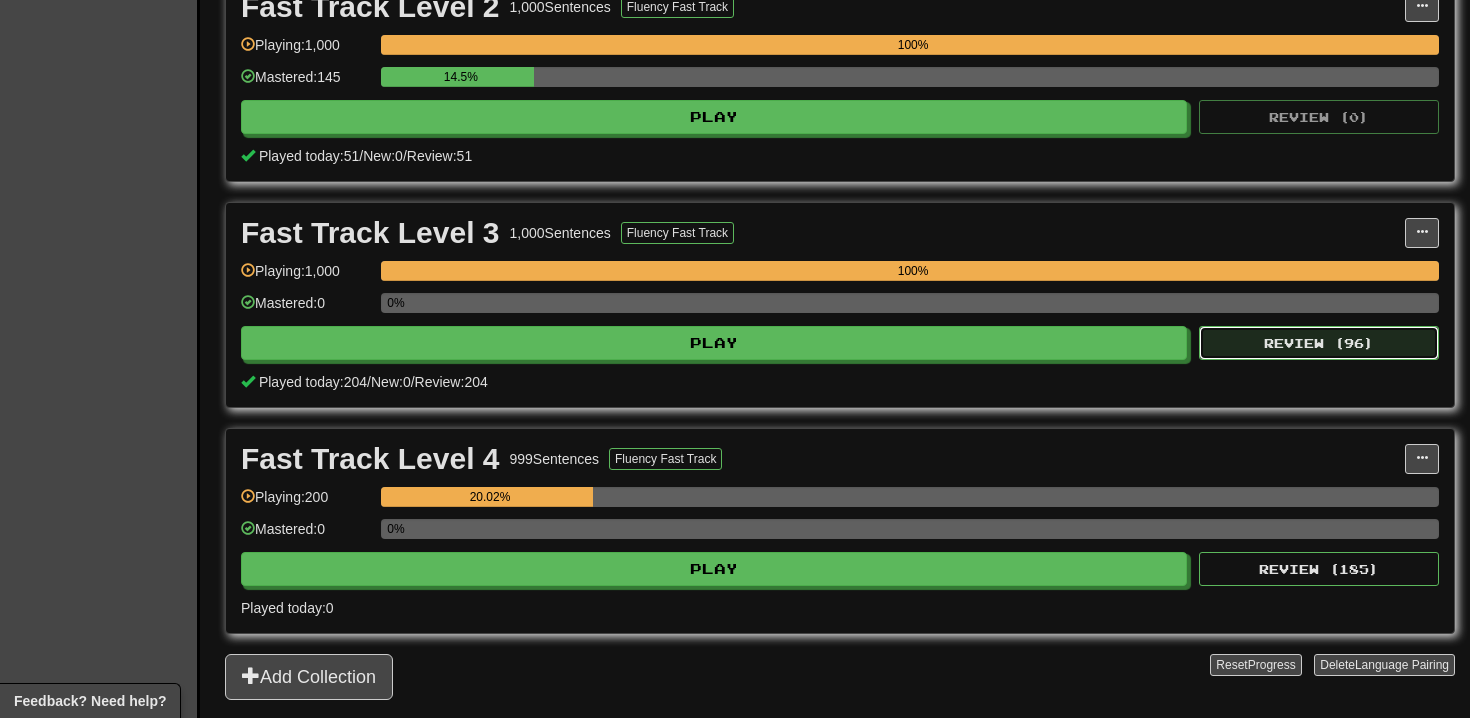 select on "**" 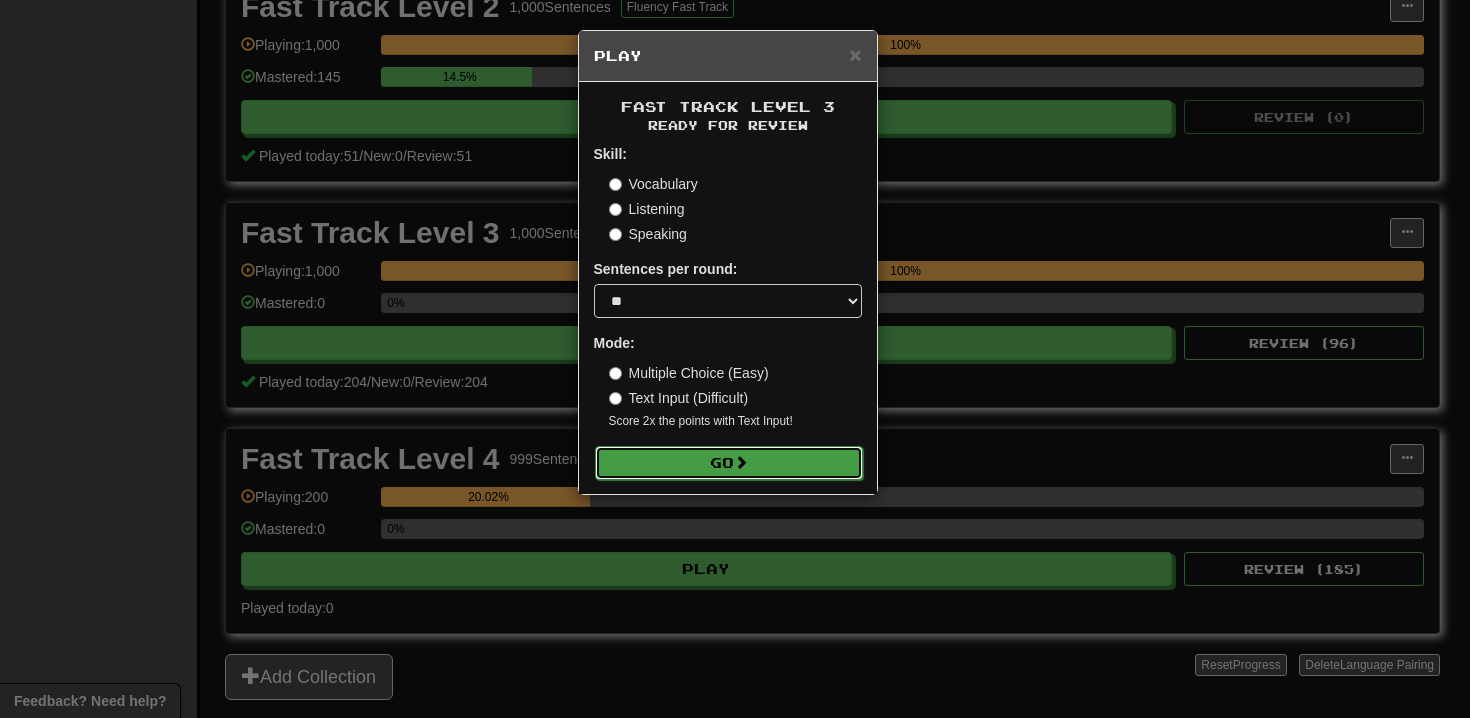 click on "Go" at bounding box center [729, 463] 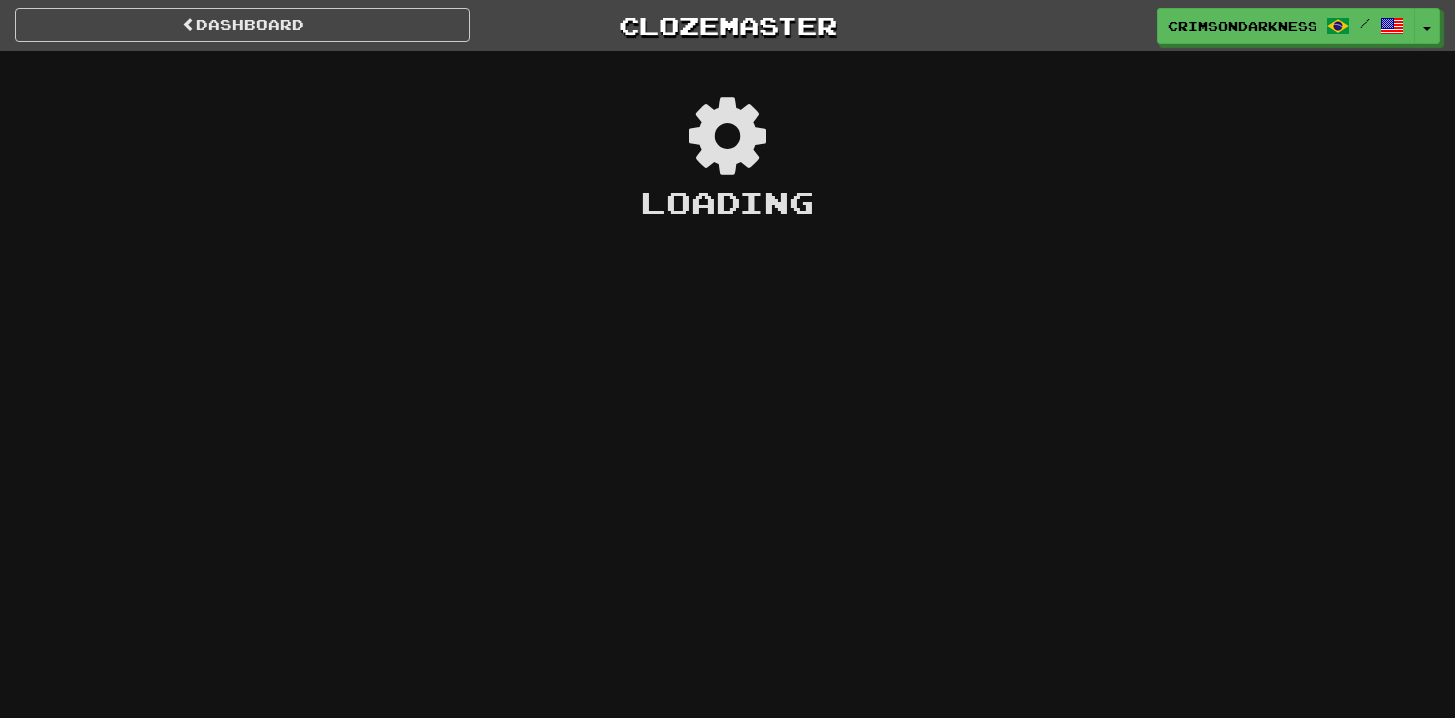 scroll, scrollTop: 0, scrollLeft: 0, axis: both 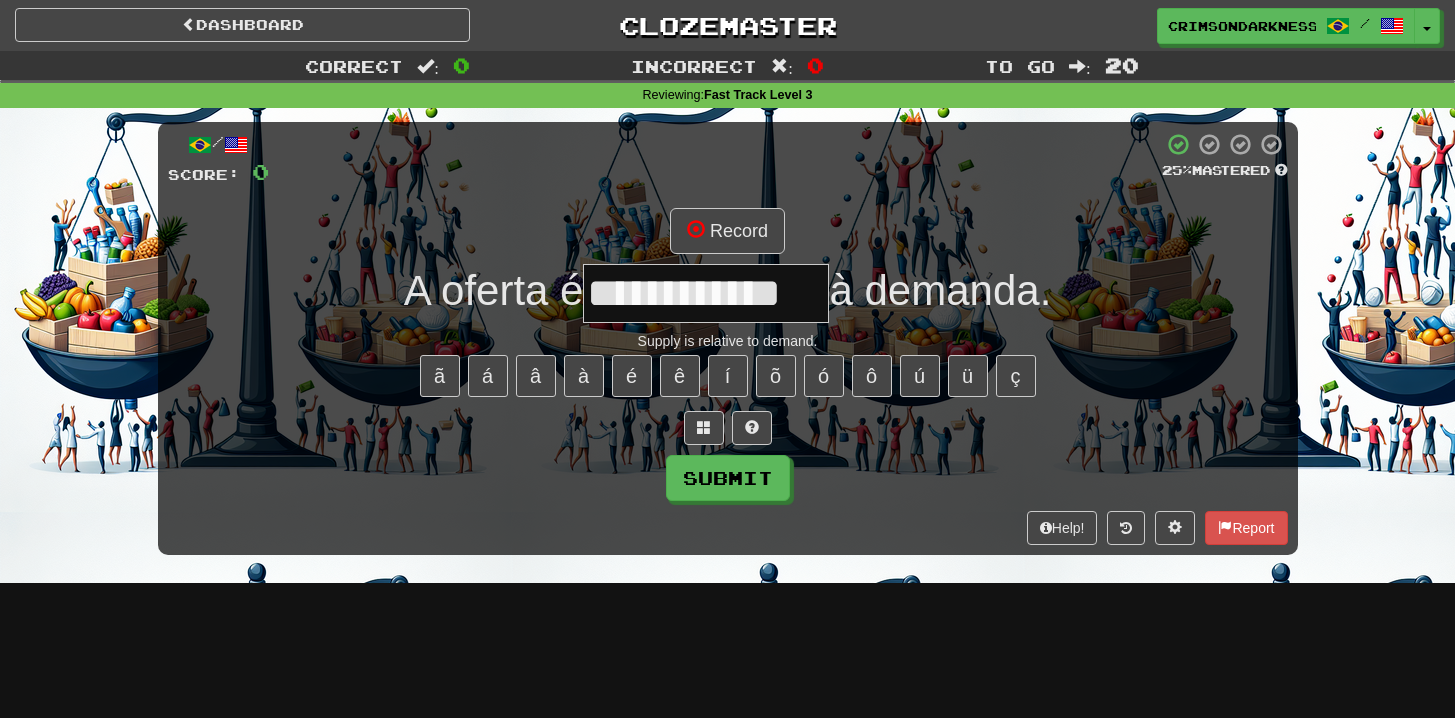 type on "**********" 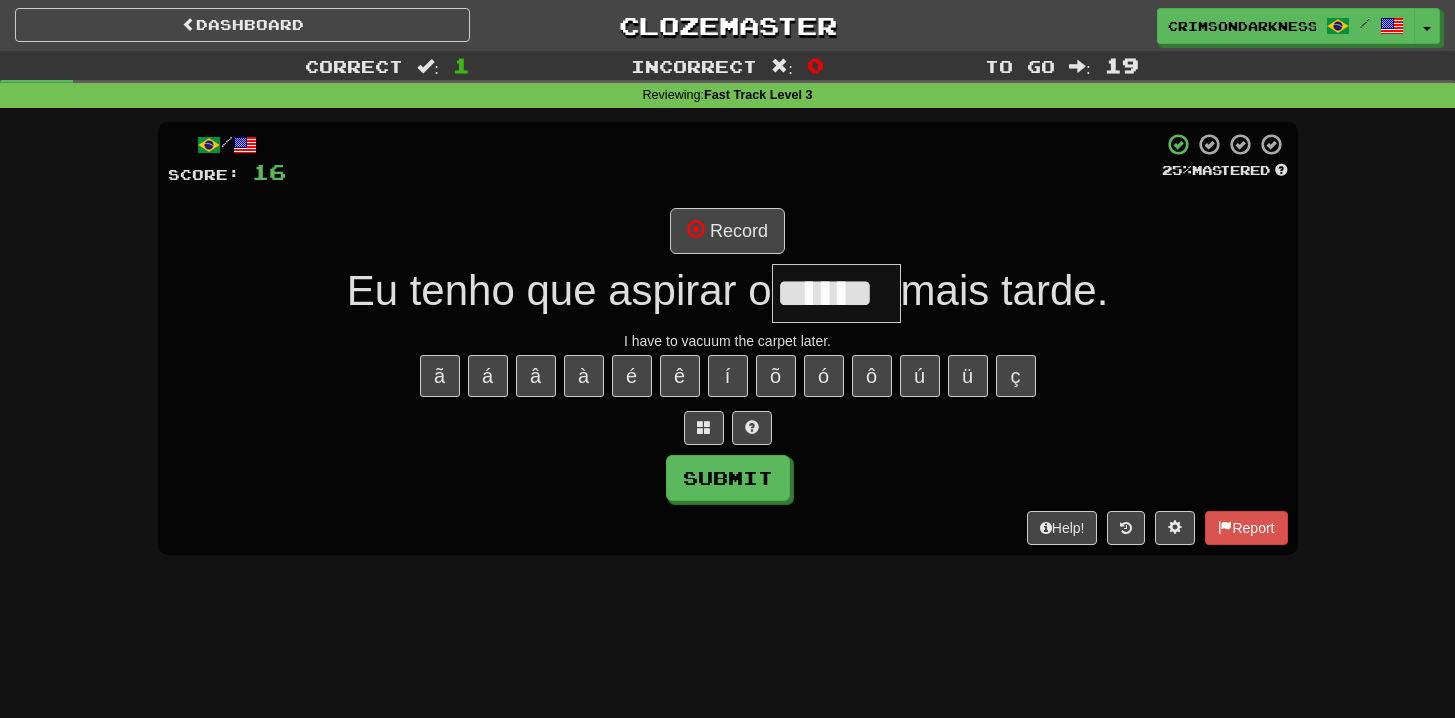 type on "******" 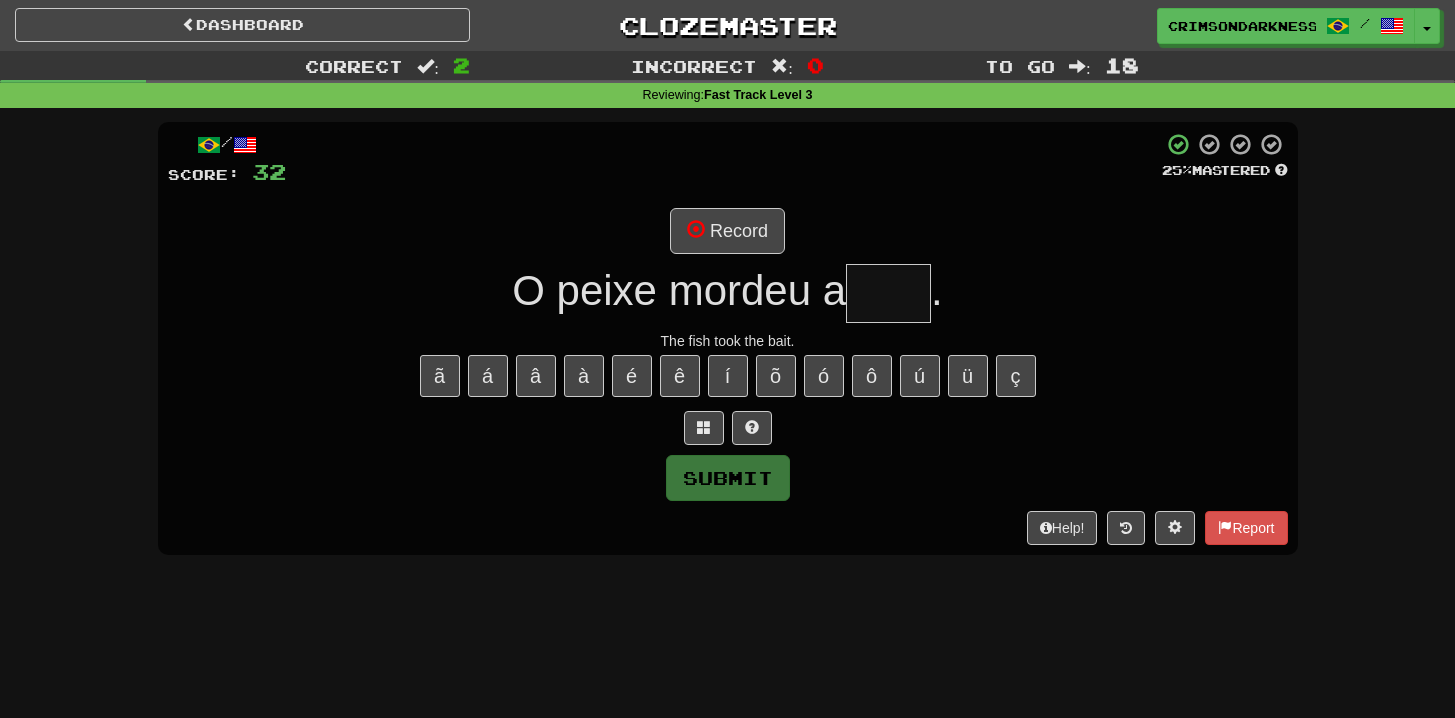 type on "****" 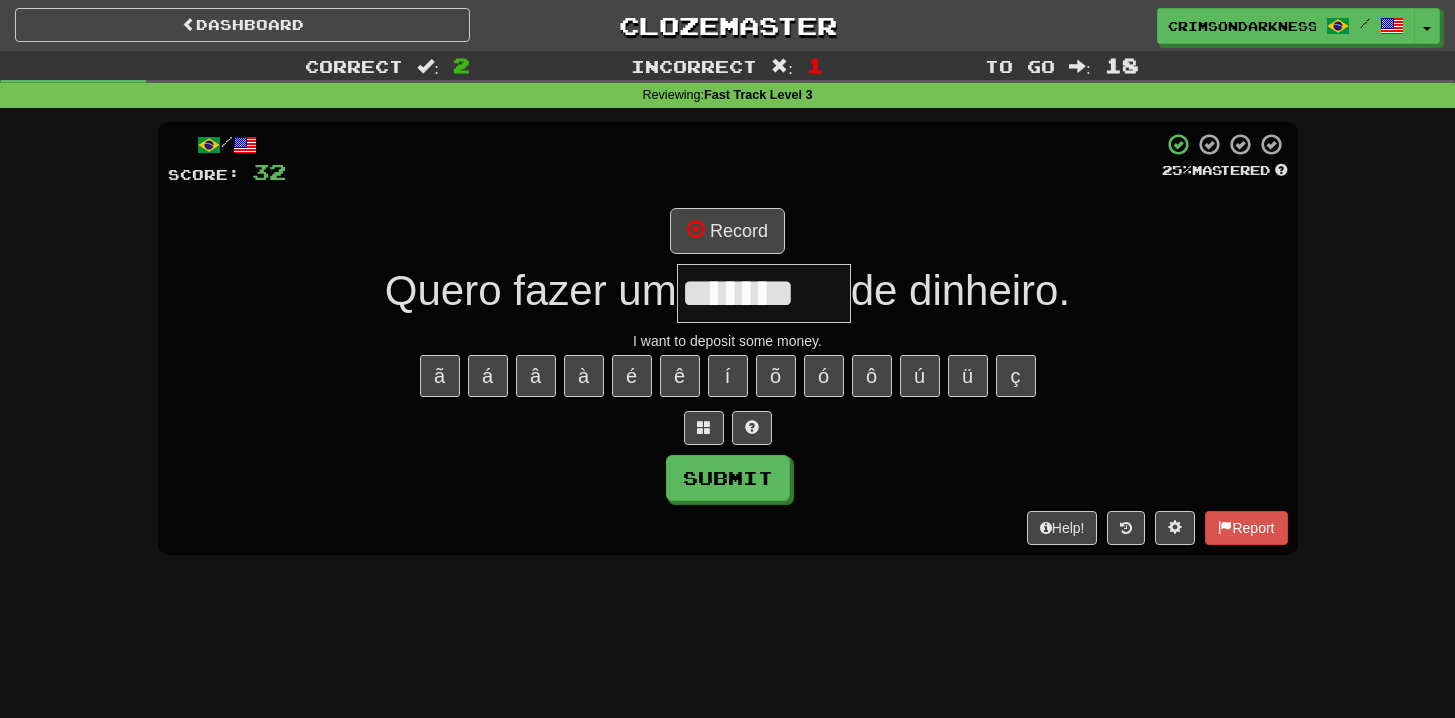 type on "********" 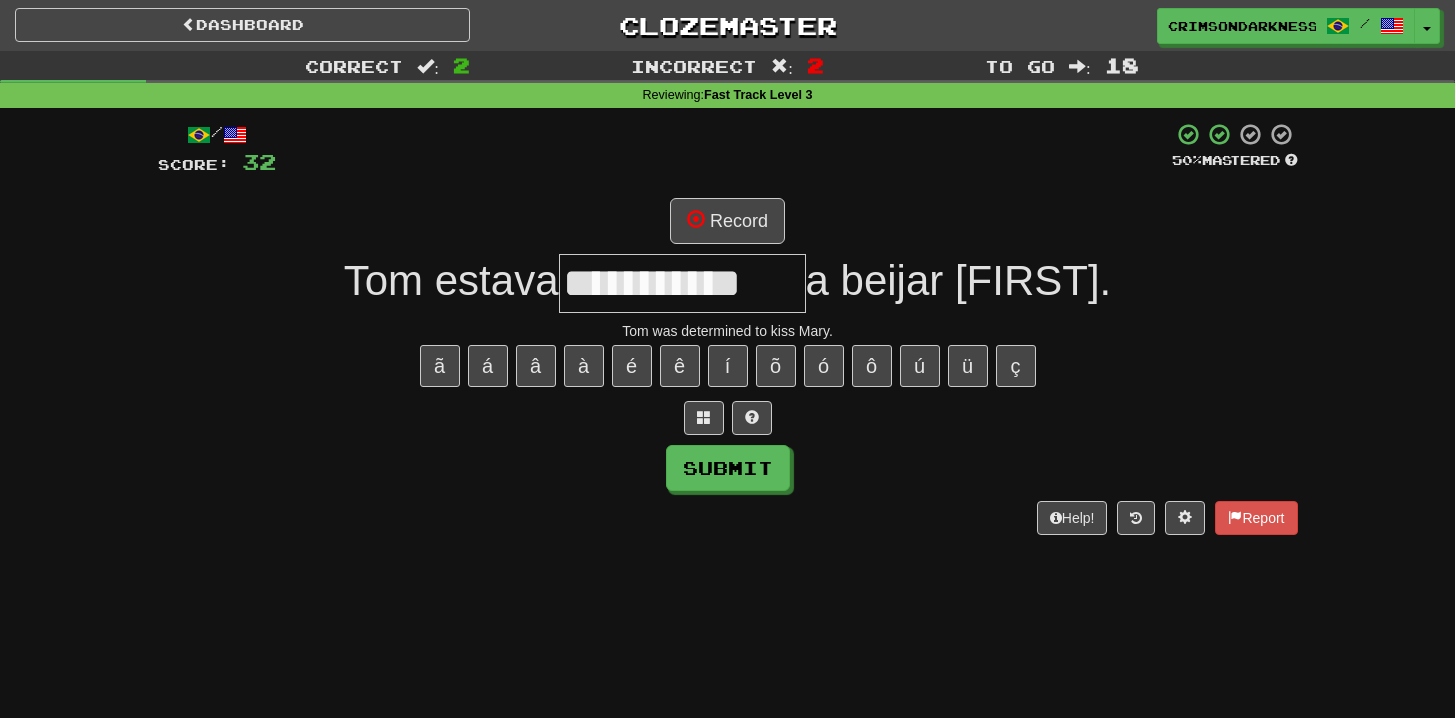 type on "**********" 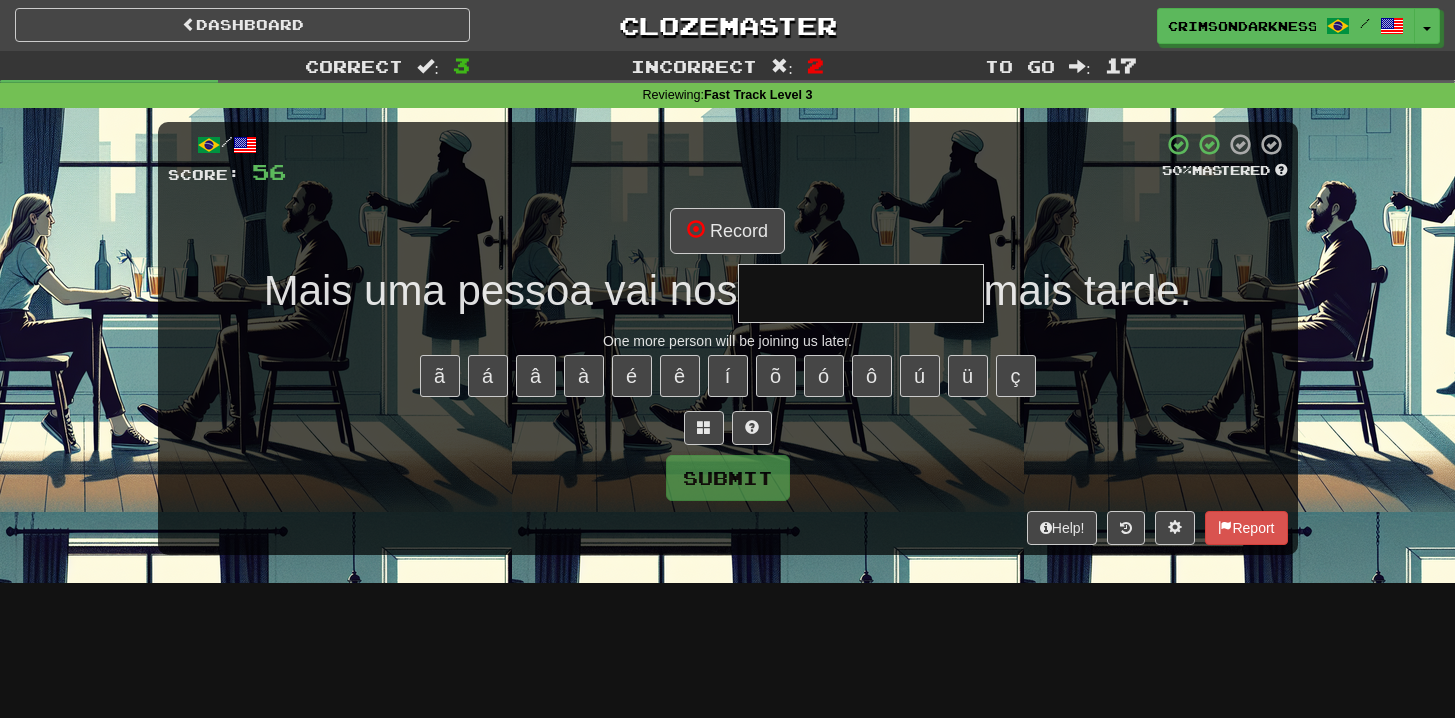 type on "**********" 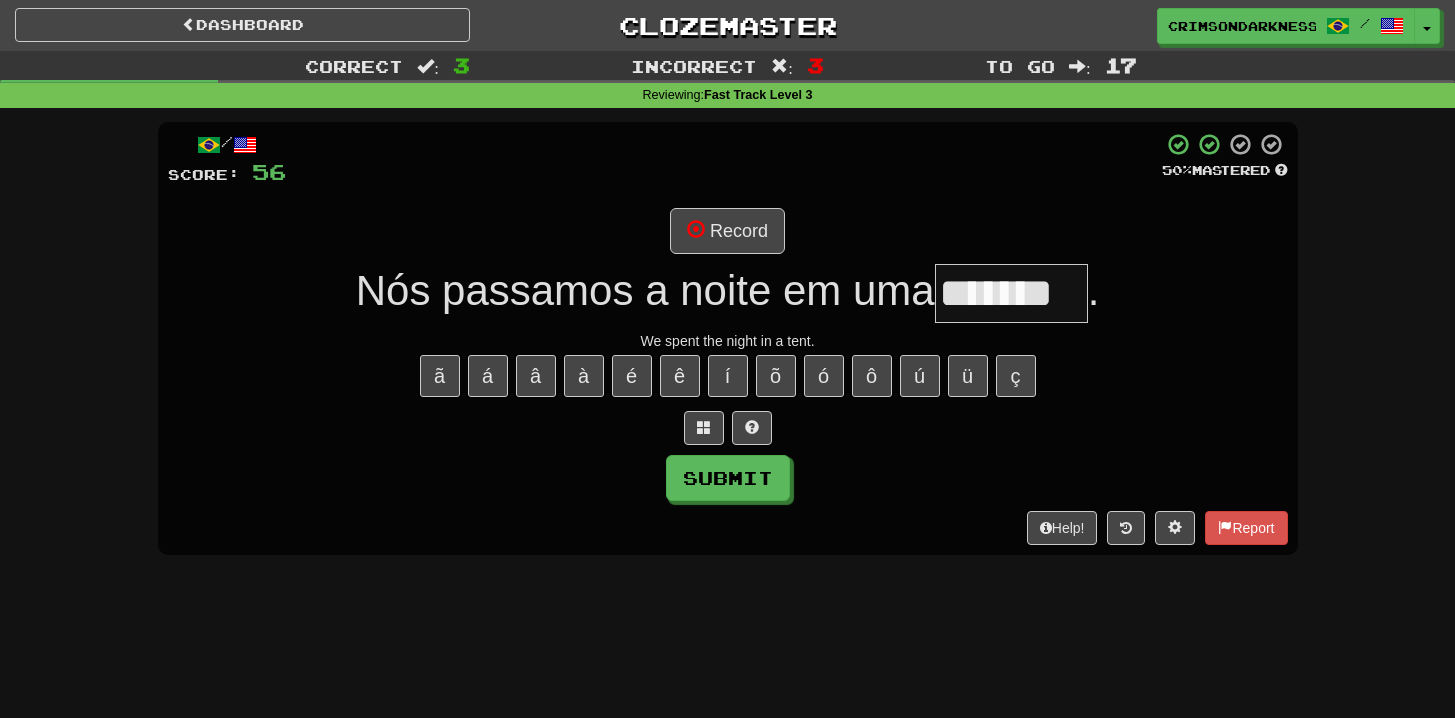 type on "*******" 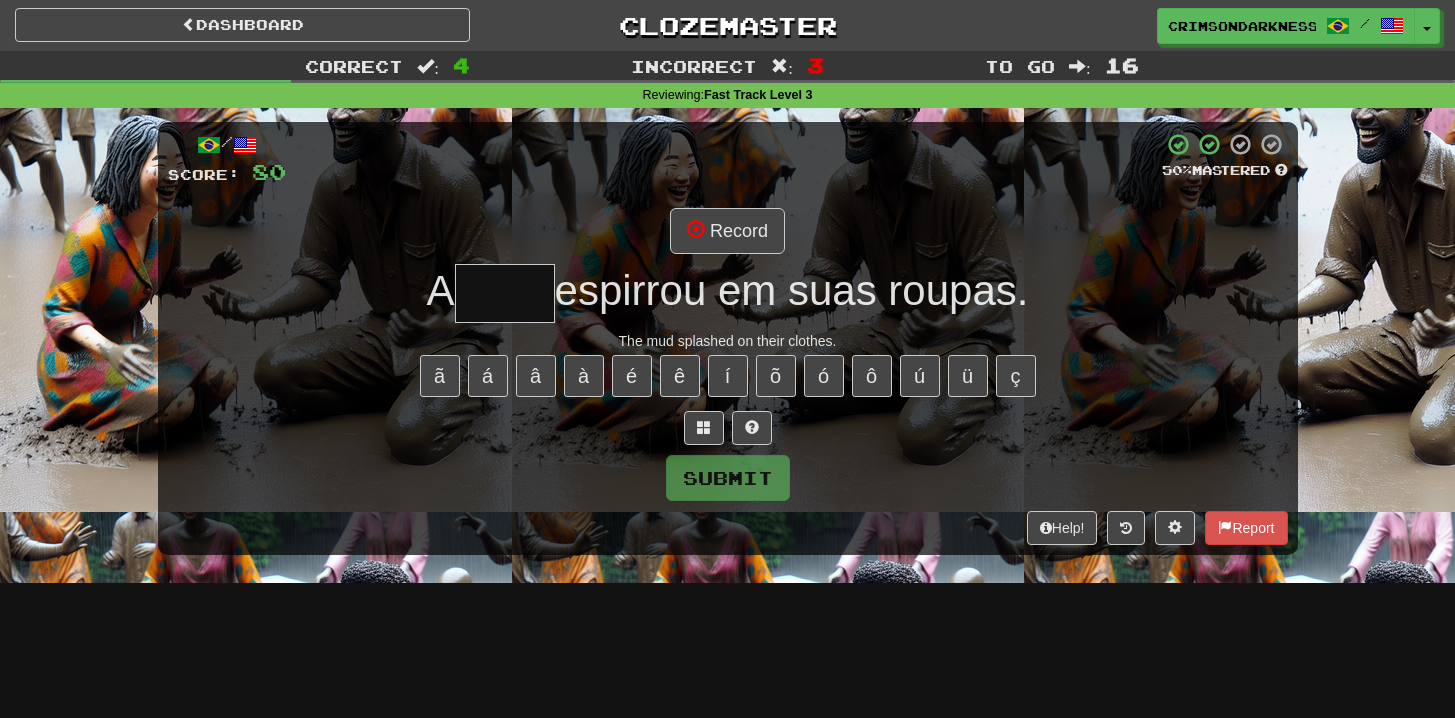 type on "****" 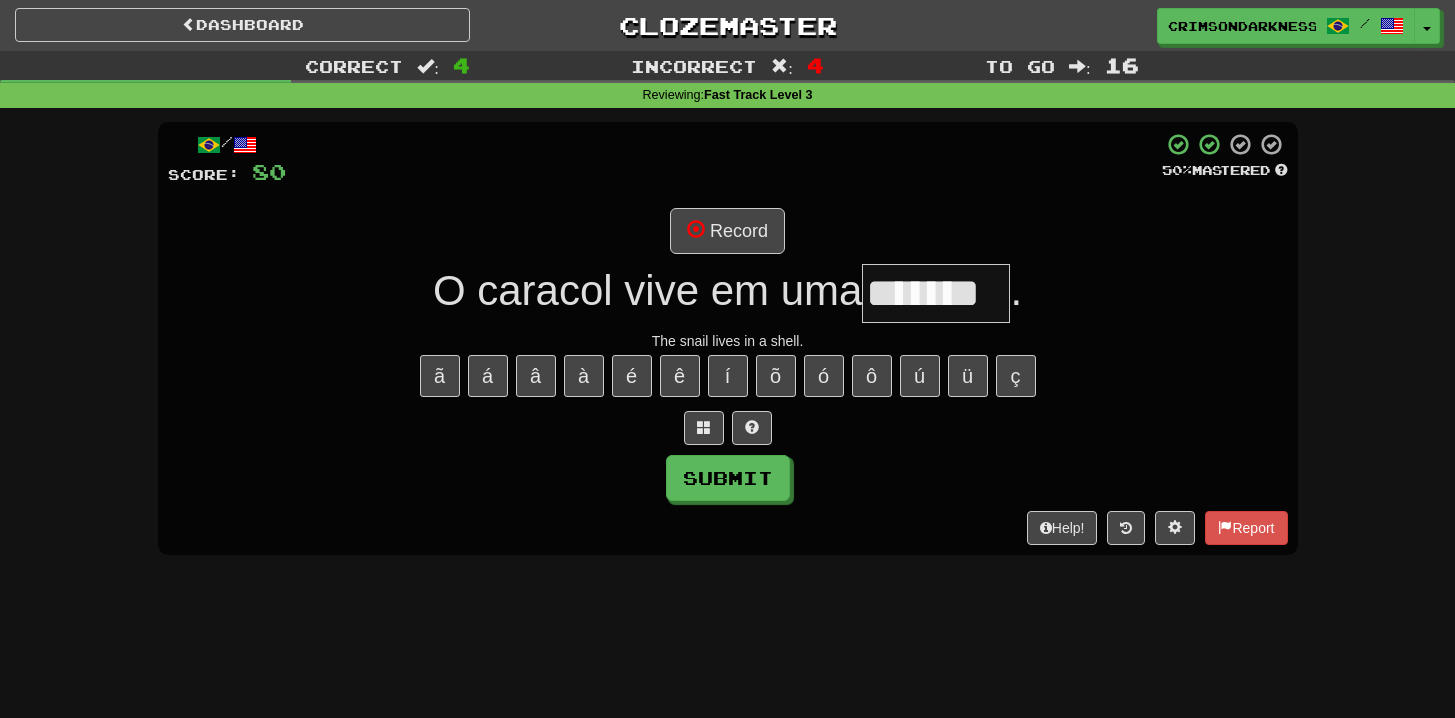 scroll, scrollTop: 0, scrollLeft: 5, axis: horizontal 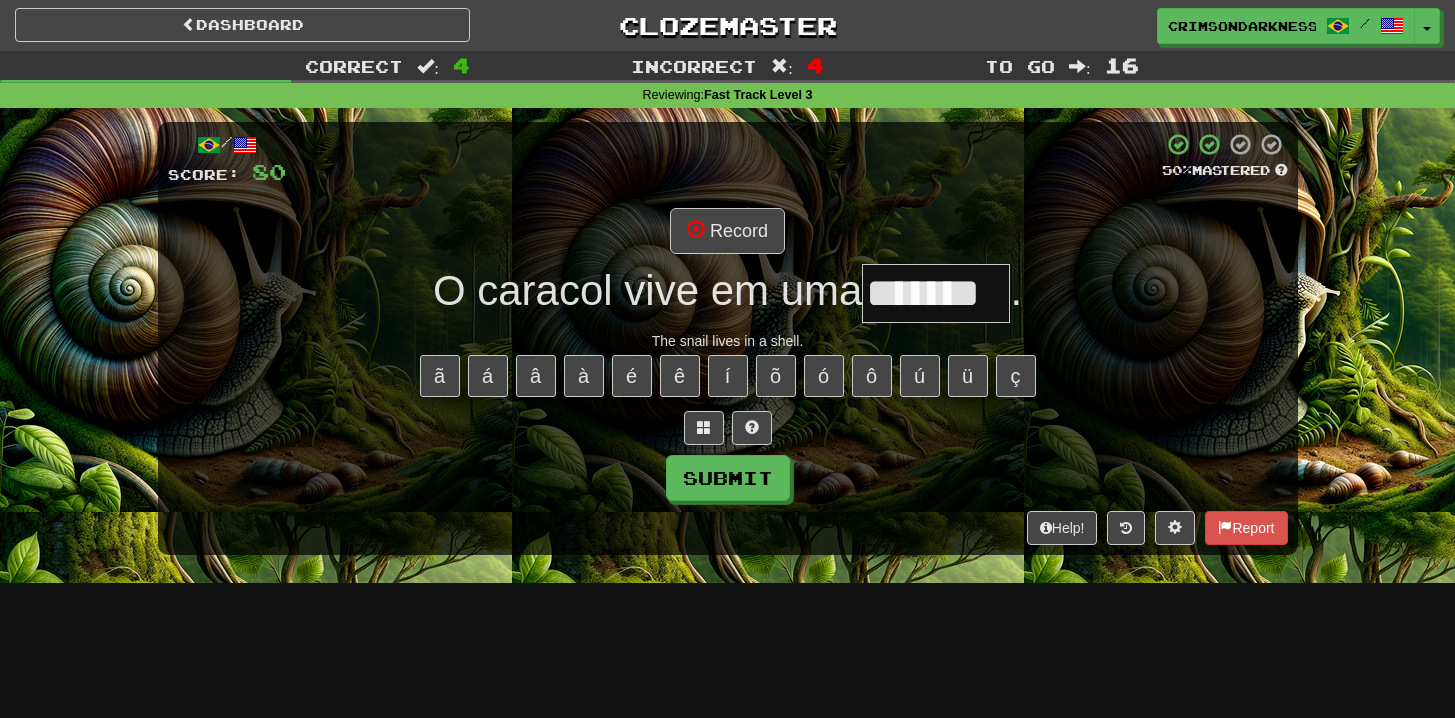 type on "******" 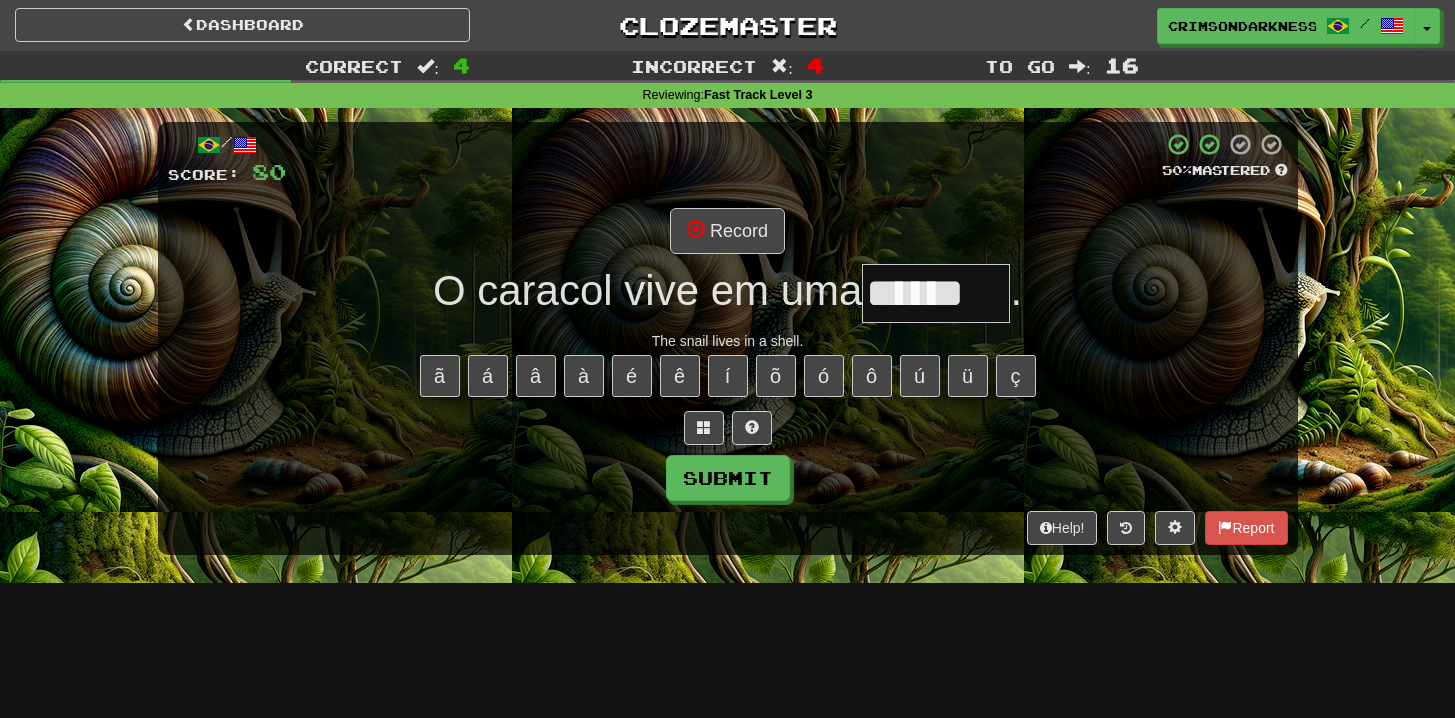 scroll, scrollTop: 0, scrollLeft: 0, axis: both 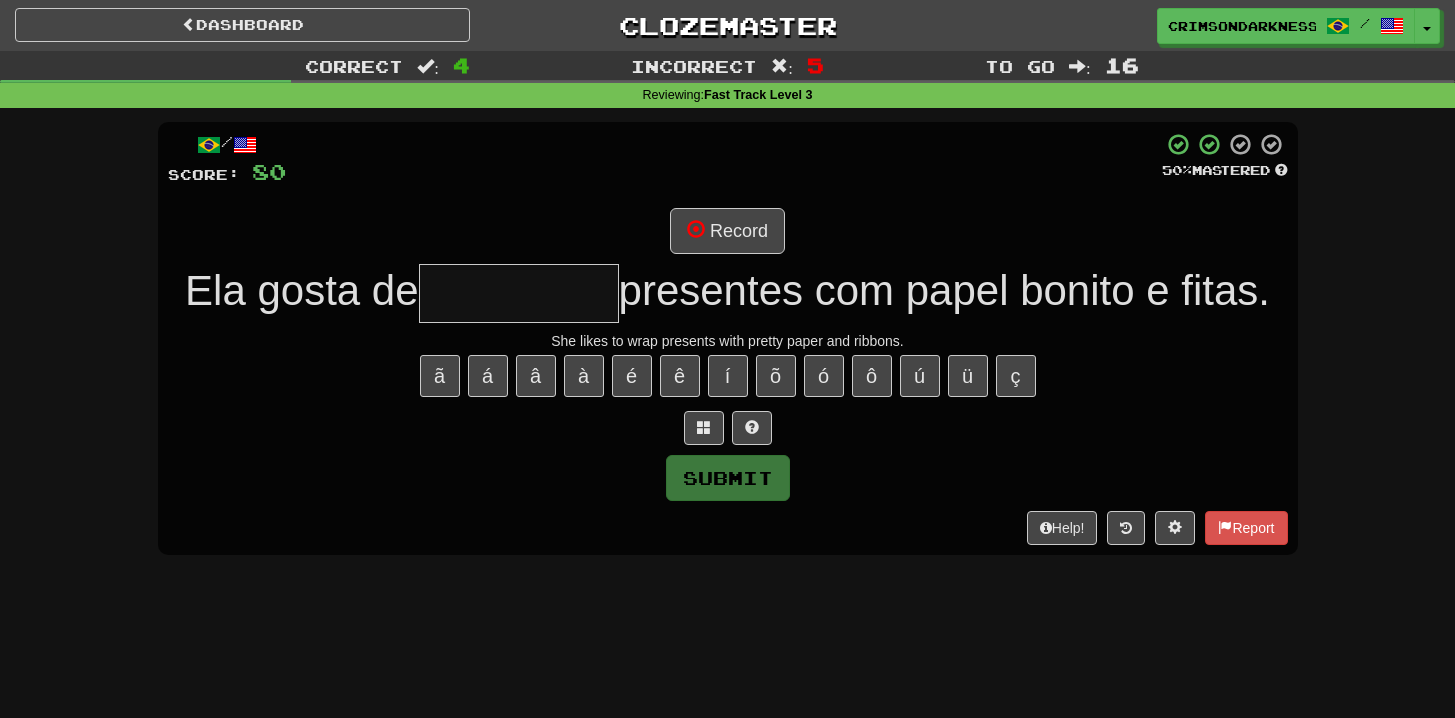 type on "*" 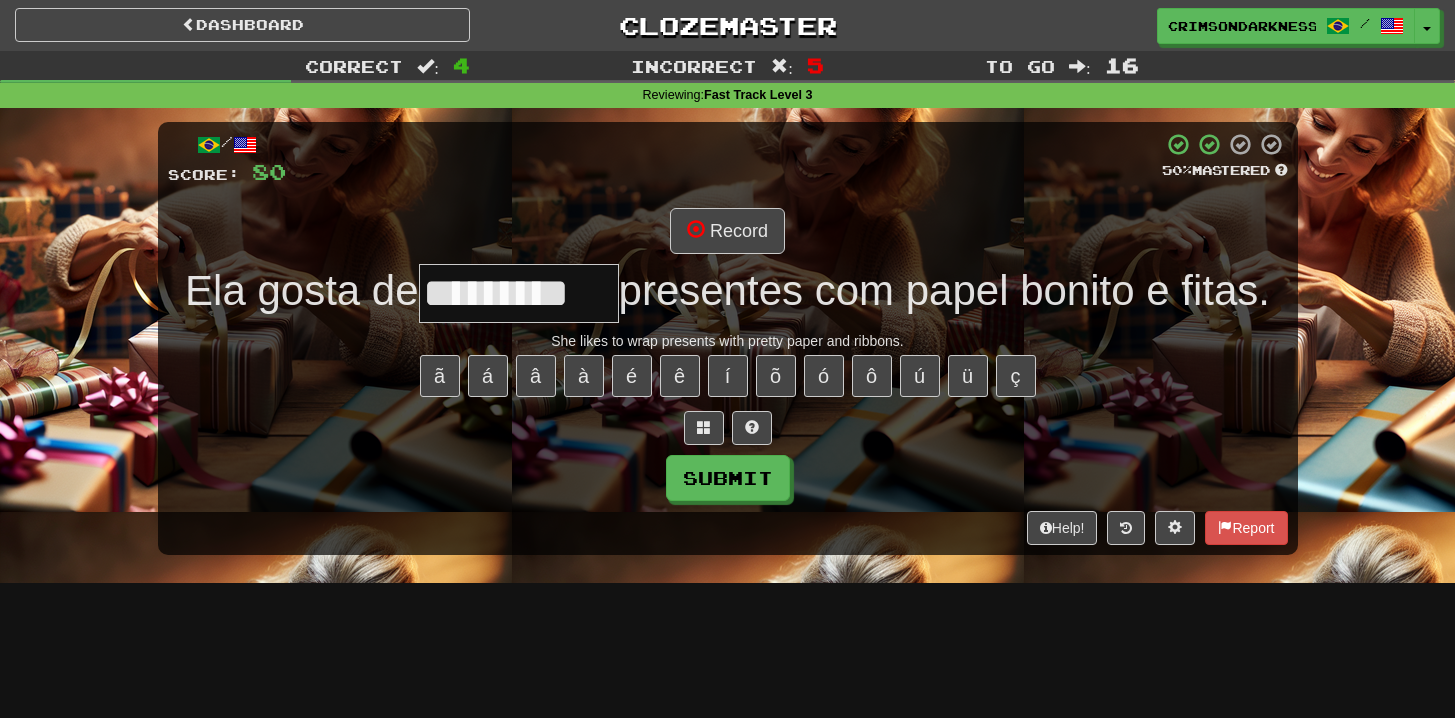 type on "*********" 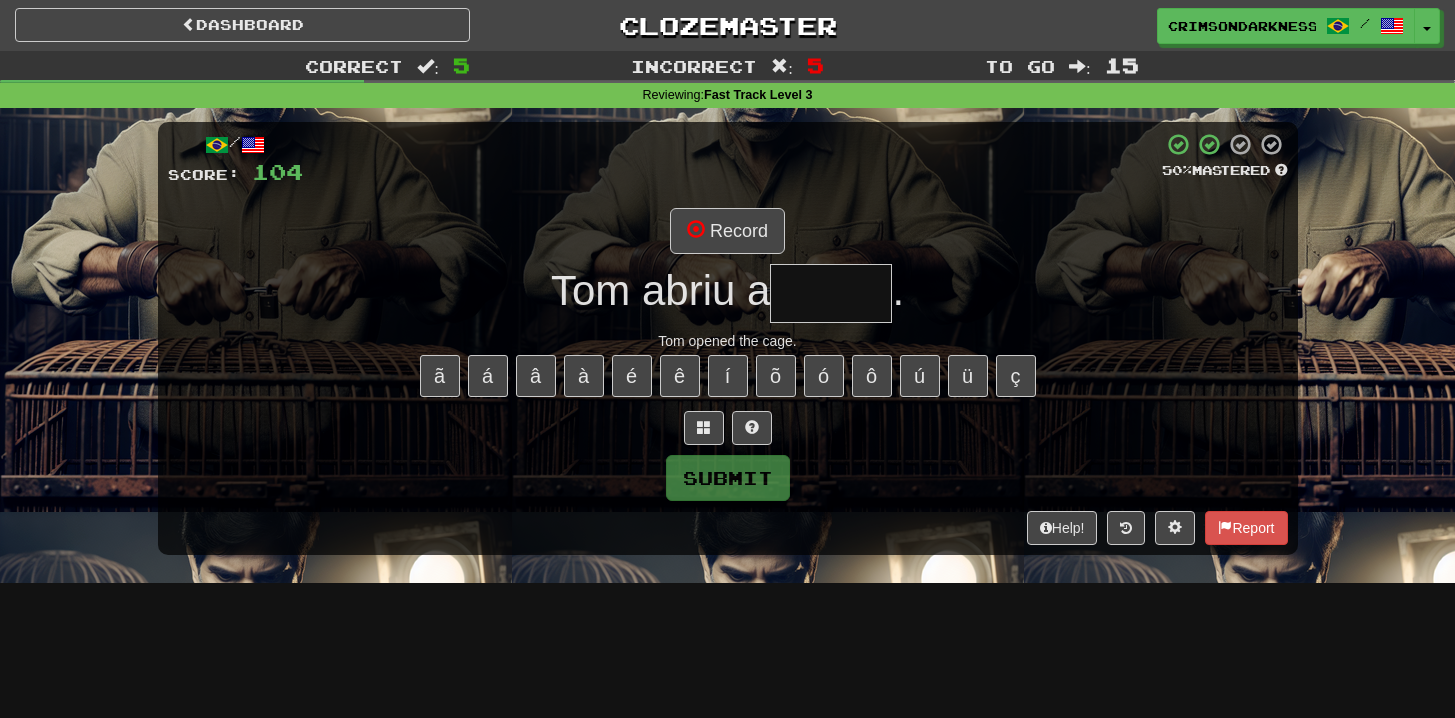 type on "*" 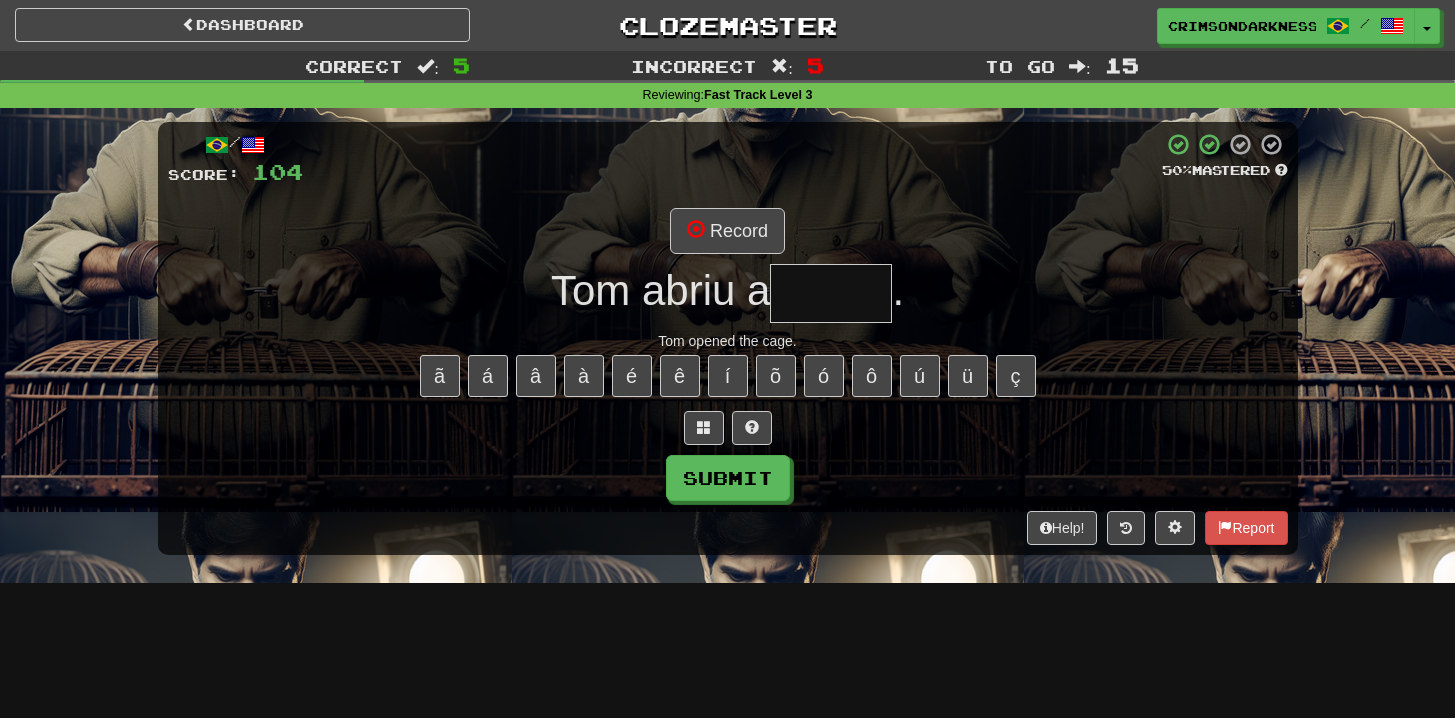 type on "*" 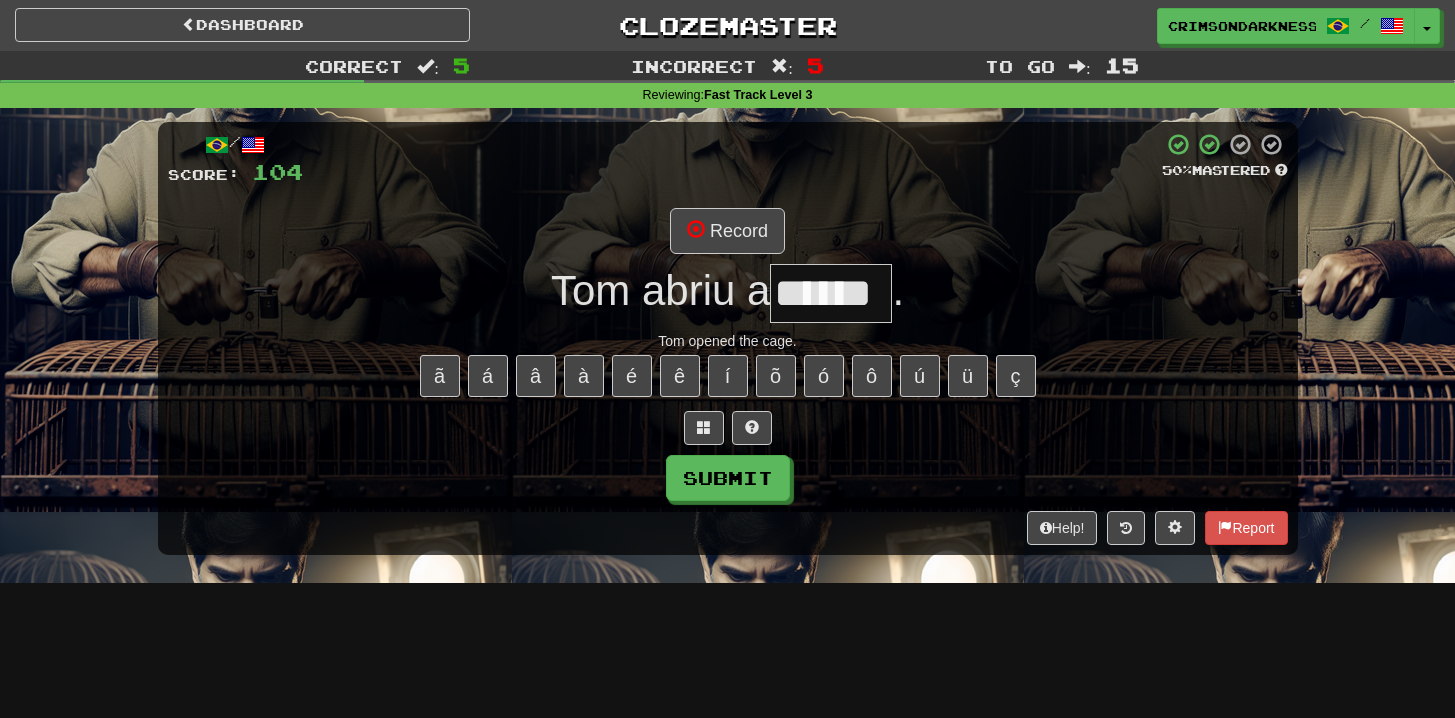 type on "******" 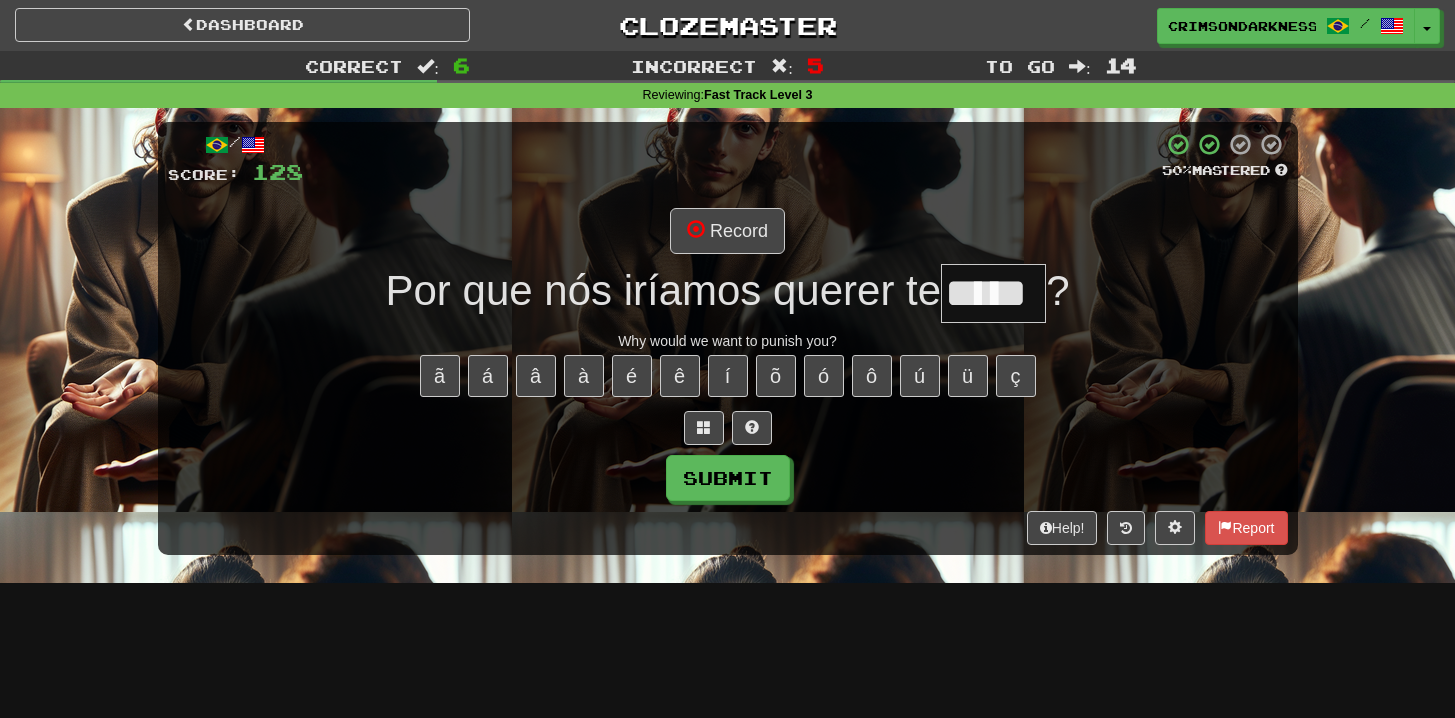 type on "*****" 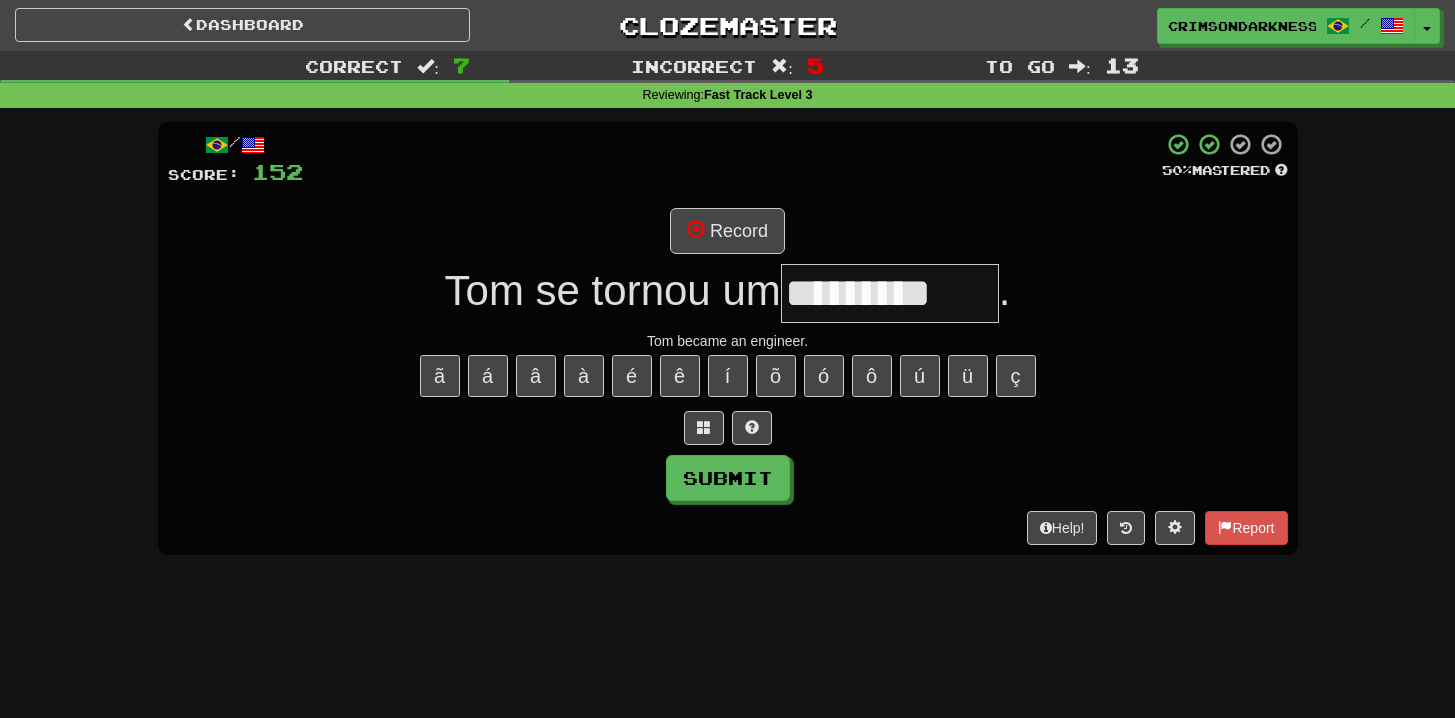 type on "**********" 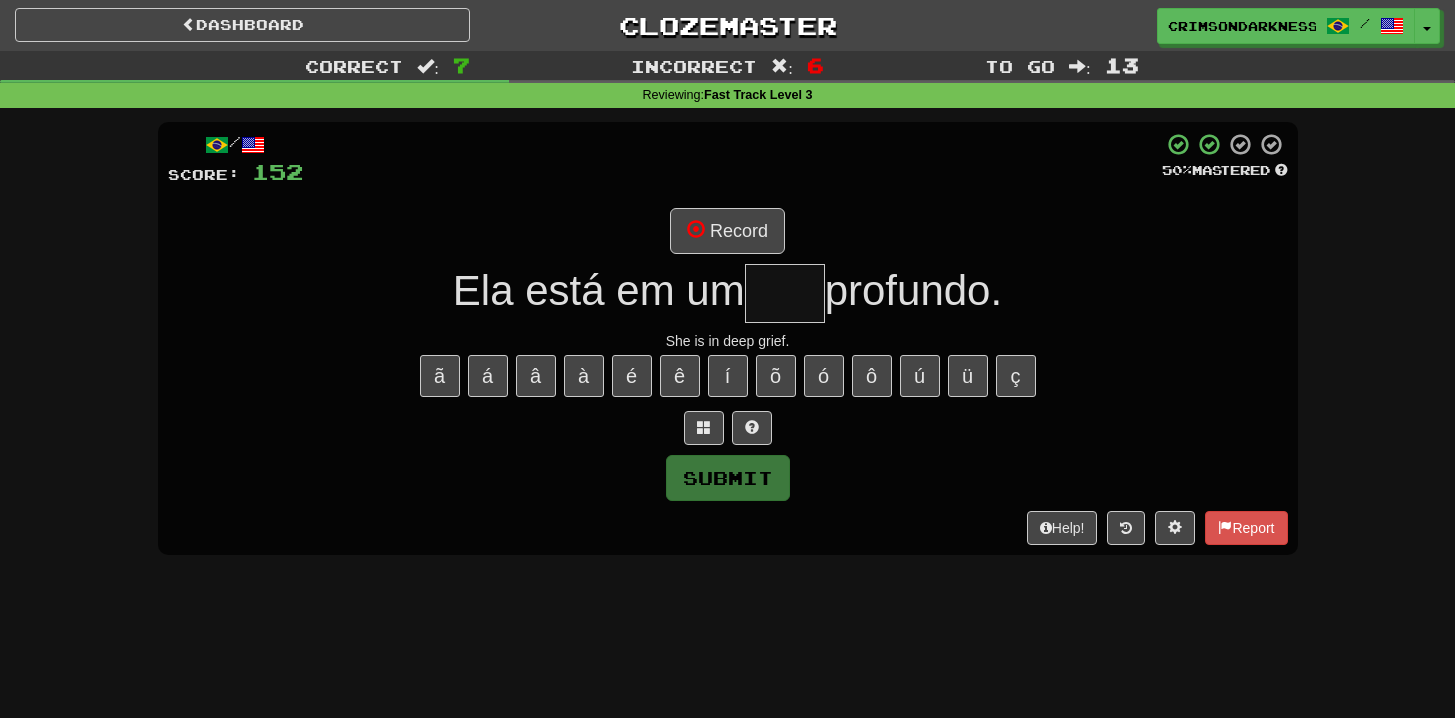 type on "****" 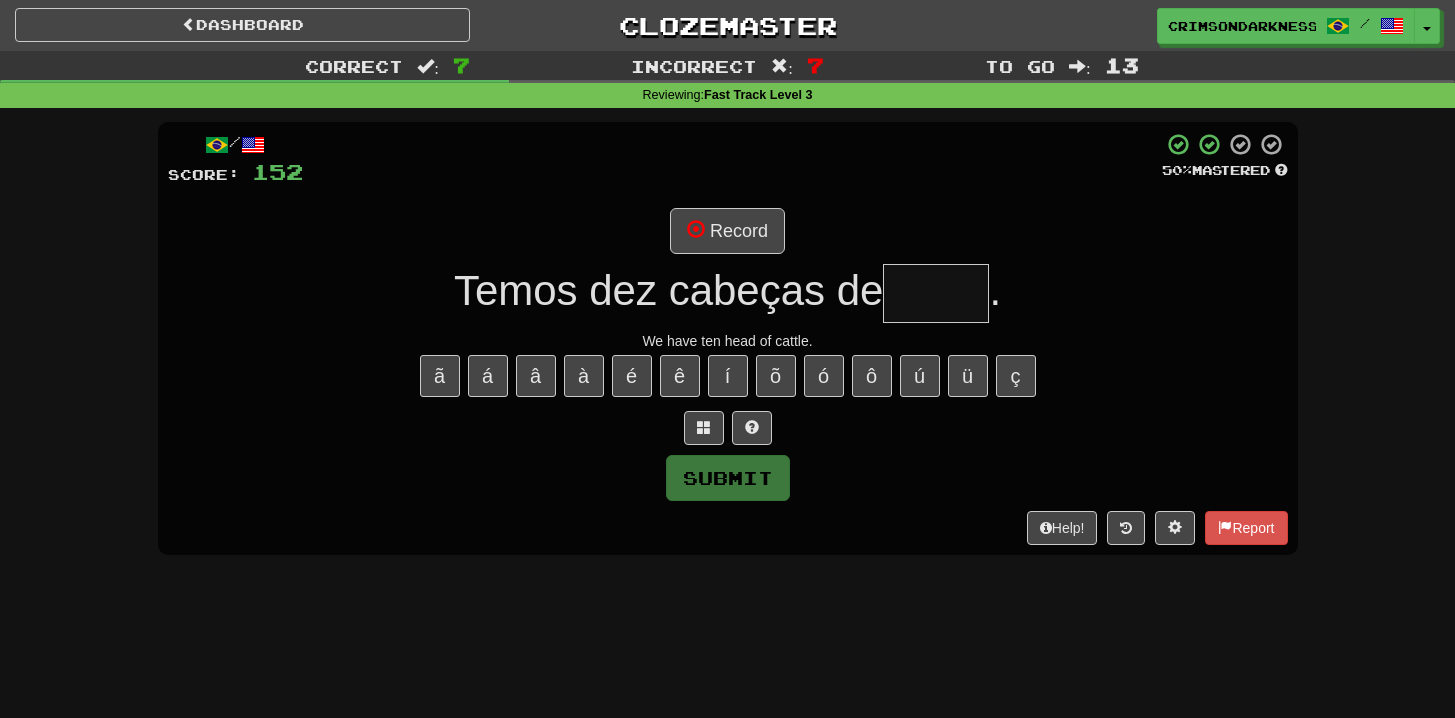 type on "****" 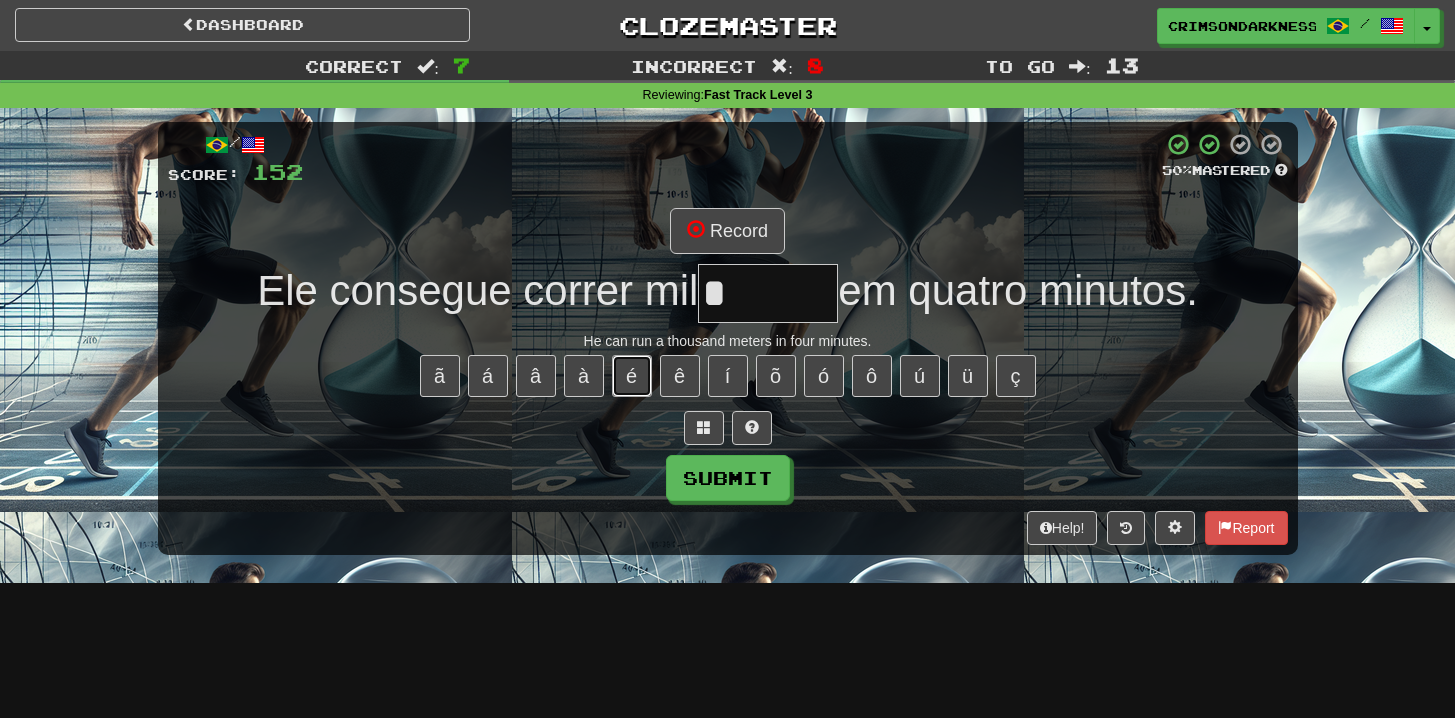 click on "é" at bounding box center [632, 376] 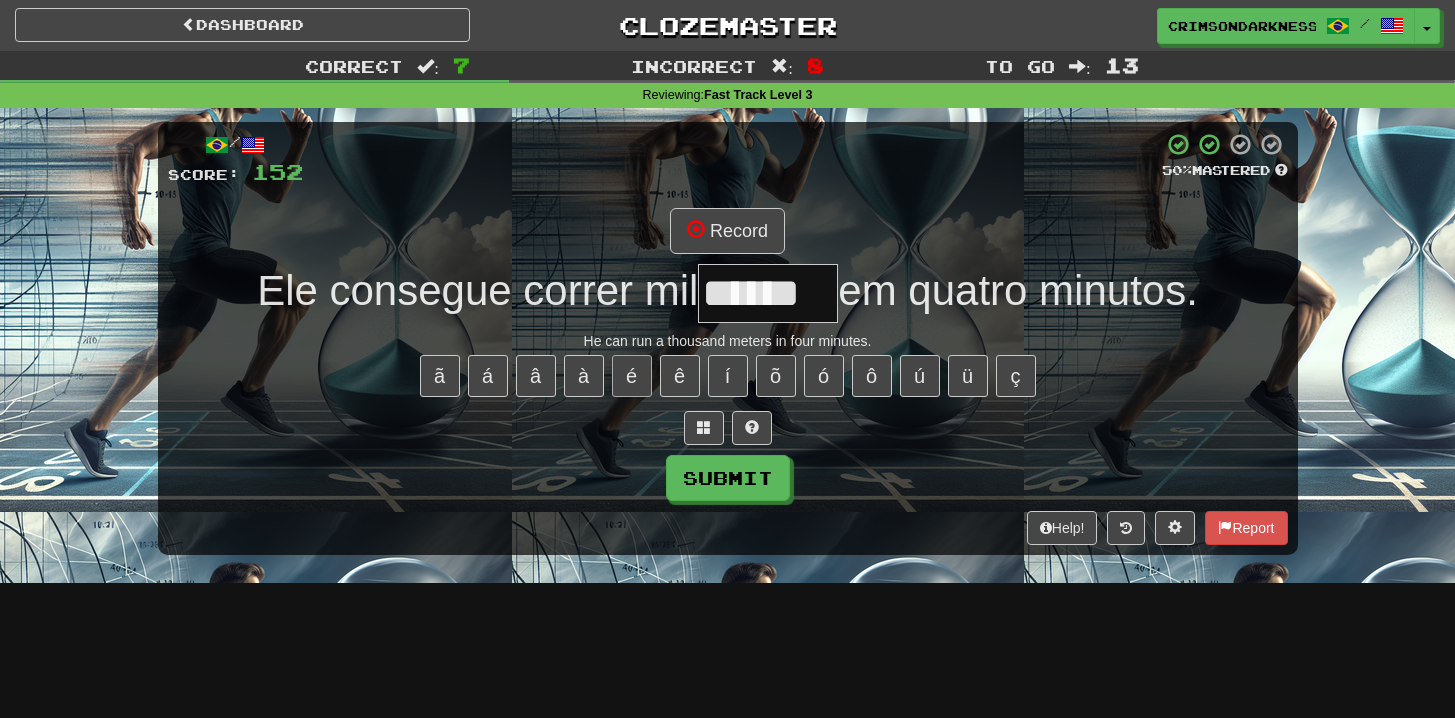 type on "******" 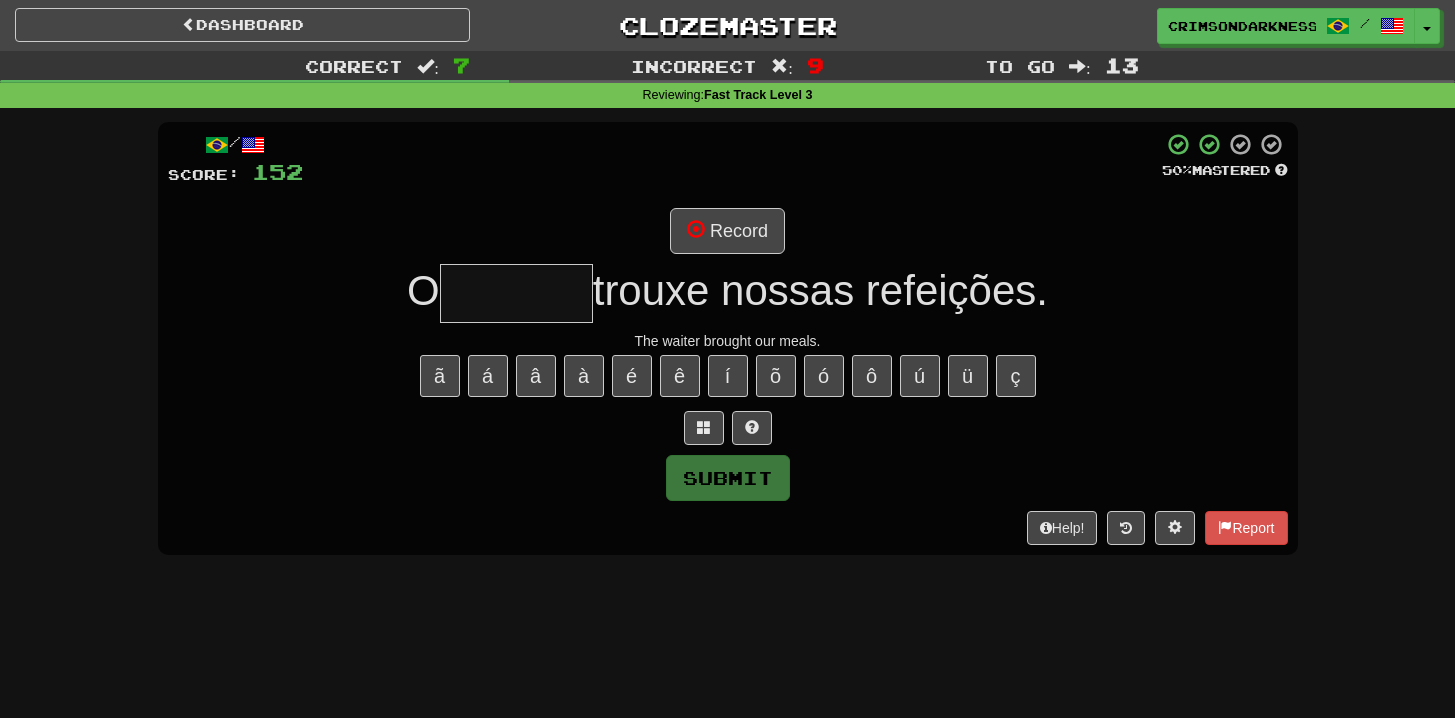 type on "******" 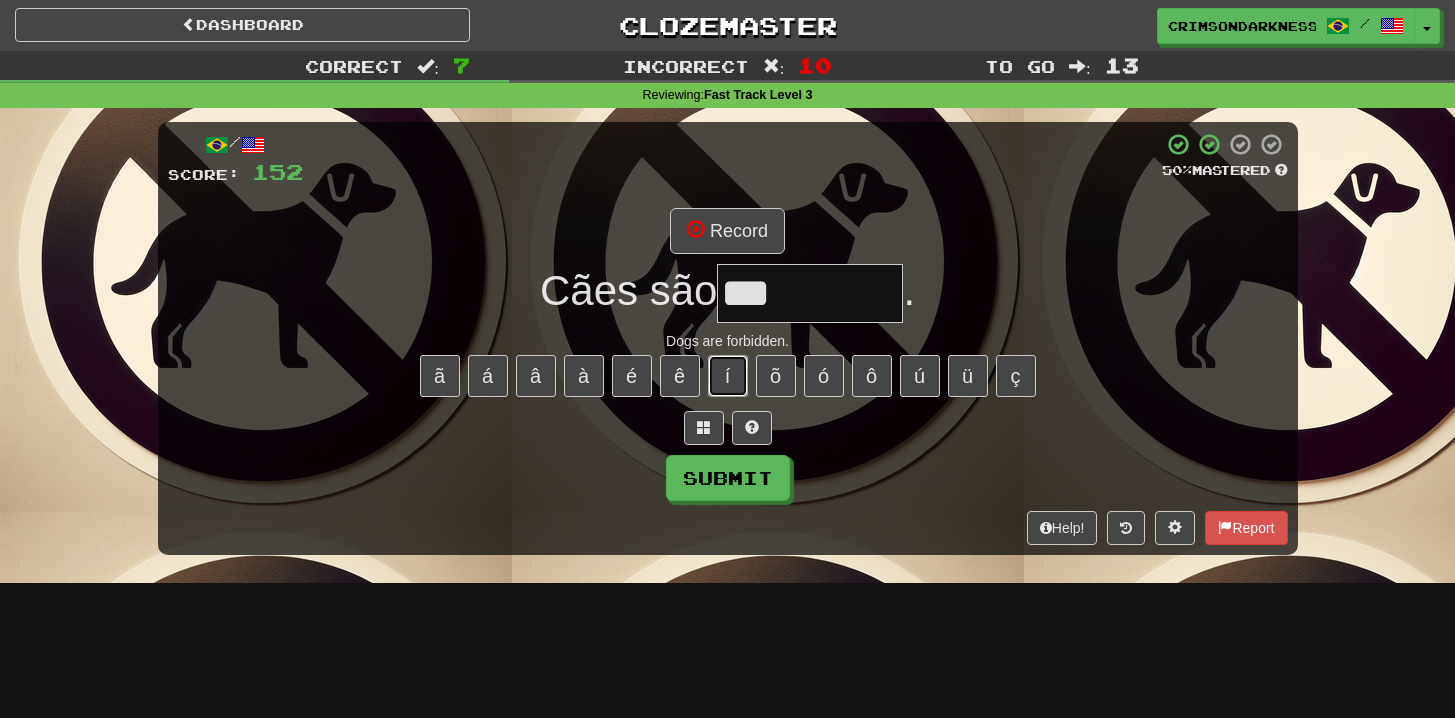 drag, startPoint x: 727, startPoint y: 367, endPoint x: 725, endPoint y: 357, distance: 10.198039 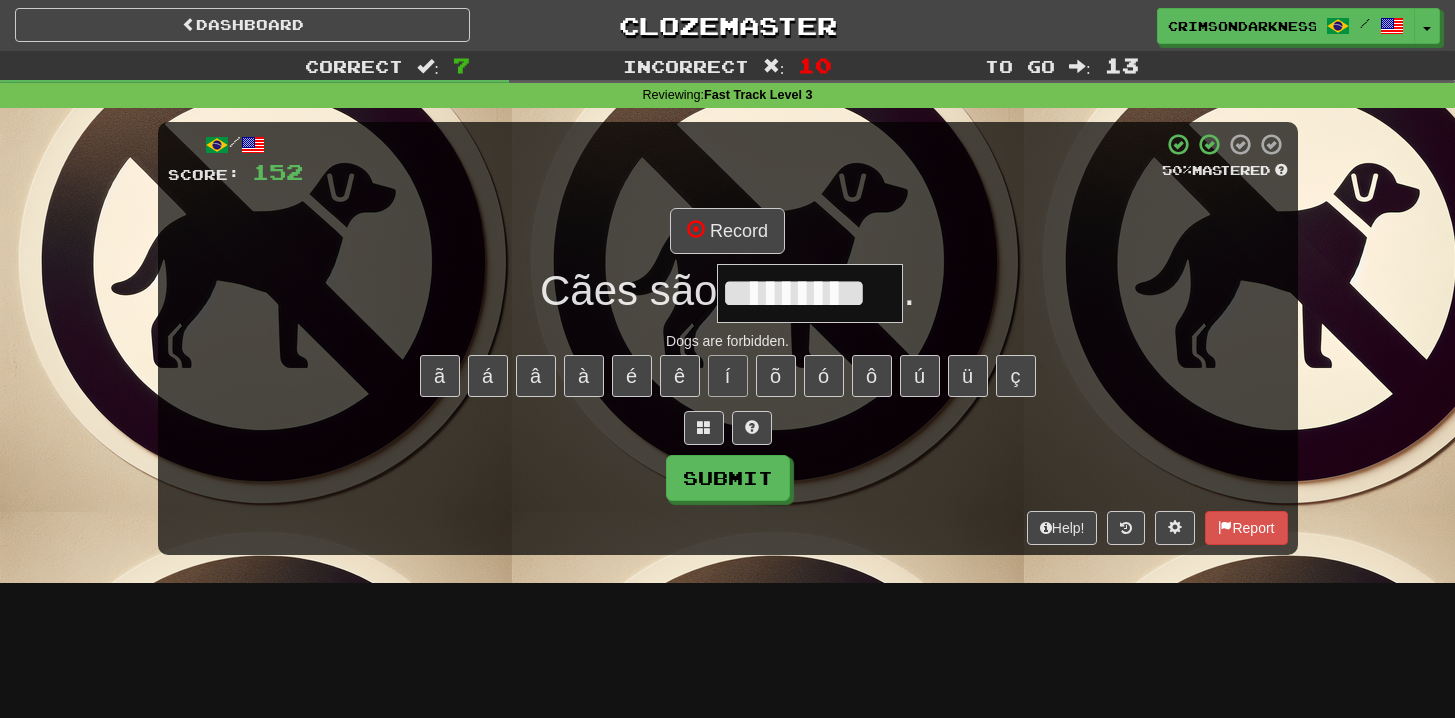 type on "*********" 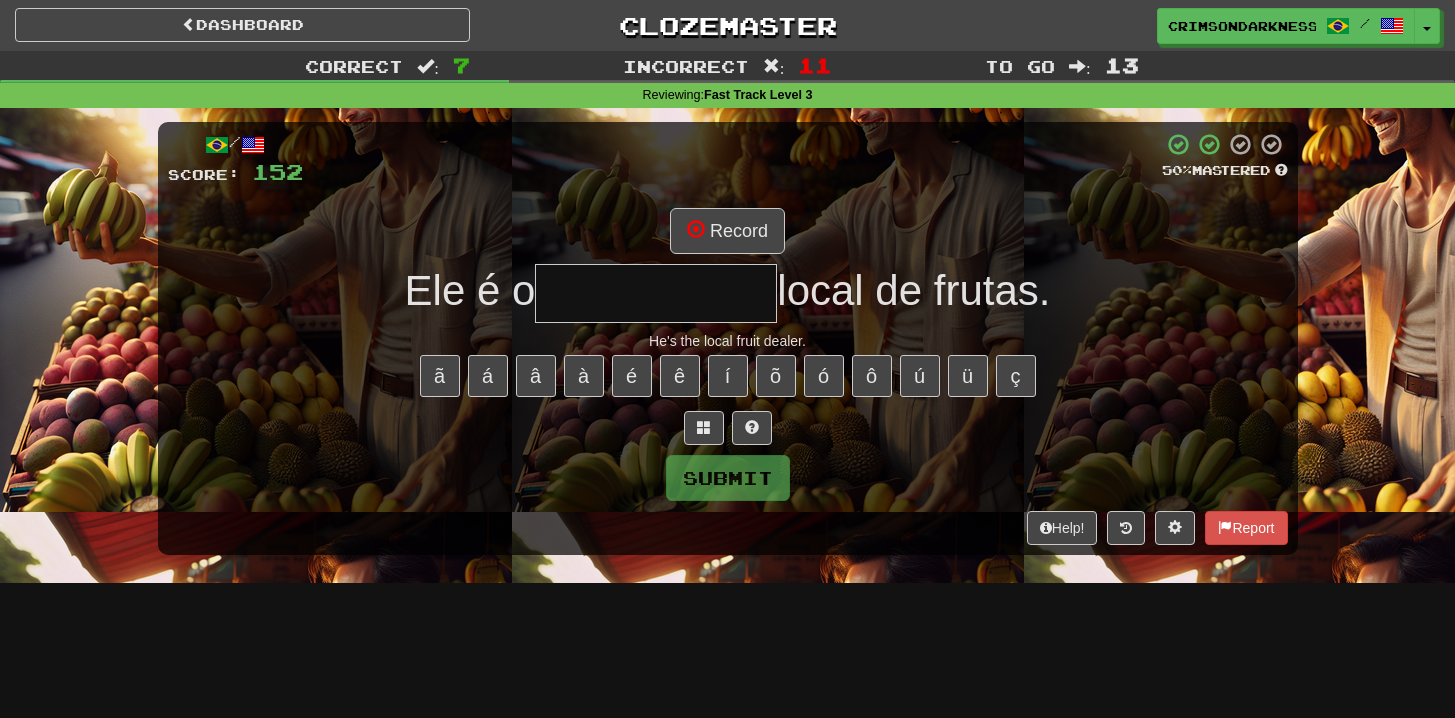 type on "**********" 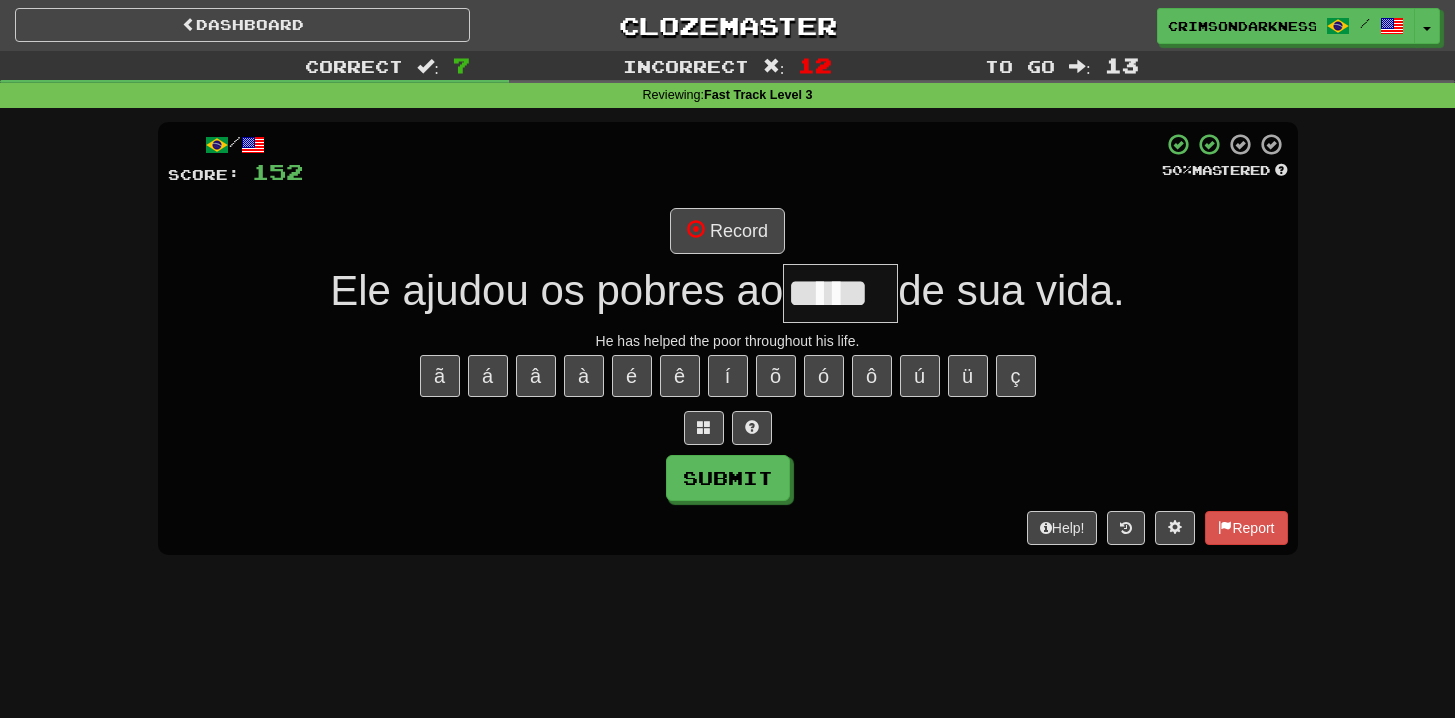 type on "*****" 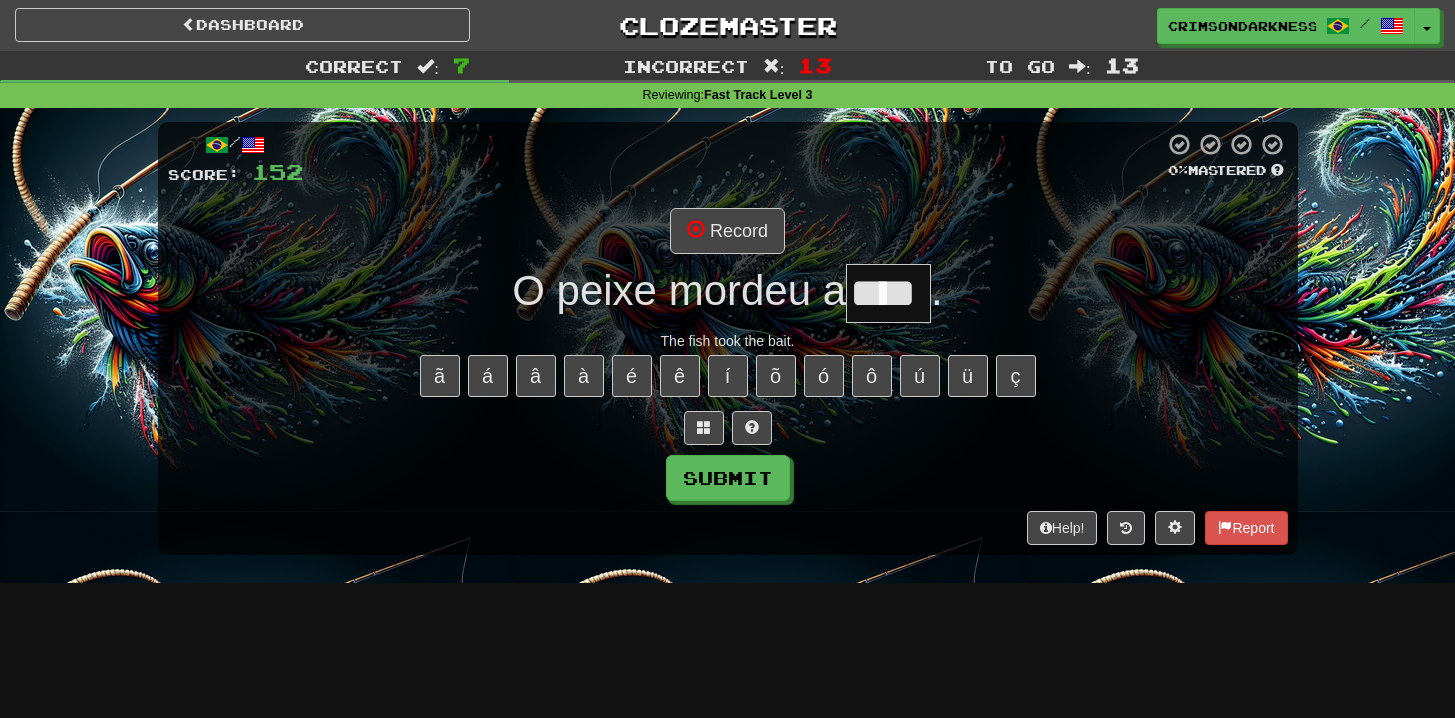 type on "****" 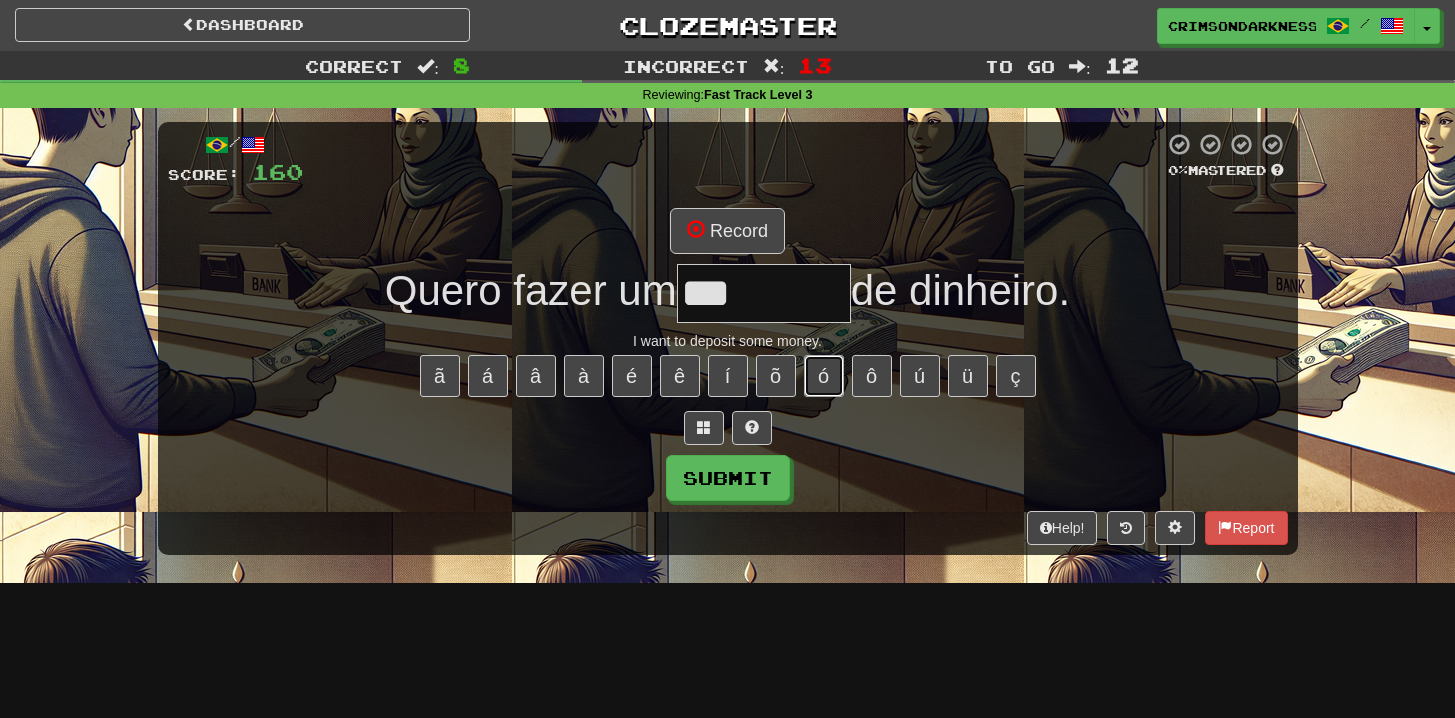 click on "ó" at bounding box center (824, 376) 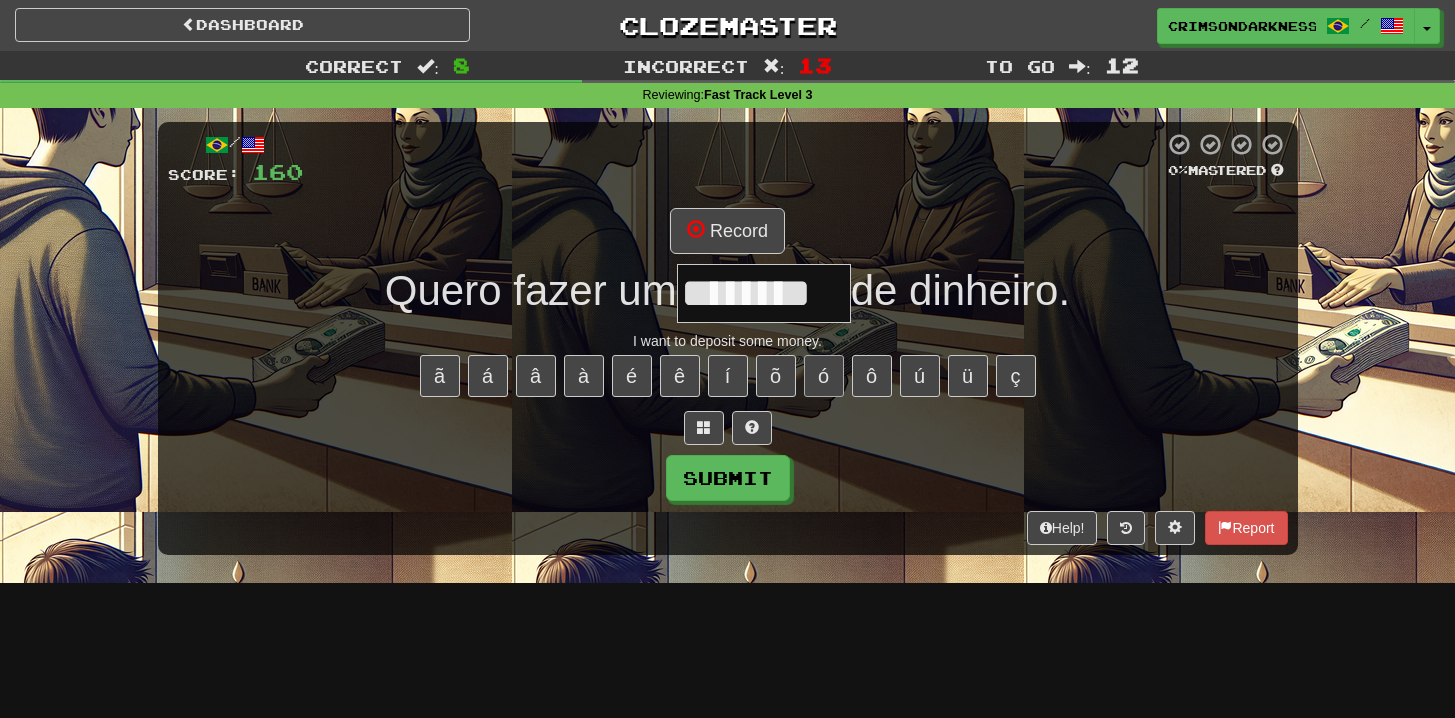type on "********" 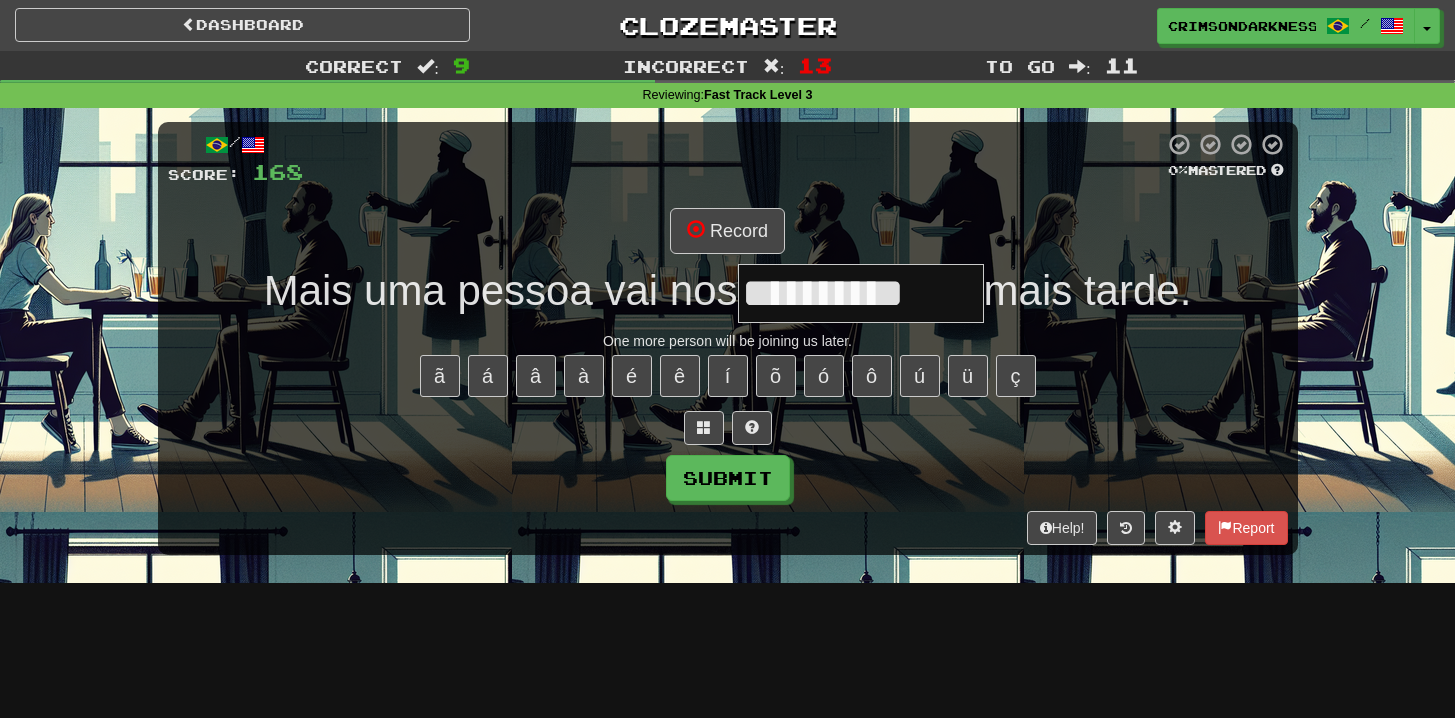type on "**********" 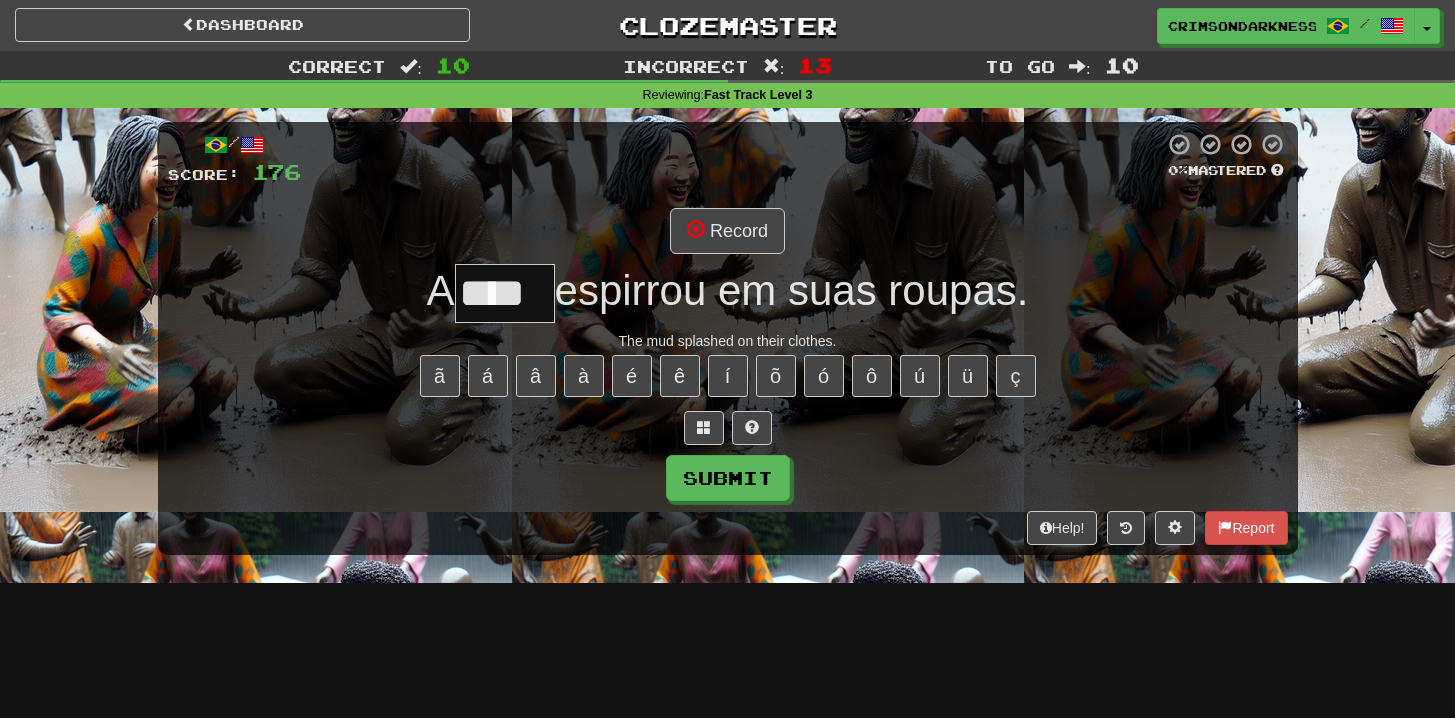type on "****" 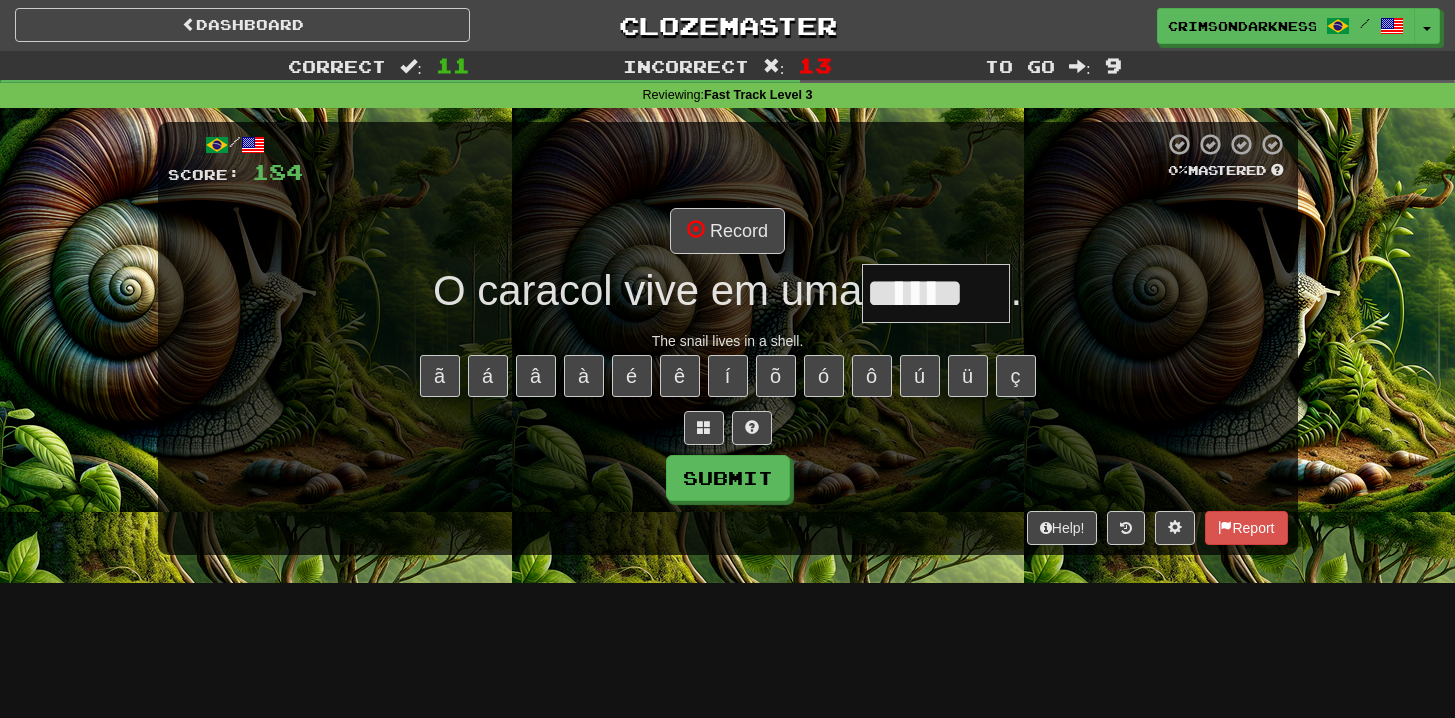 type on "******" 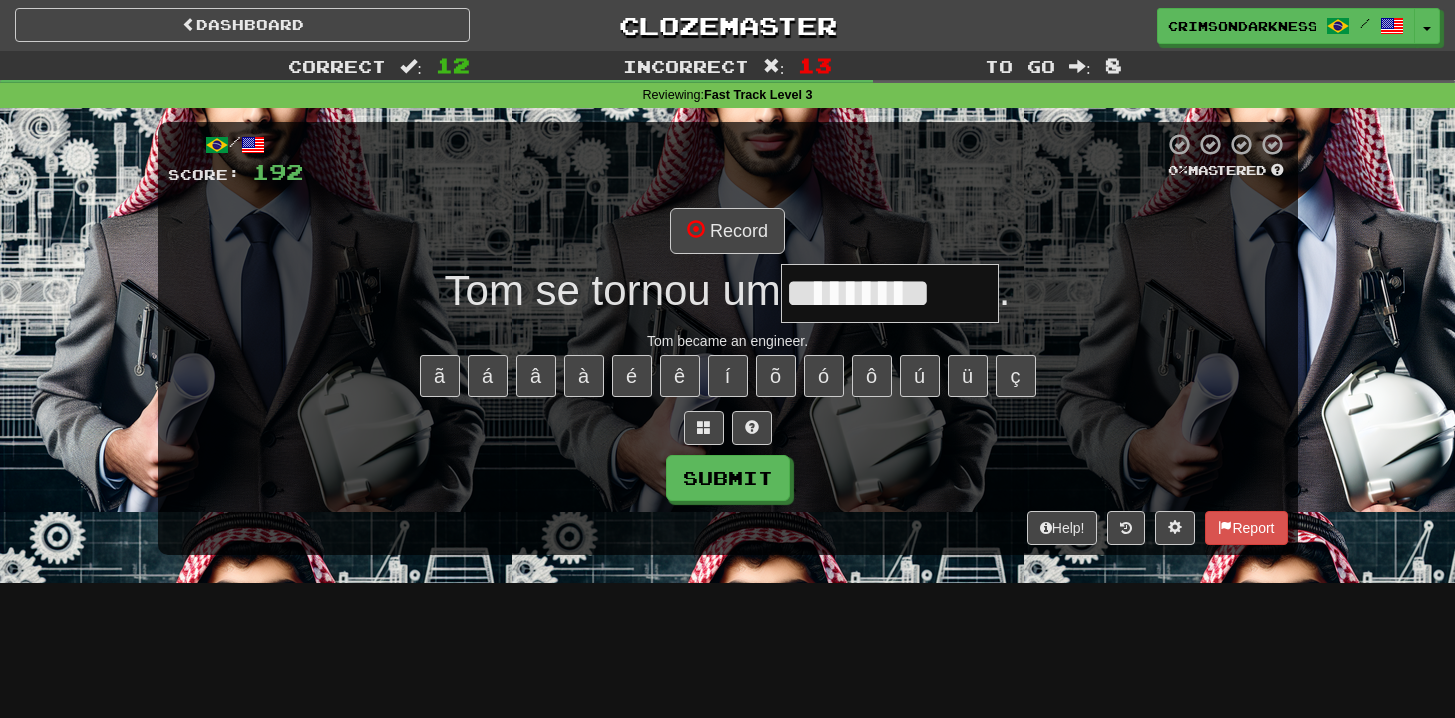type on "**********" 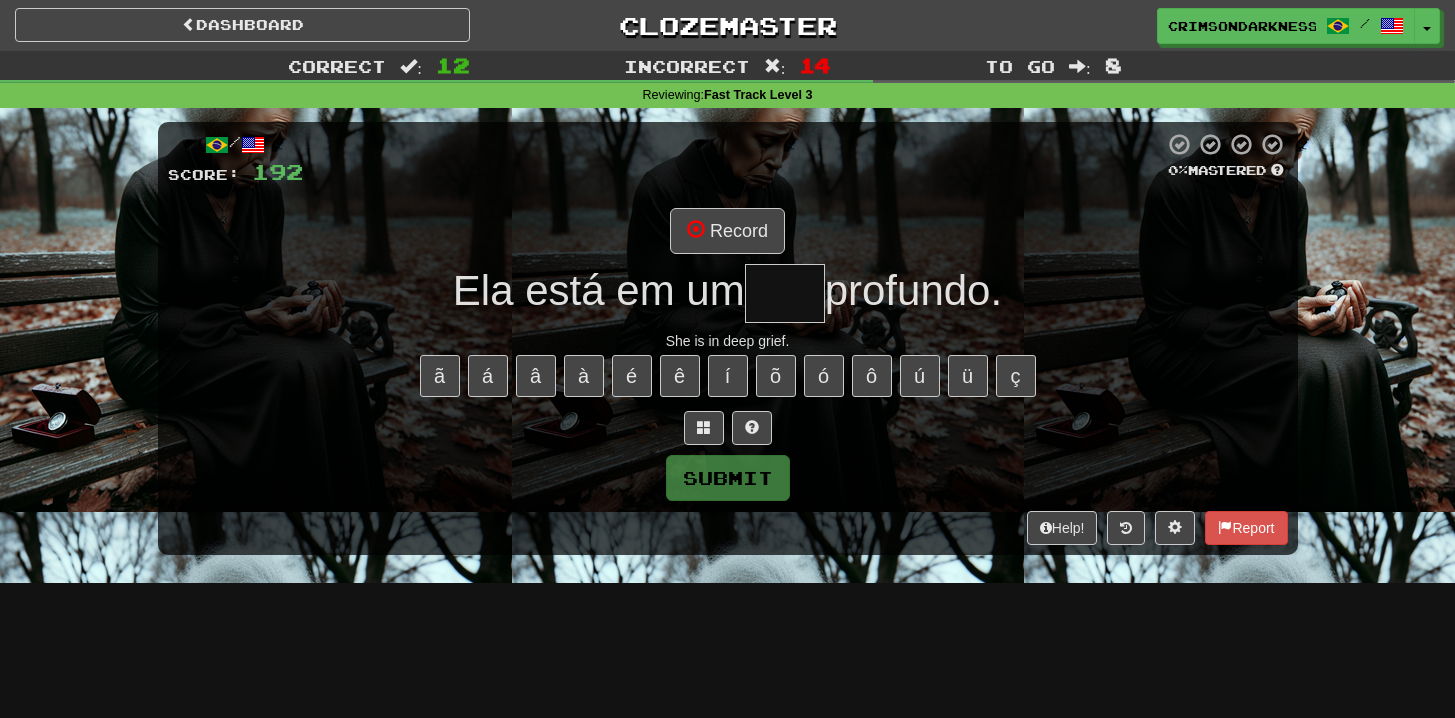 type on "****" 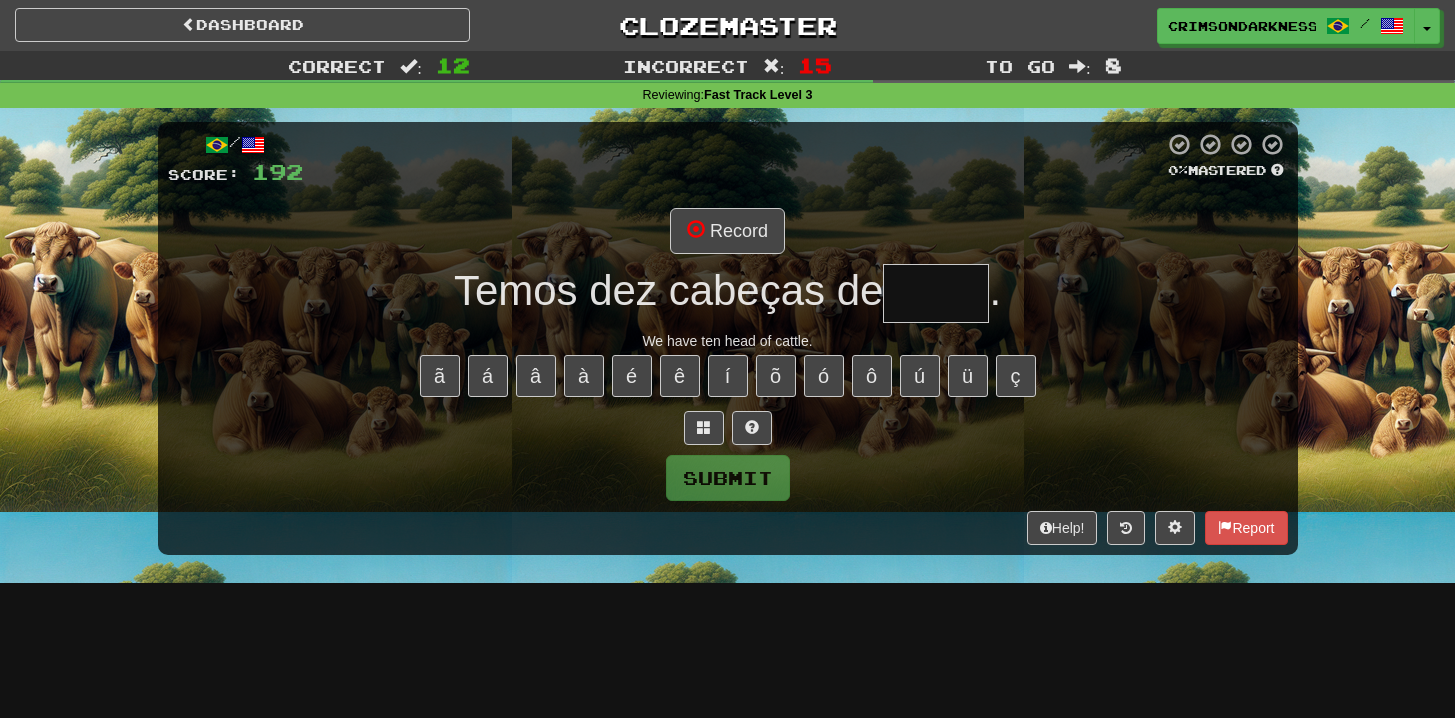 type on "****" 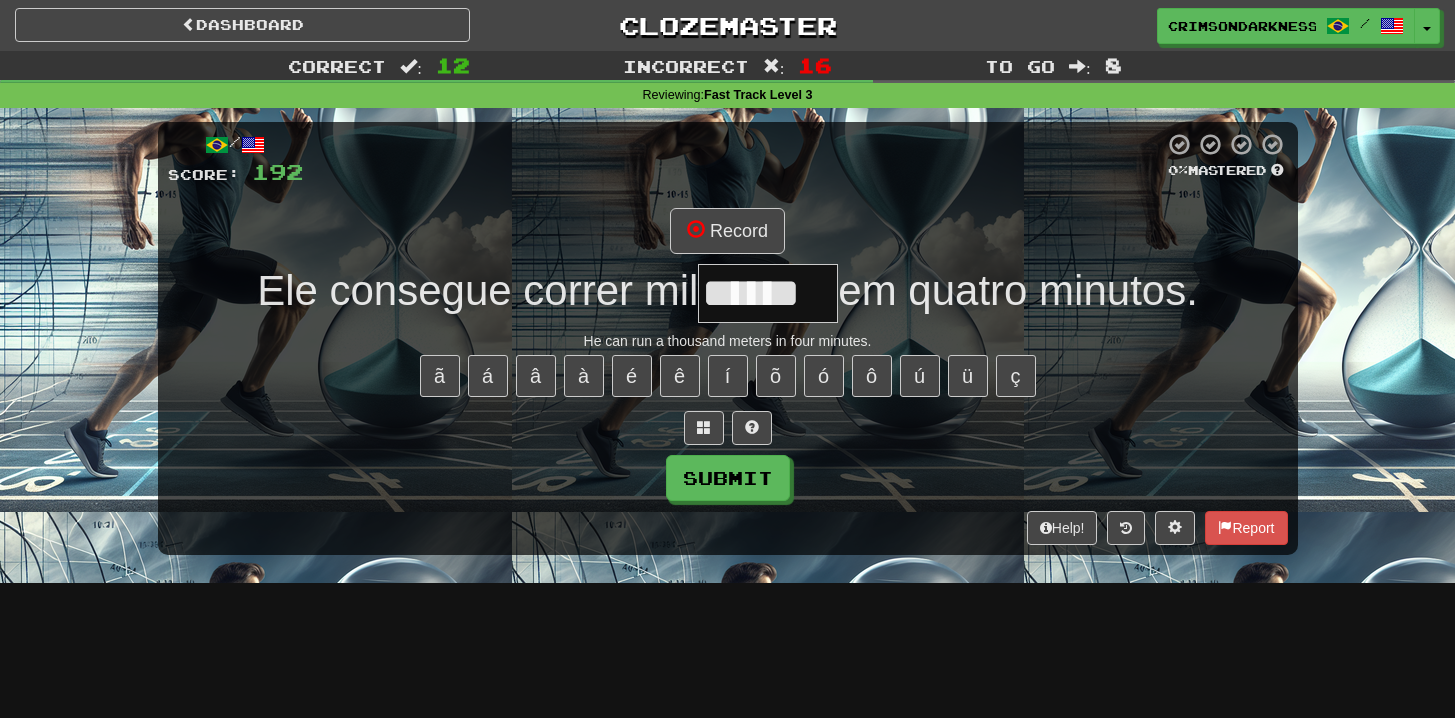 type on "******" 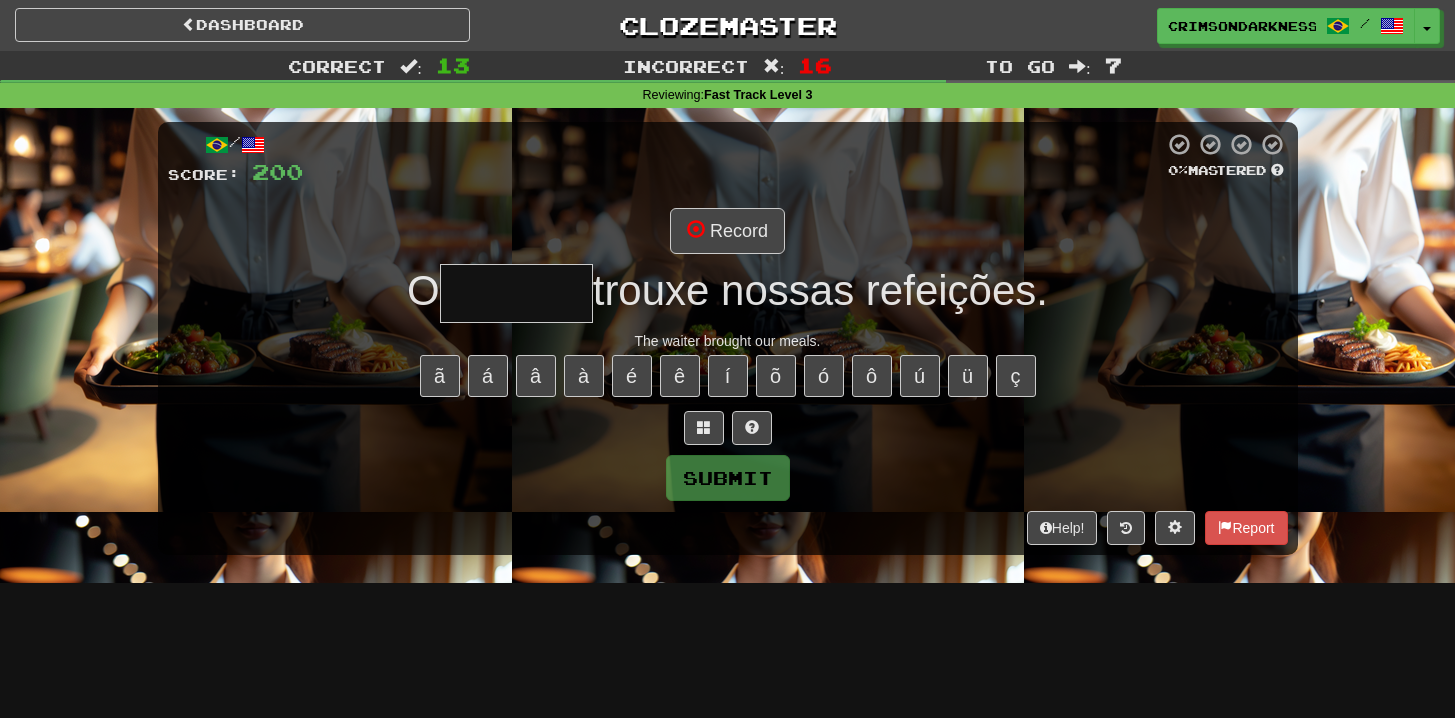 type on "******" 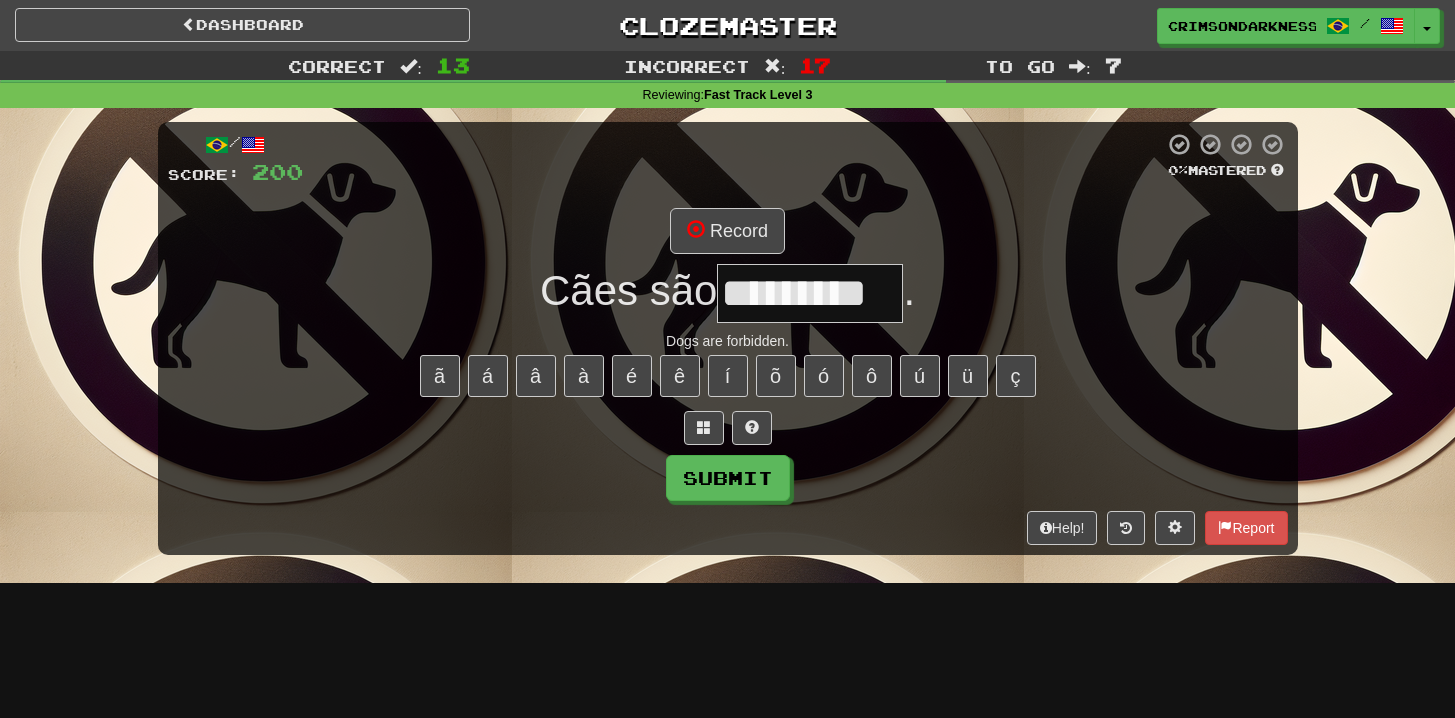 type on "*********" 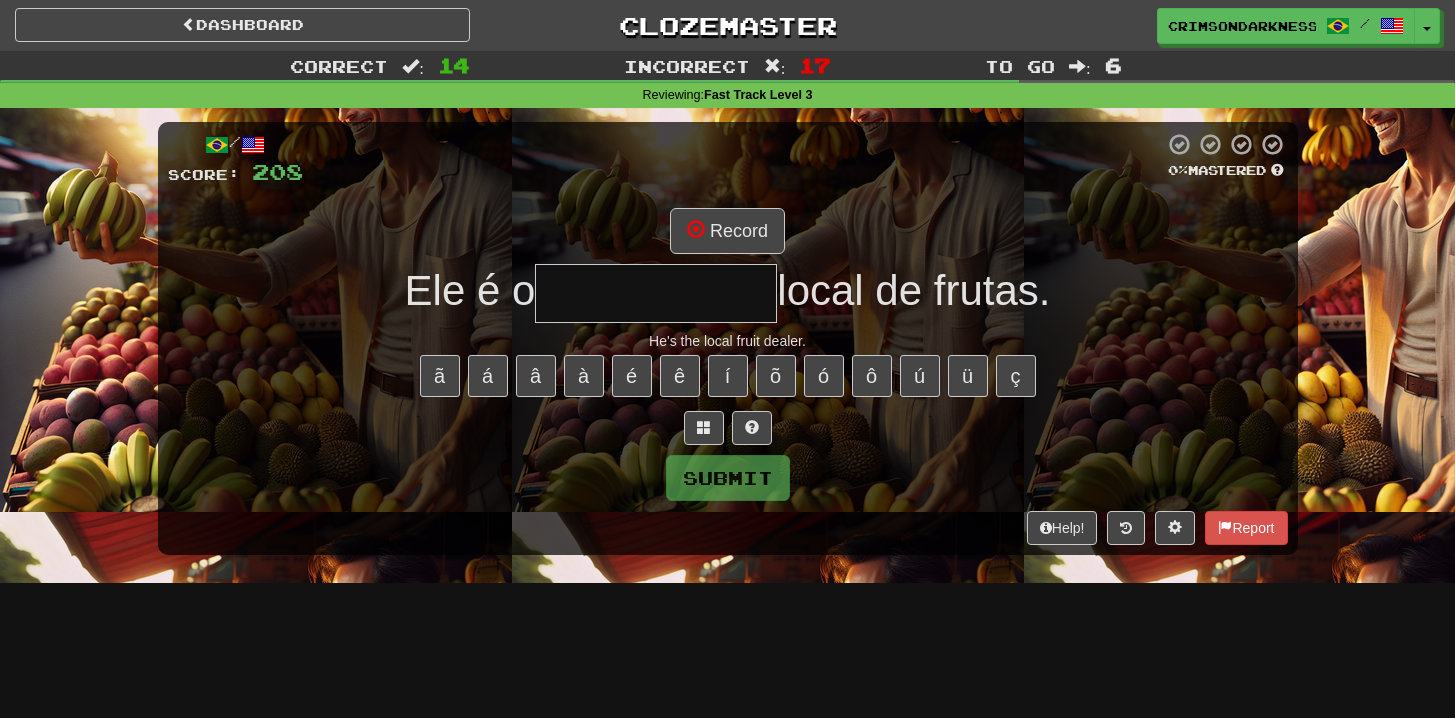type on "**********" 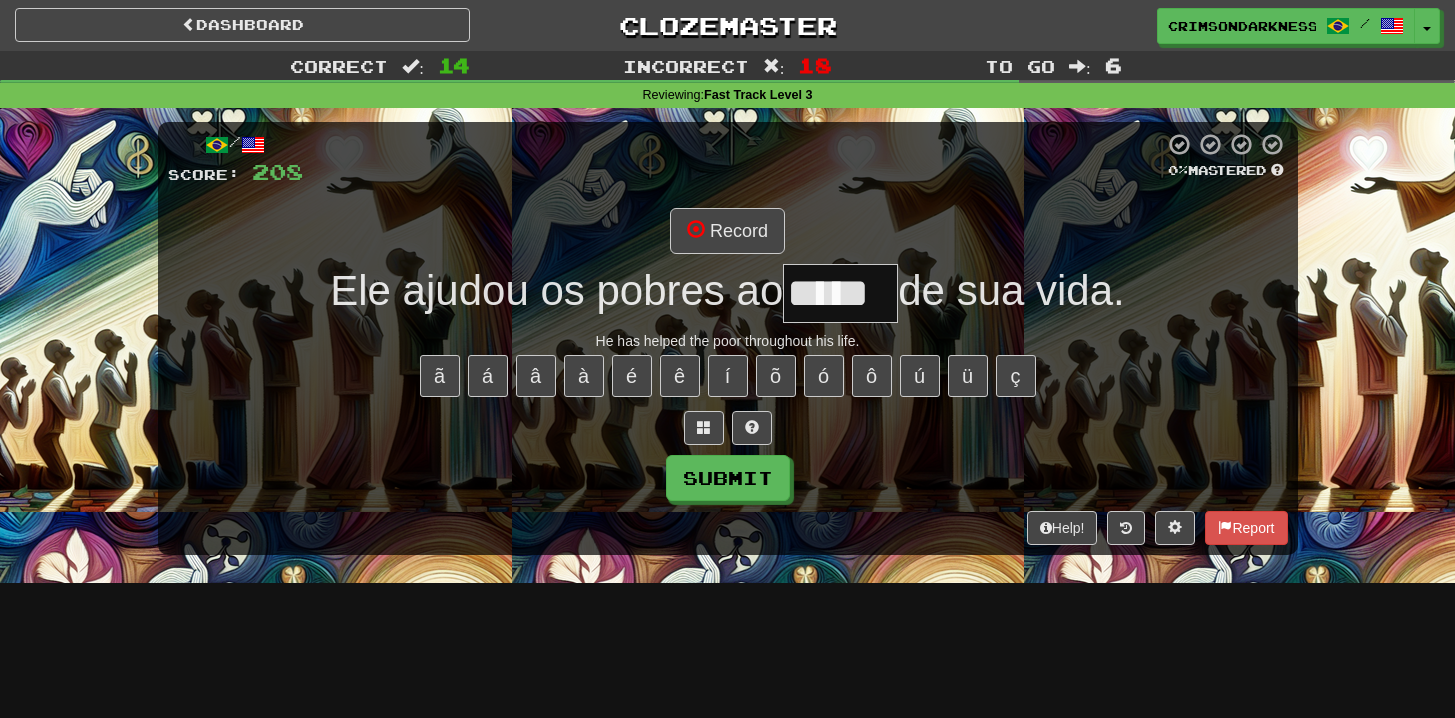 type on "*****" 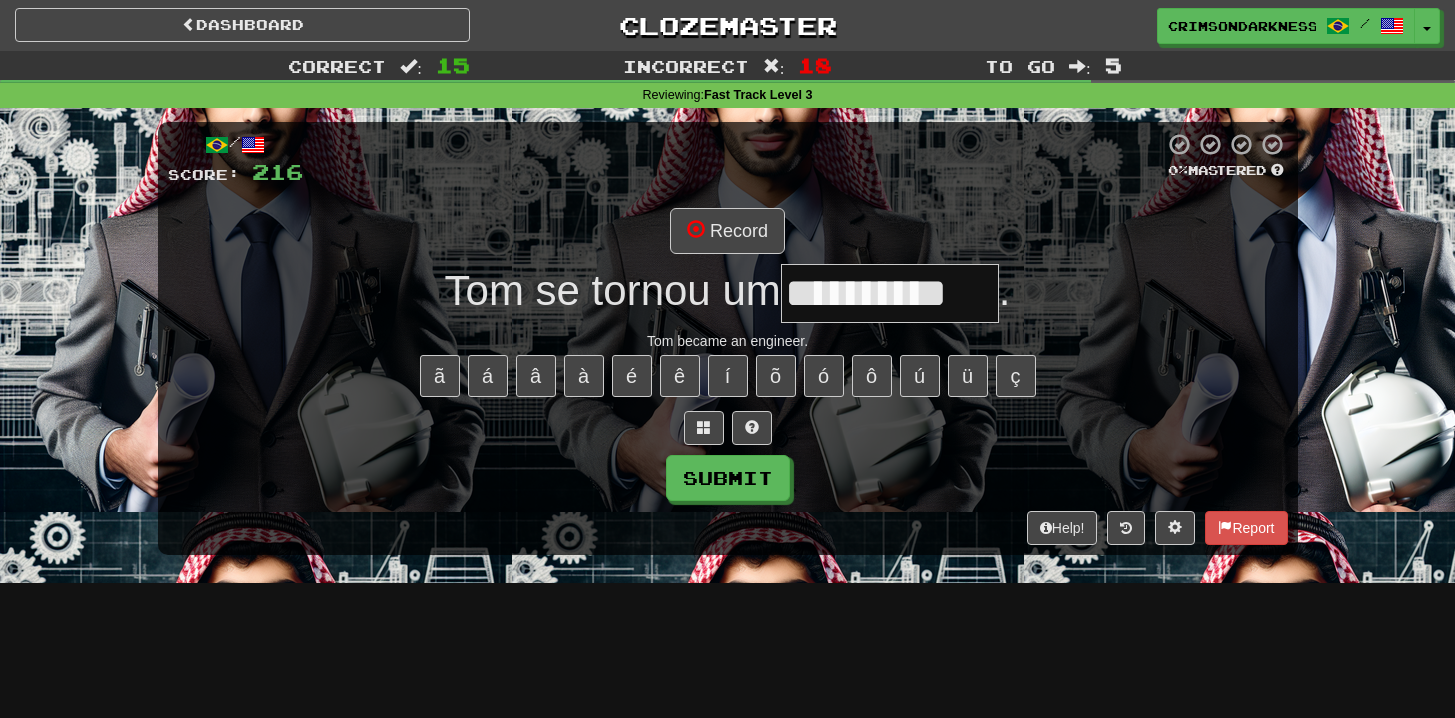 type on "**********" 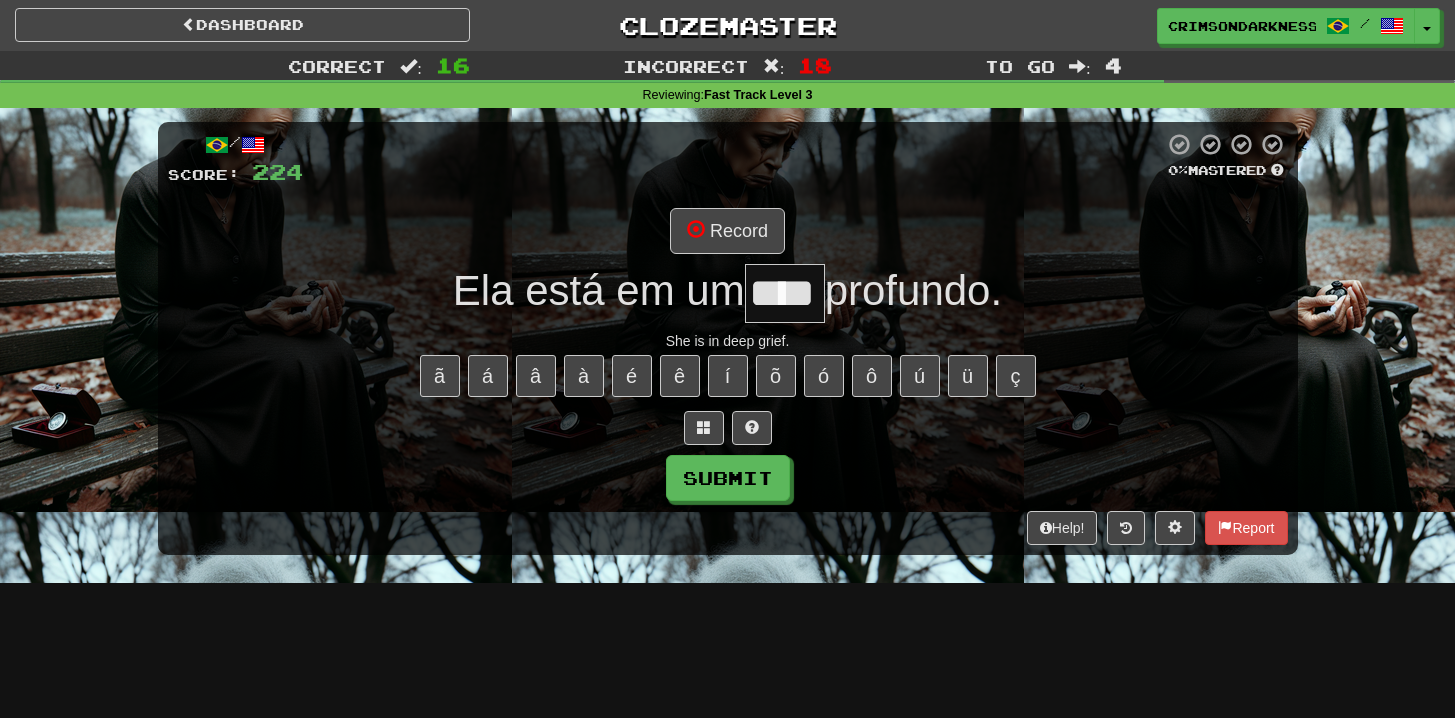 type on "****" 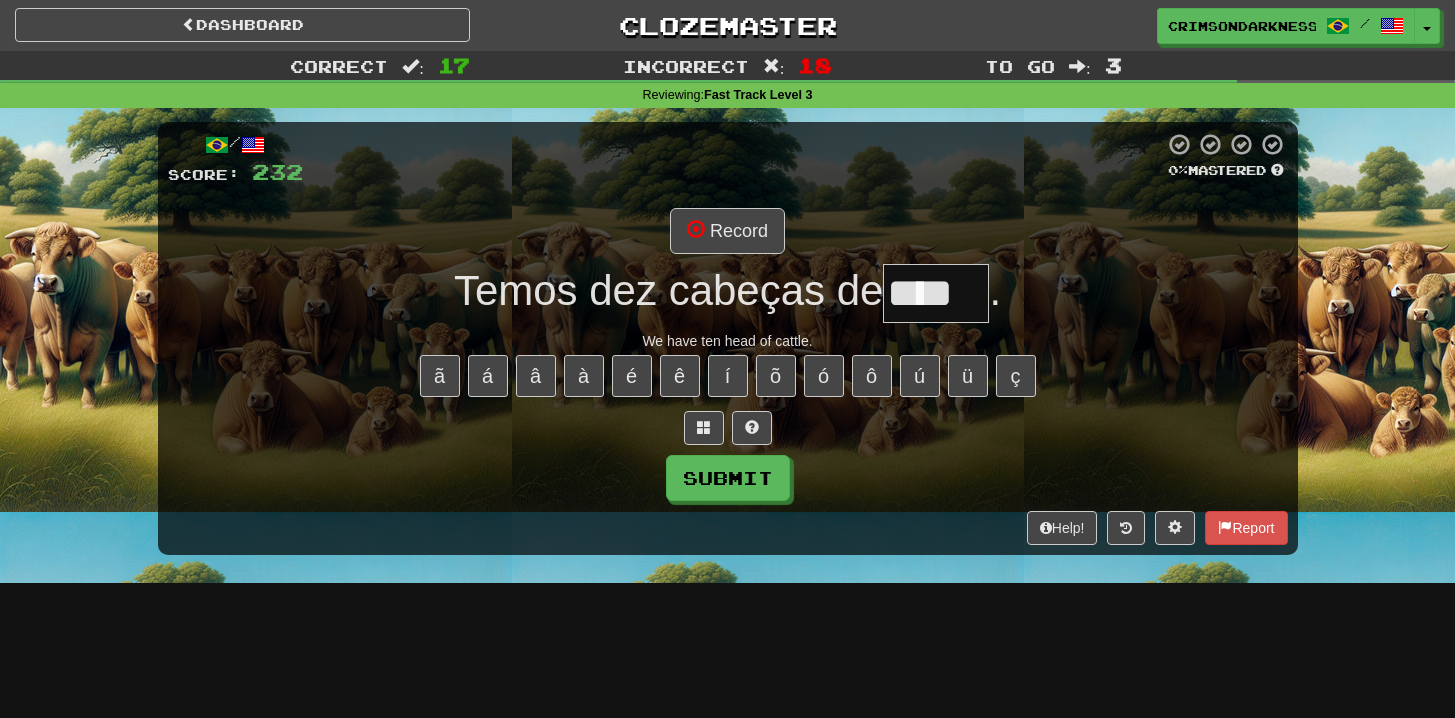 type on "****" 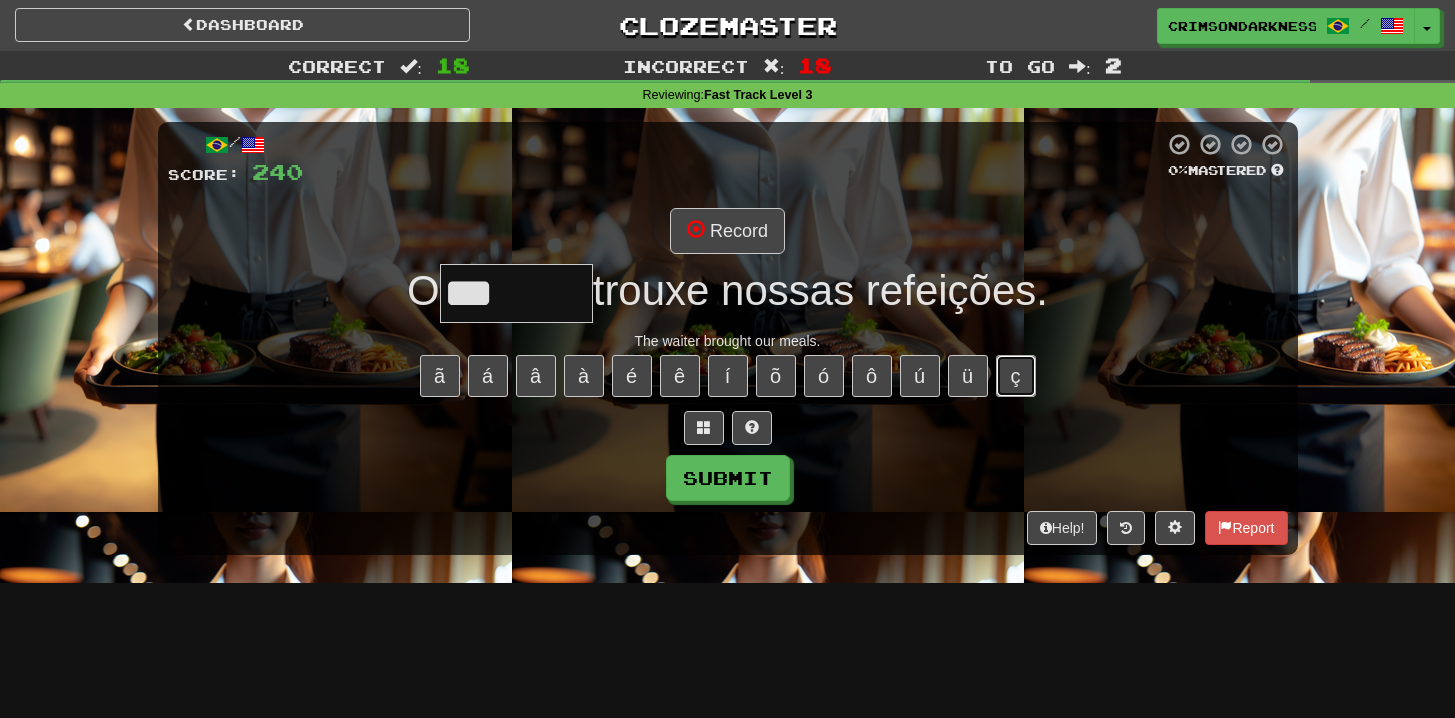 click on "ç" at bounding box center (1016, 376) 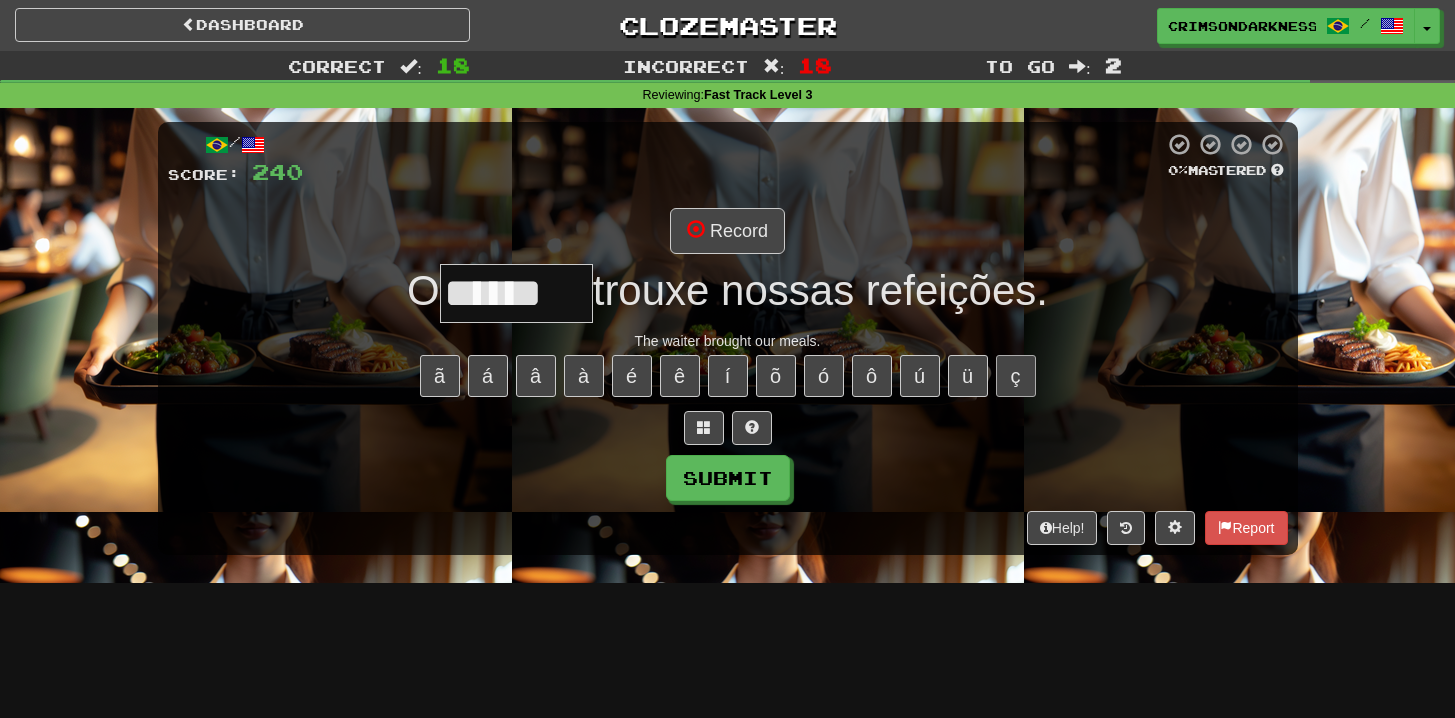 type on "******" 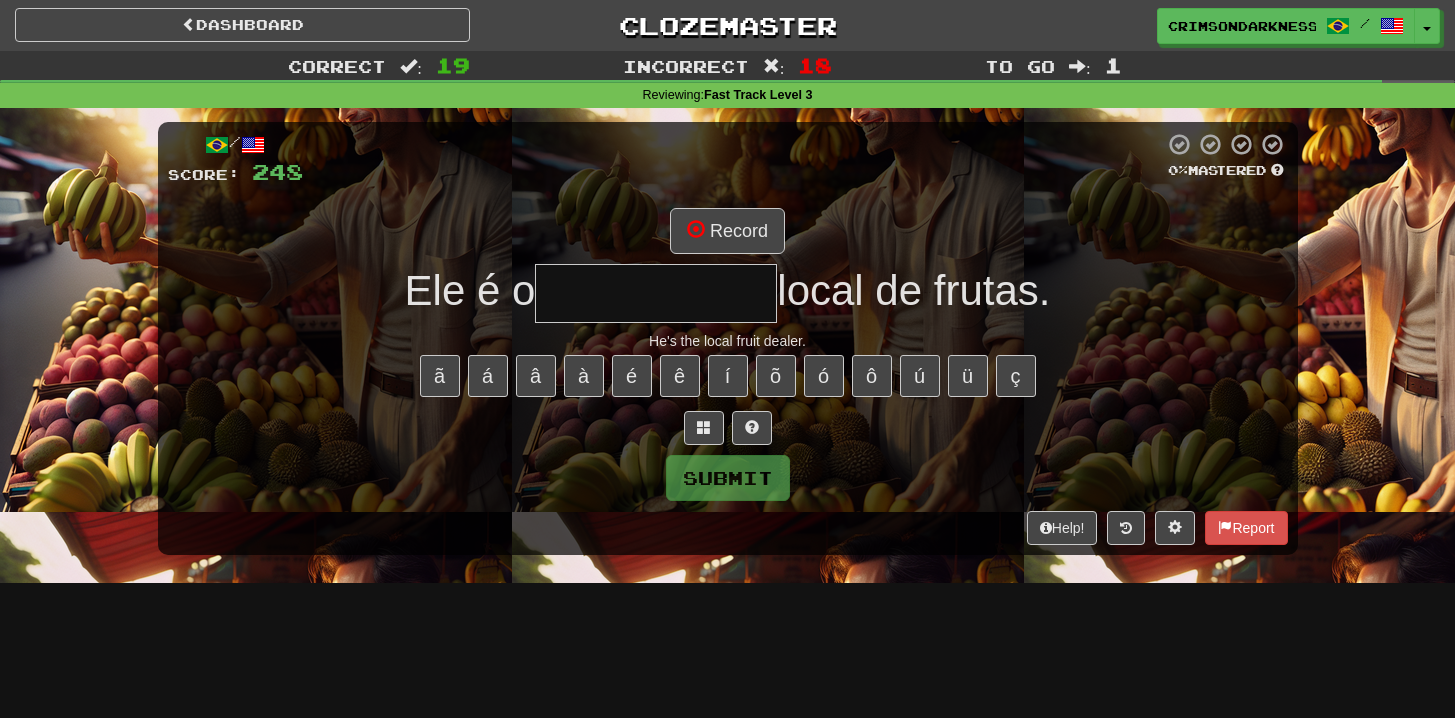 type on "**********" 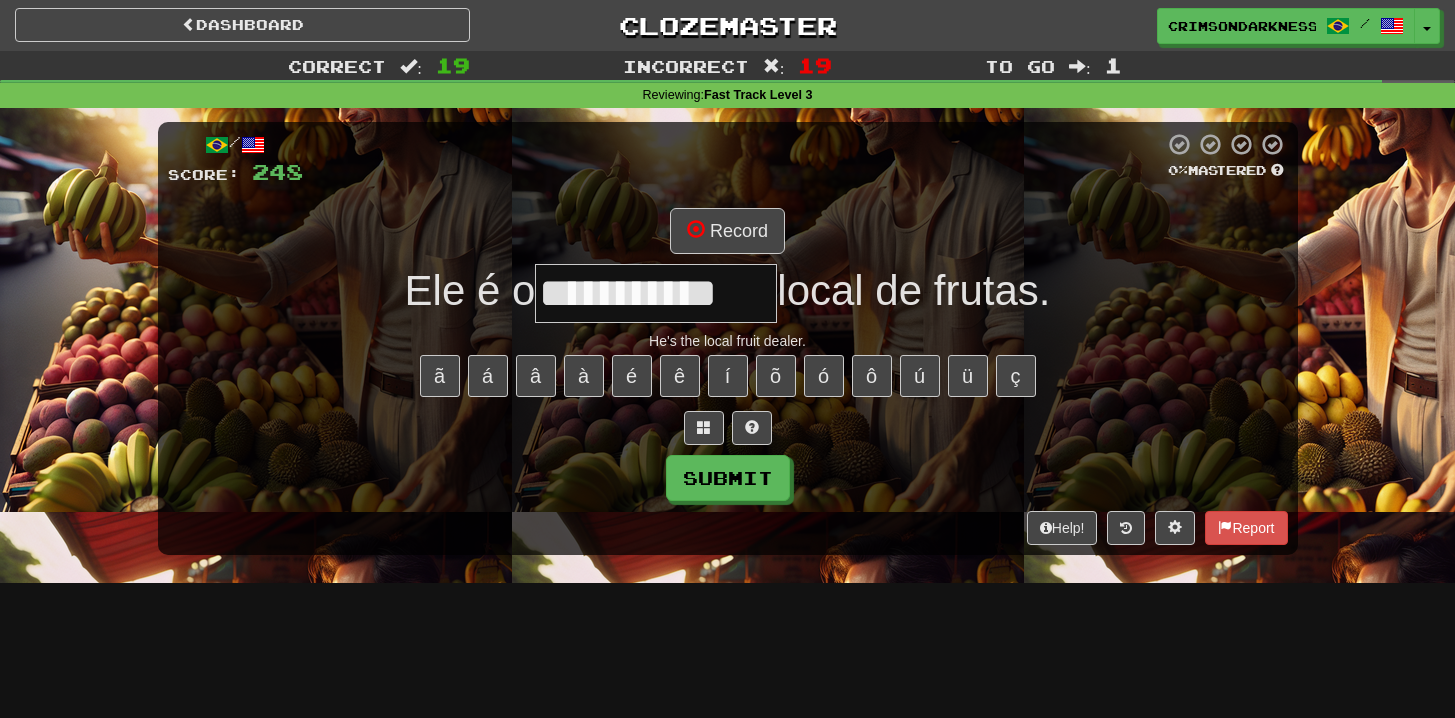 type on "**********" 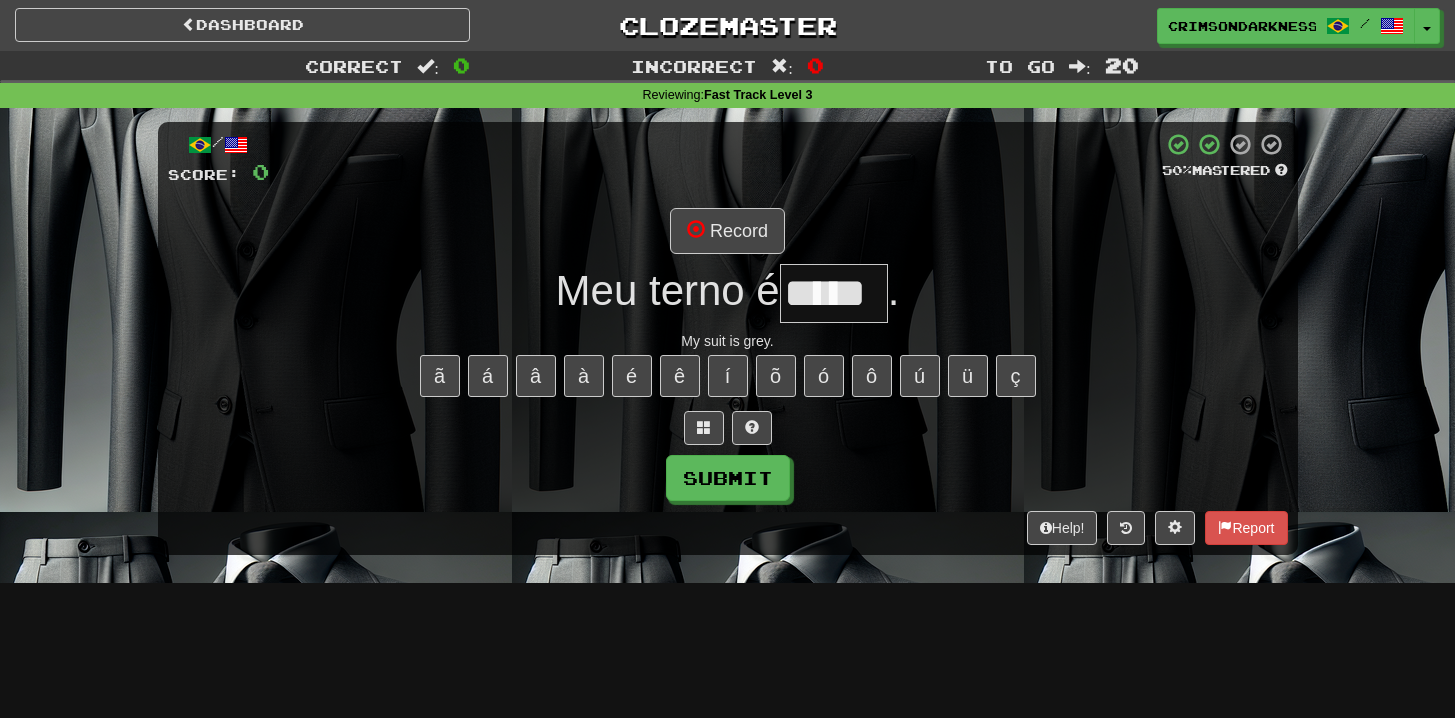 type on "*****" 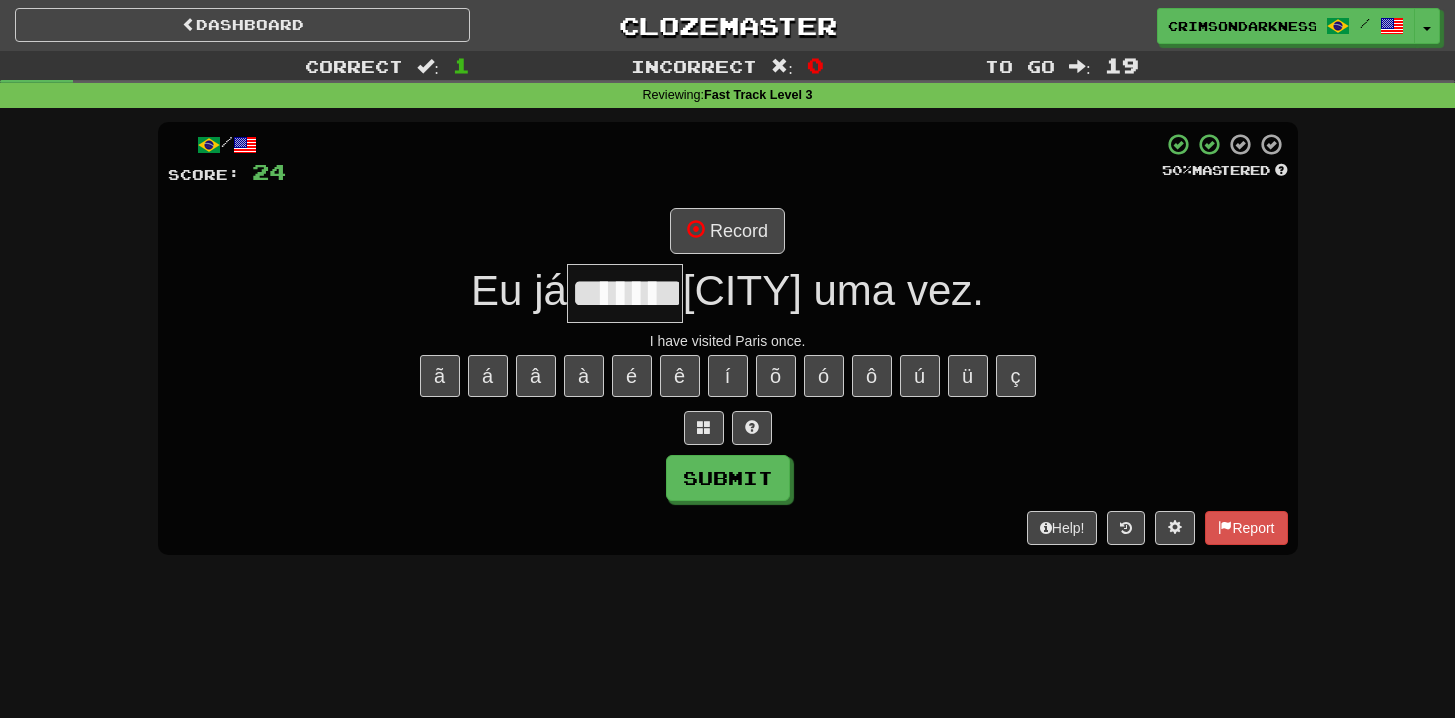 type on "*******" 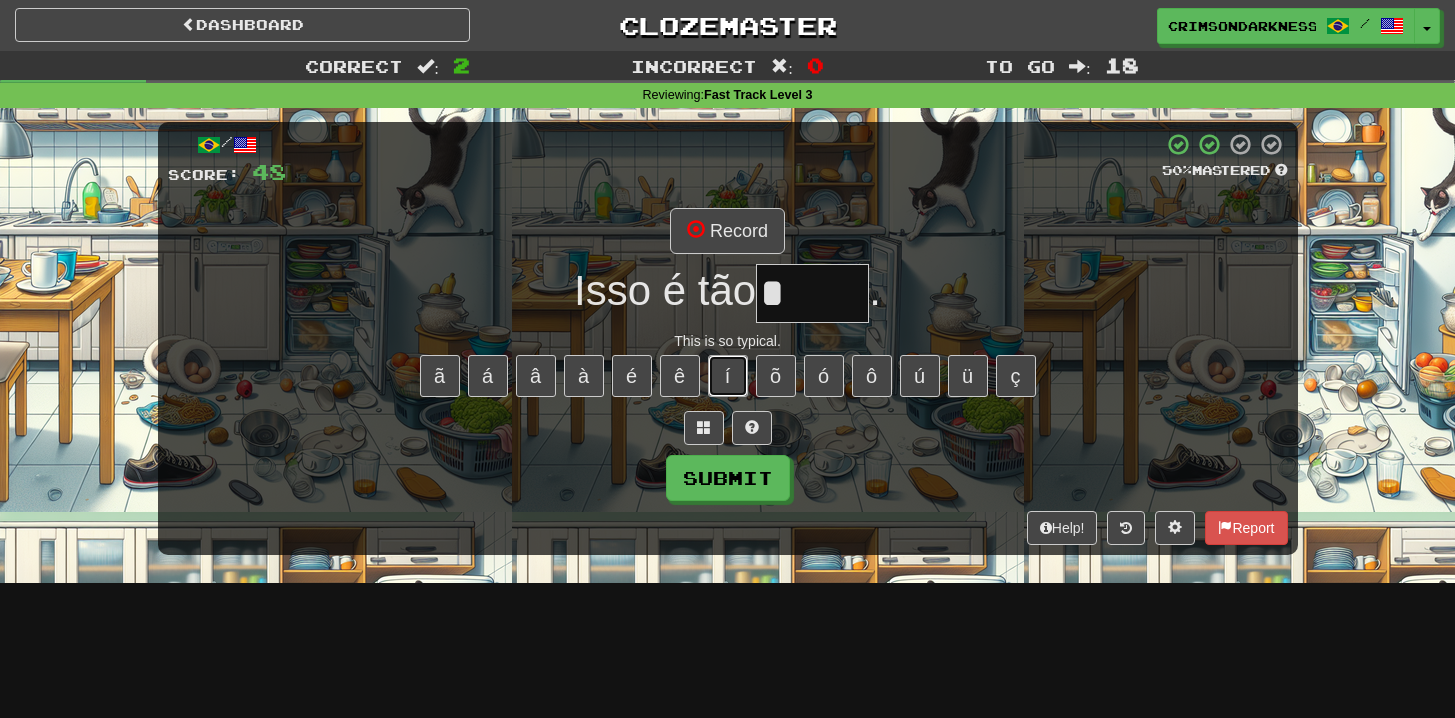 click on "í" at bounding box center [728, 376] 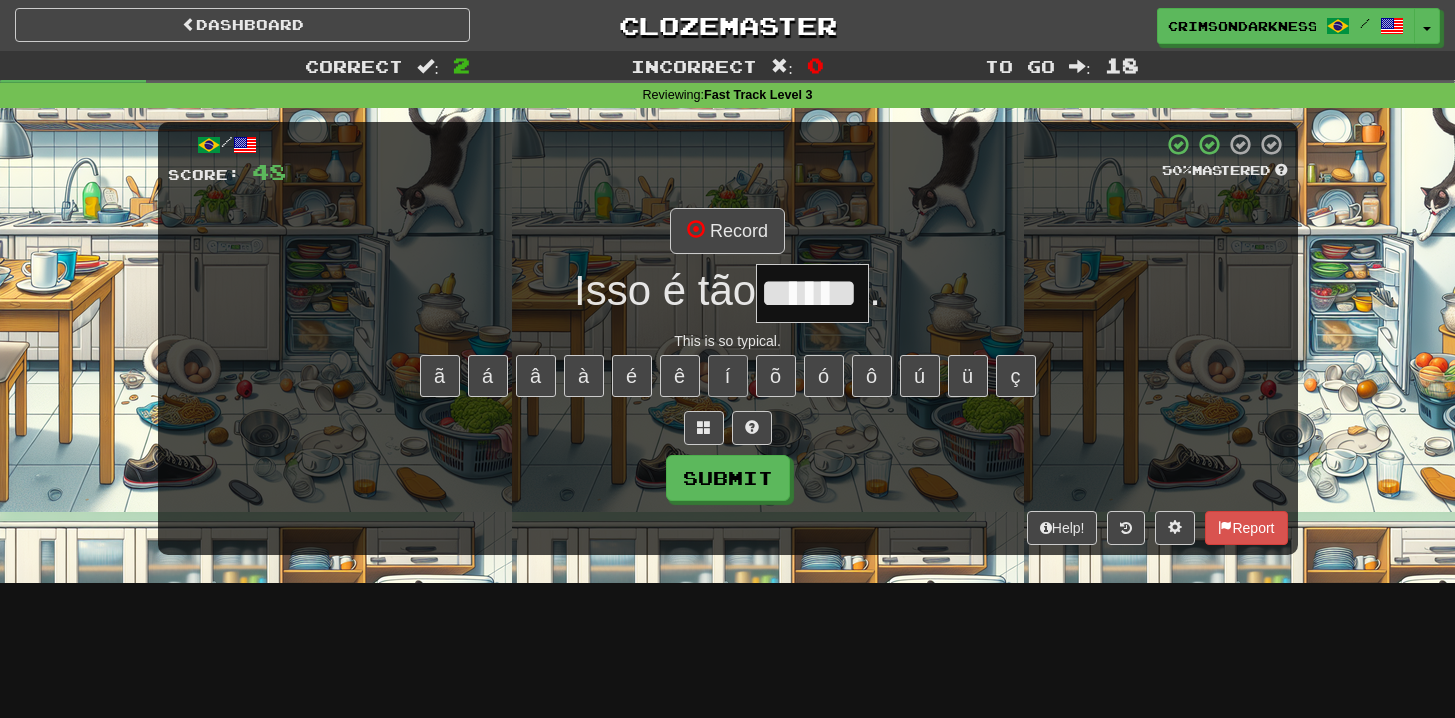 type on "******" 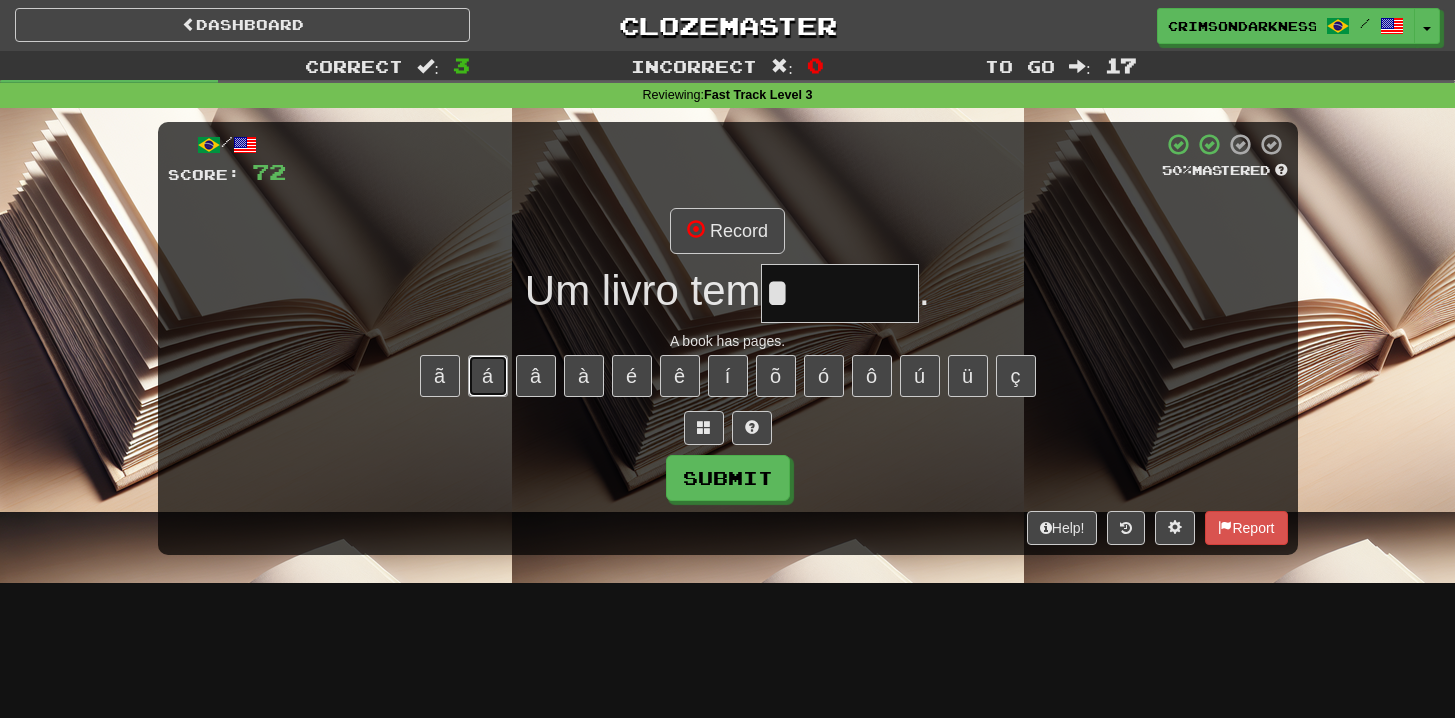 click on "á" at bounding box center (488, 376) 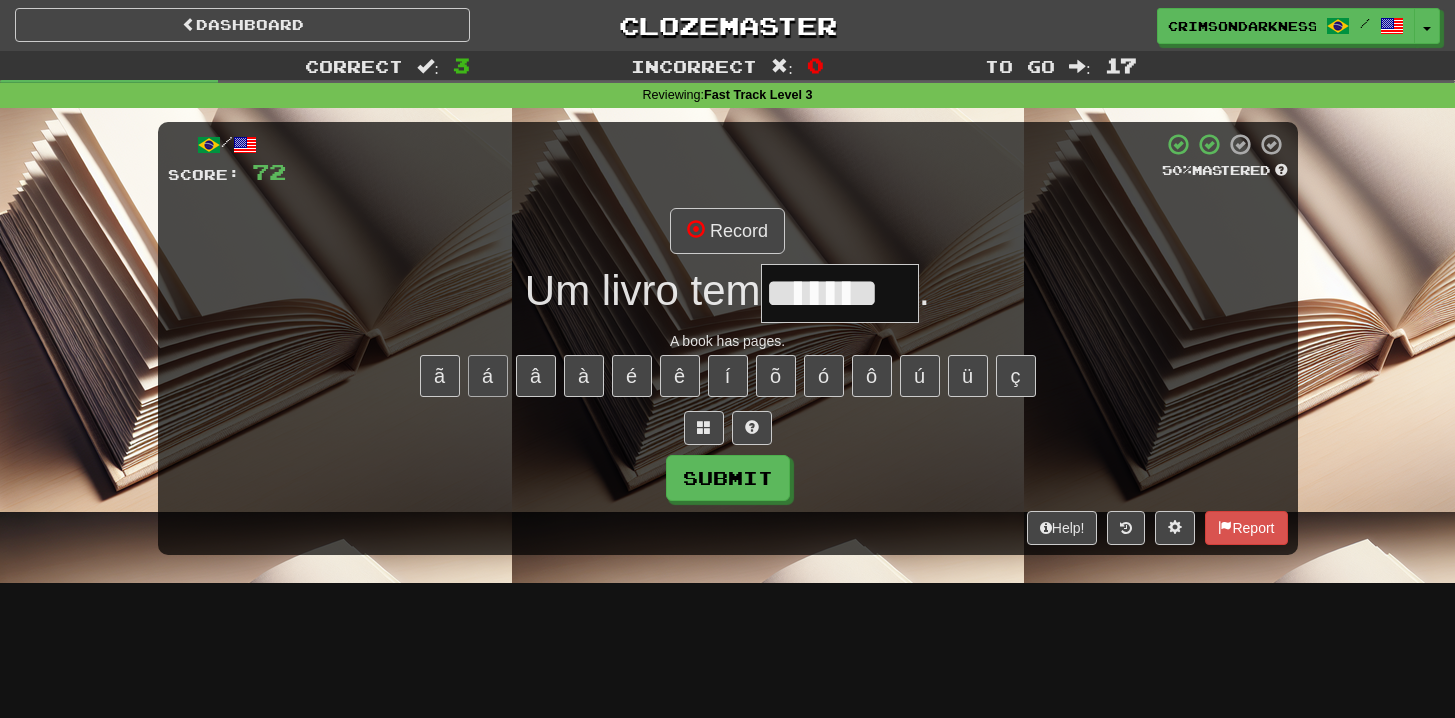 type on "*******" 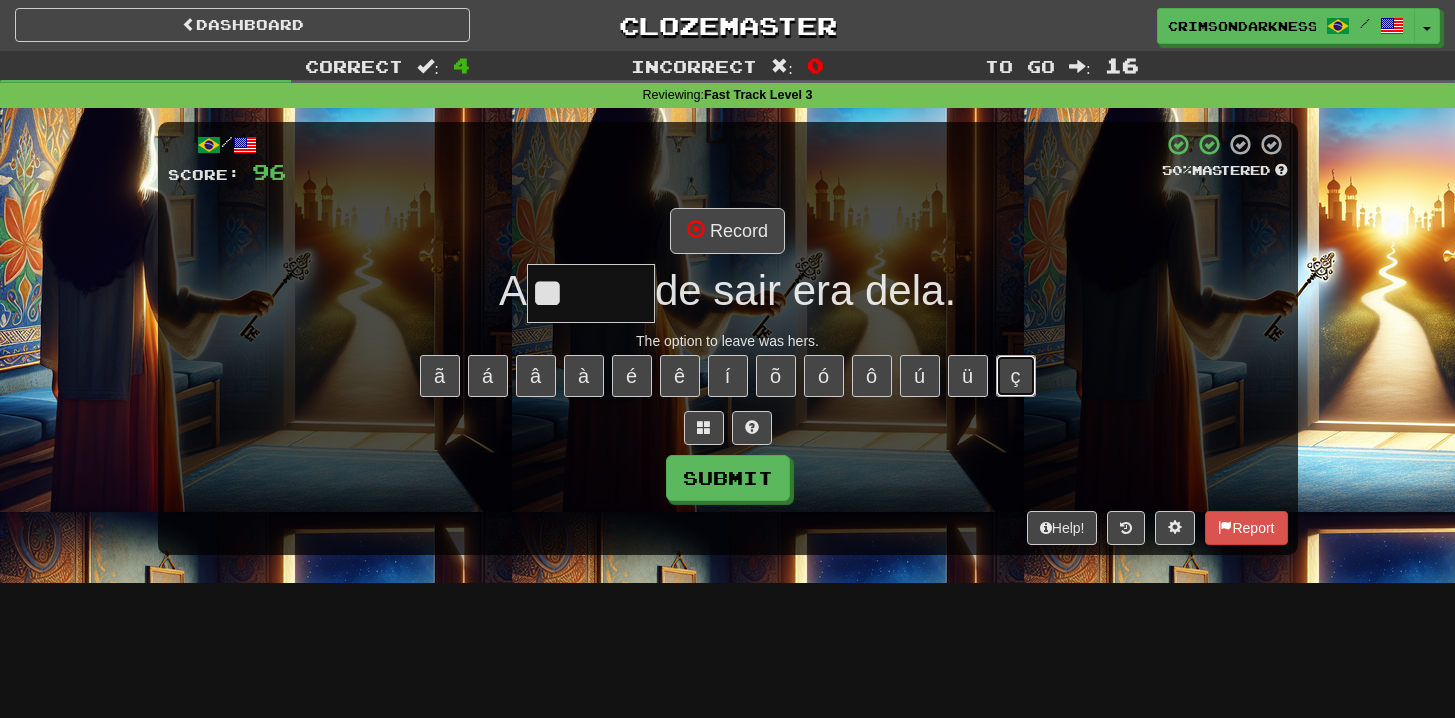 click on "ç" at bounding box center (1016, 376) 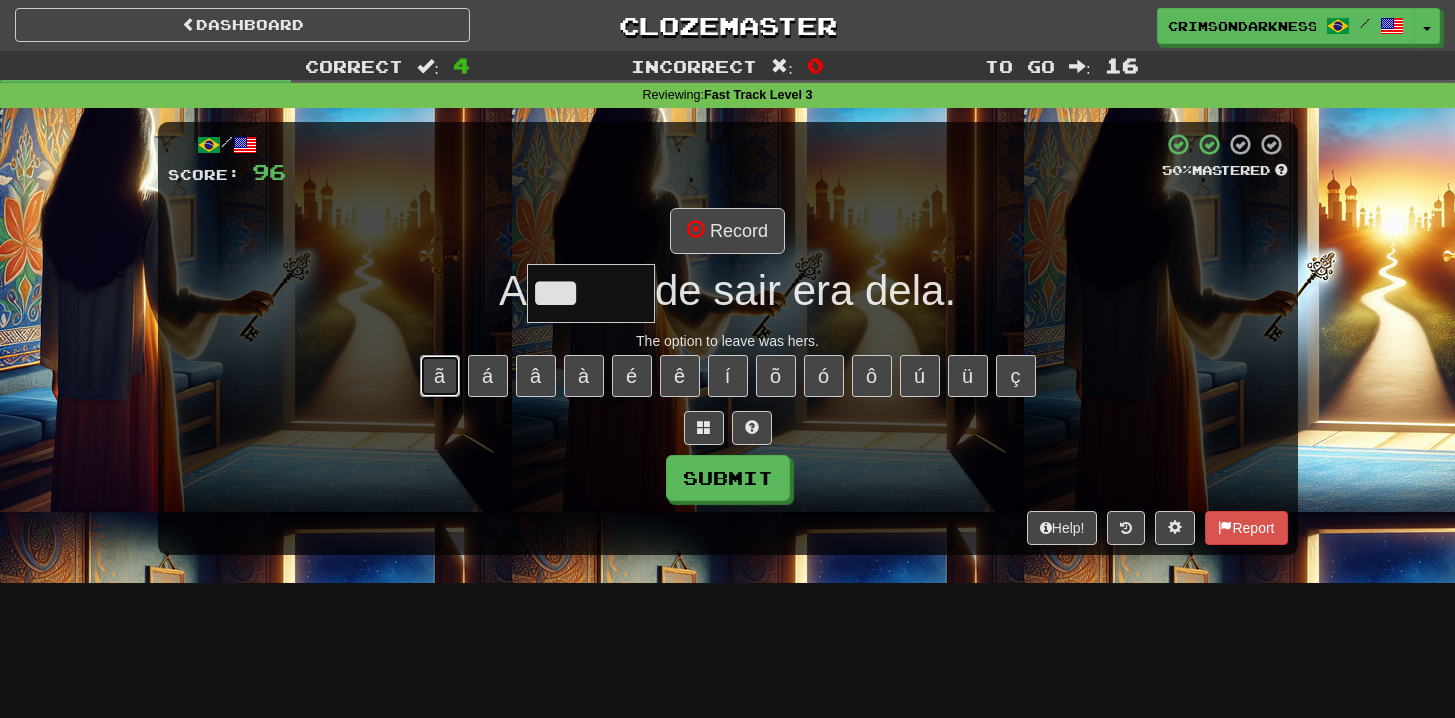 click on "ã" at bounding box center [440, 376] 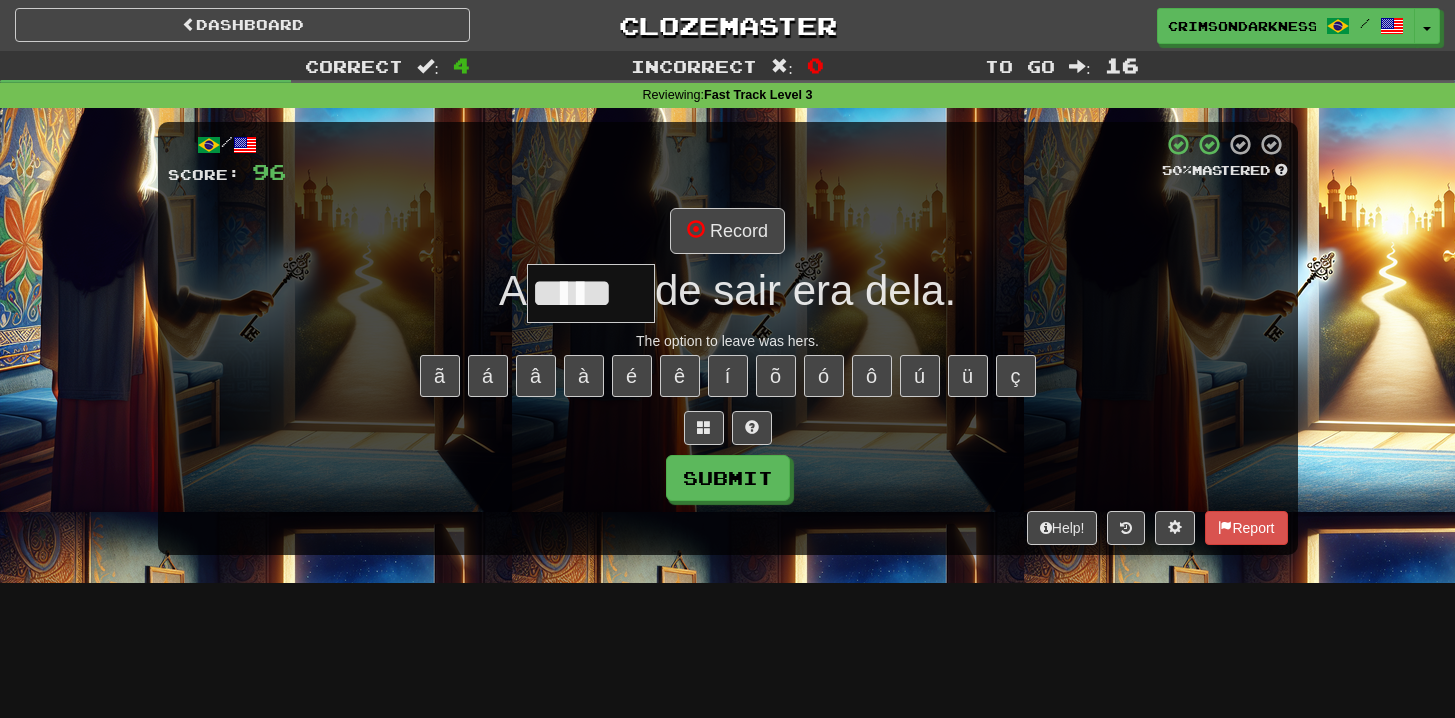 type on "*****" 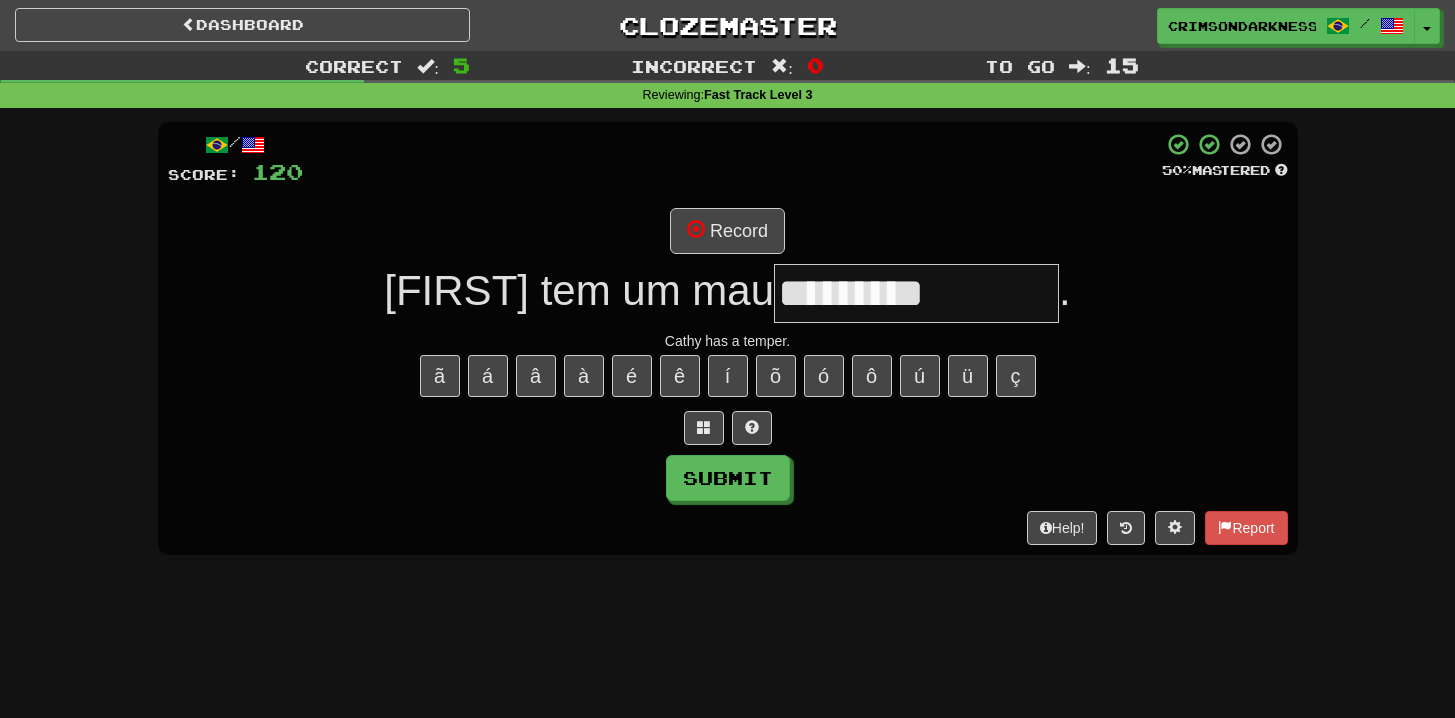 type on "**********" 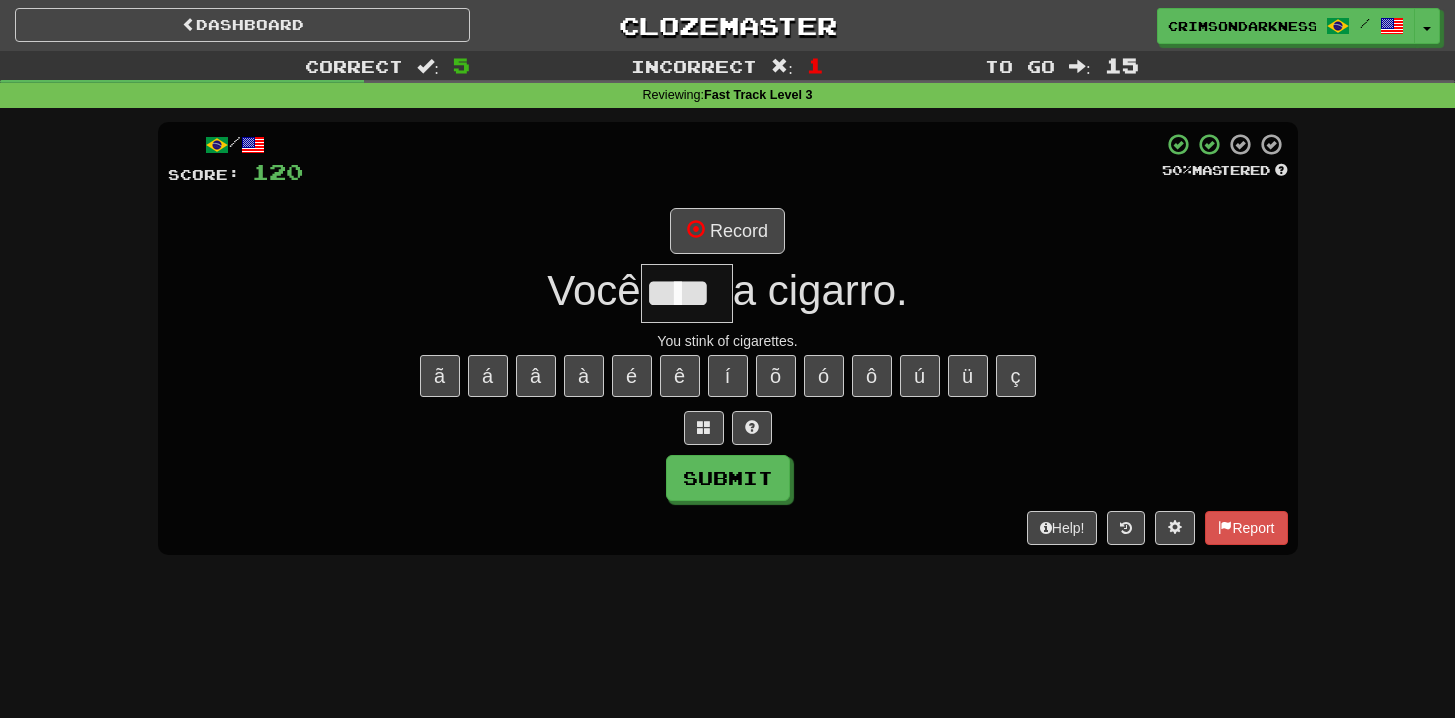 type on "****" 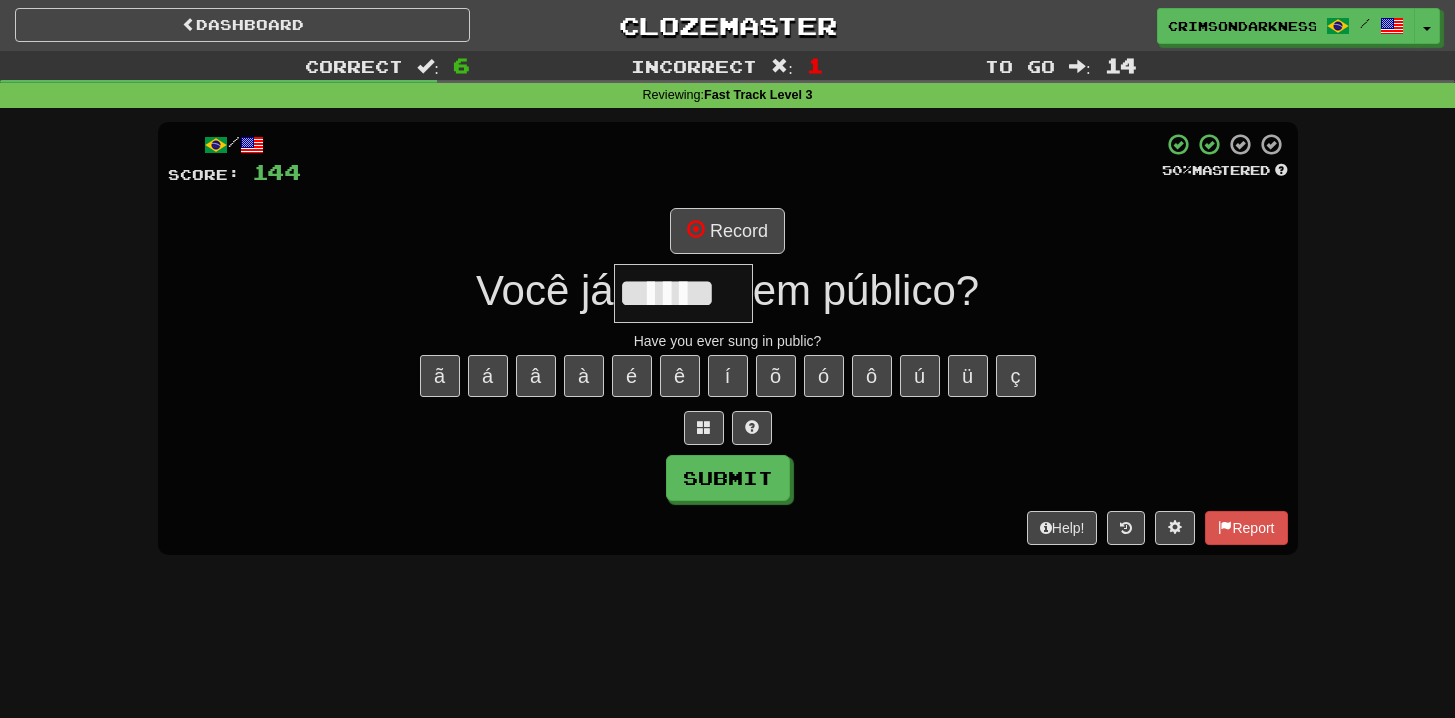 type on "******" 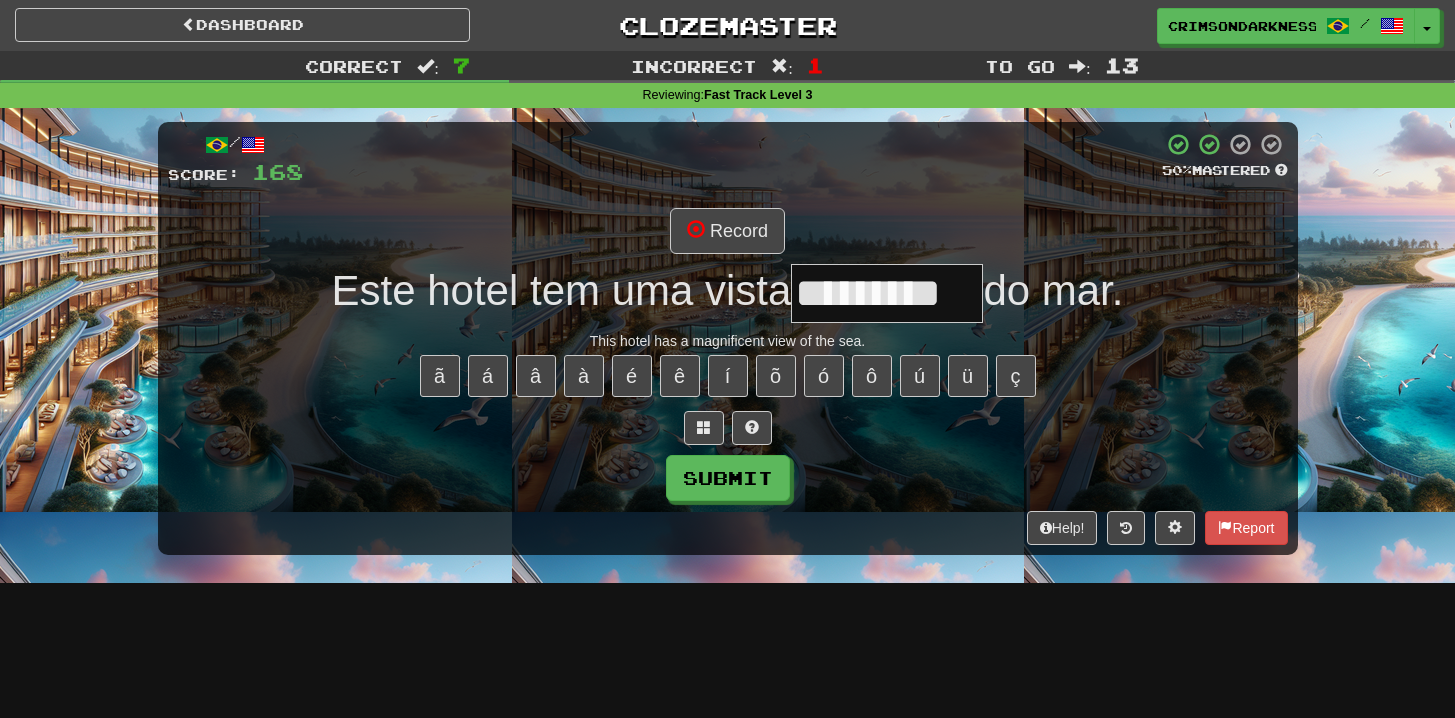 type on "*********" 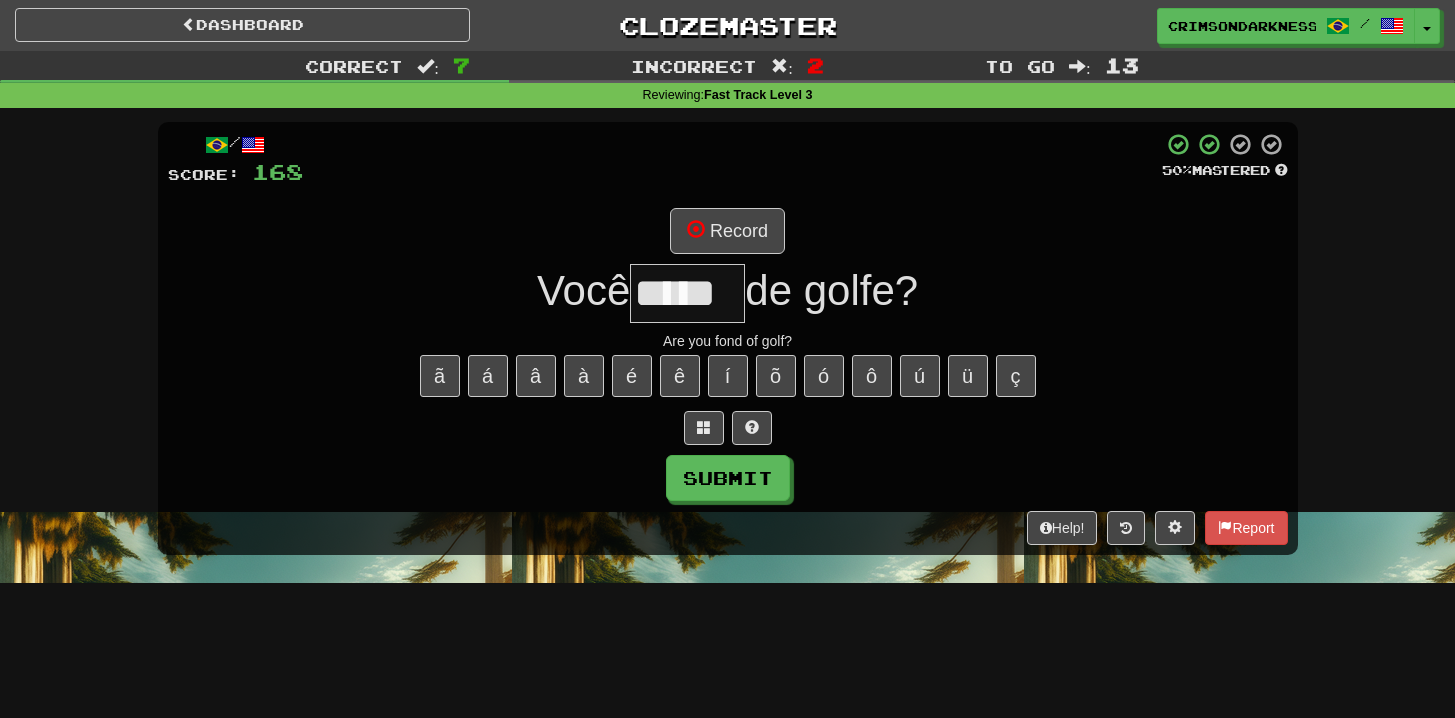 type on "*****" 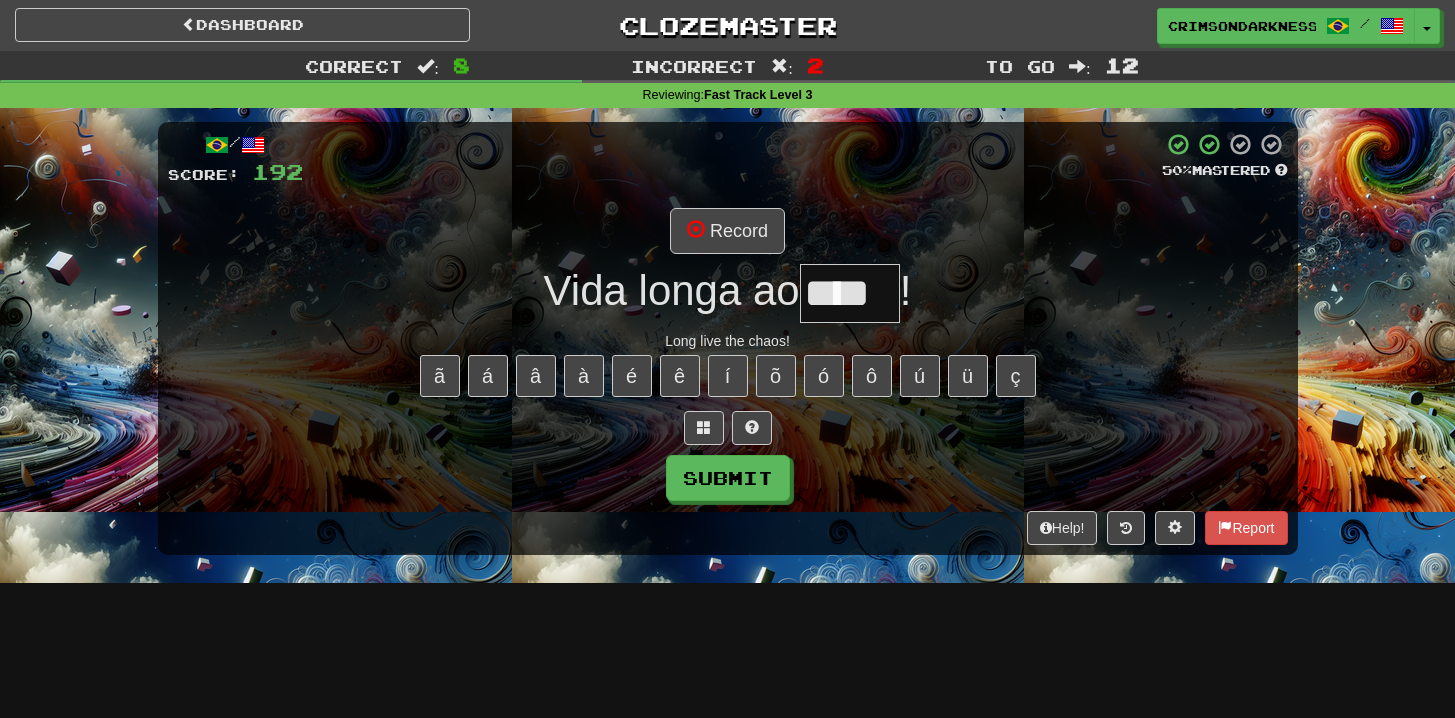 type on "****" 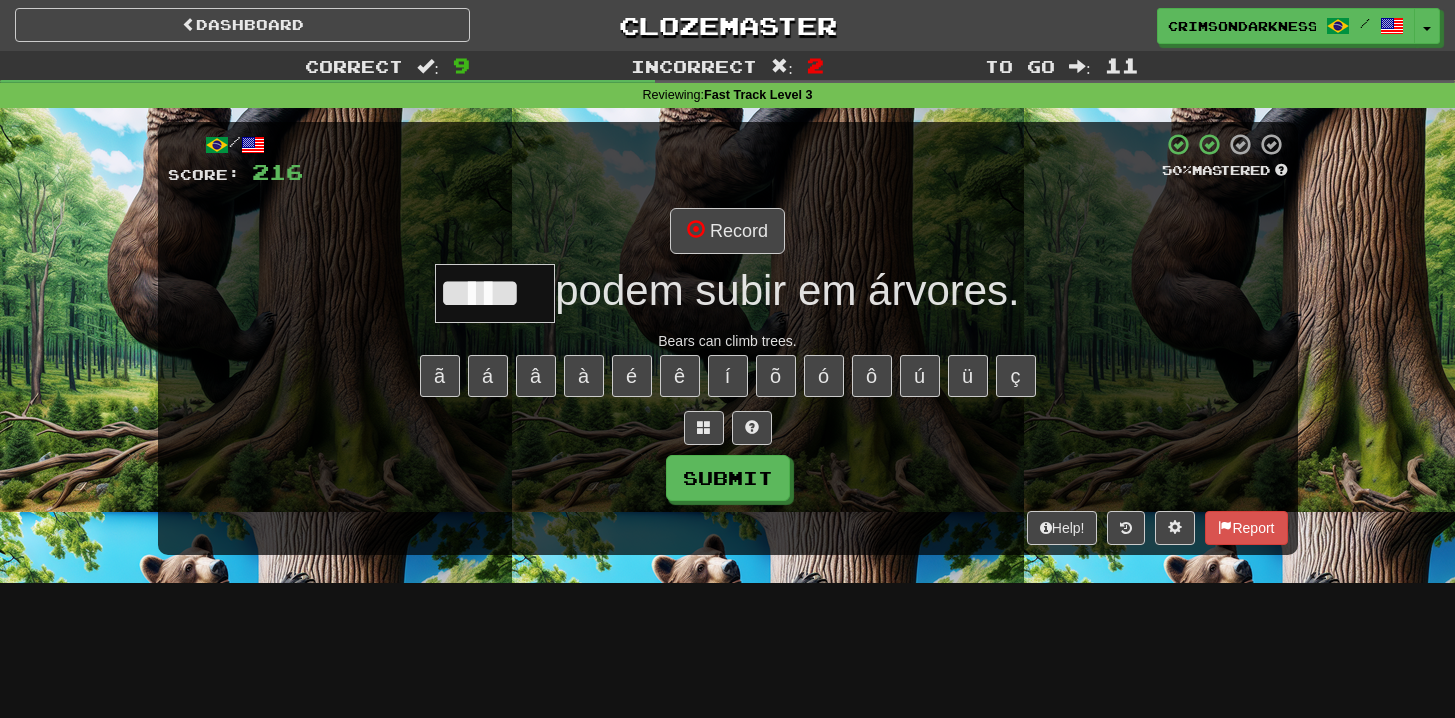 type on "*****" 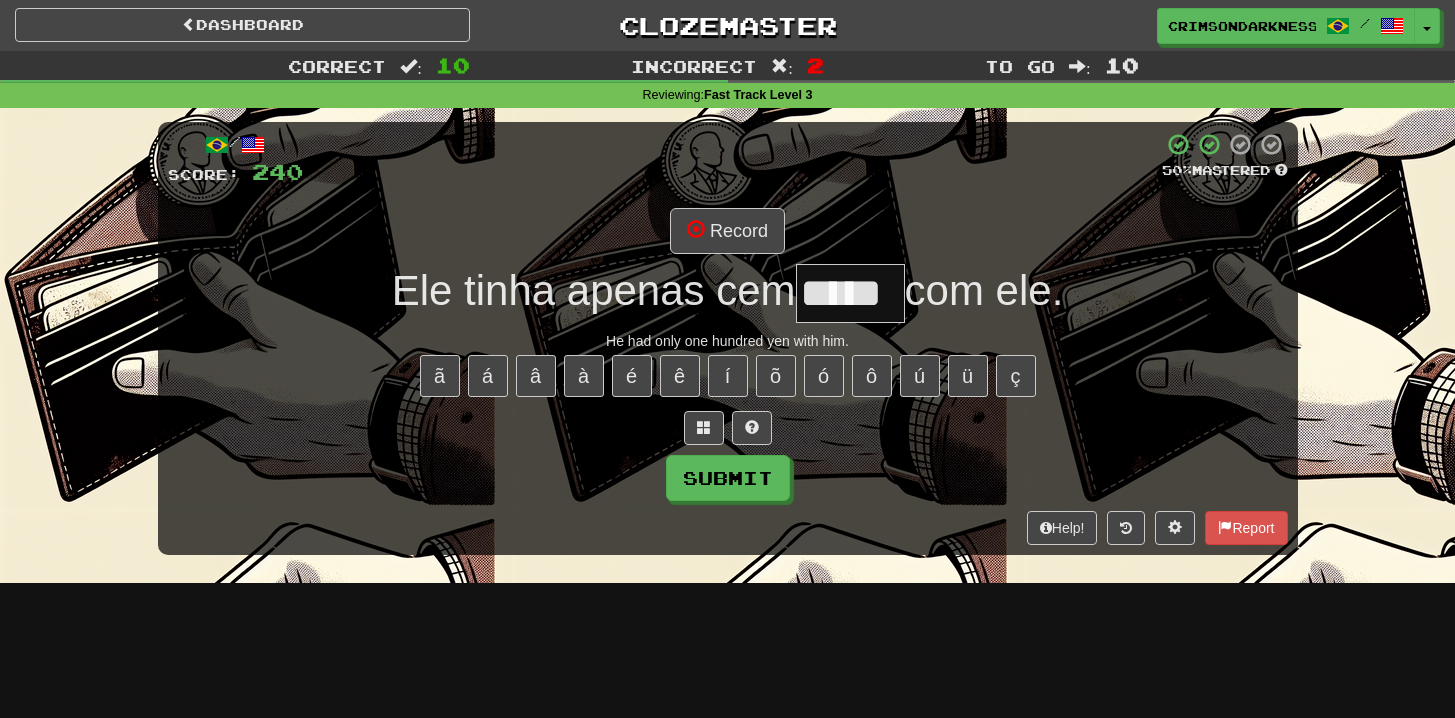 scroll, scrollTop: 0, scrollLeft: 9, axis: horizontal 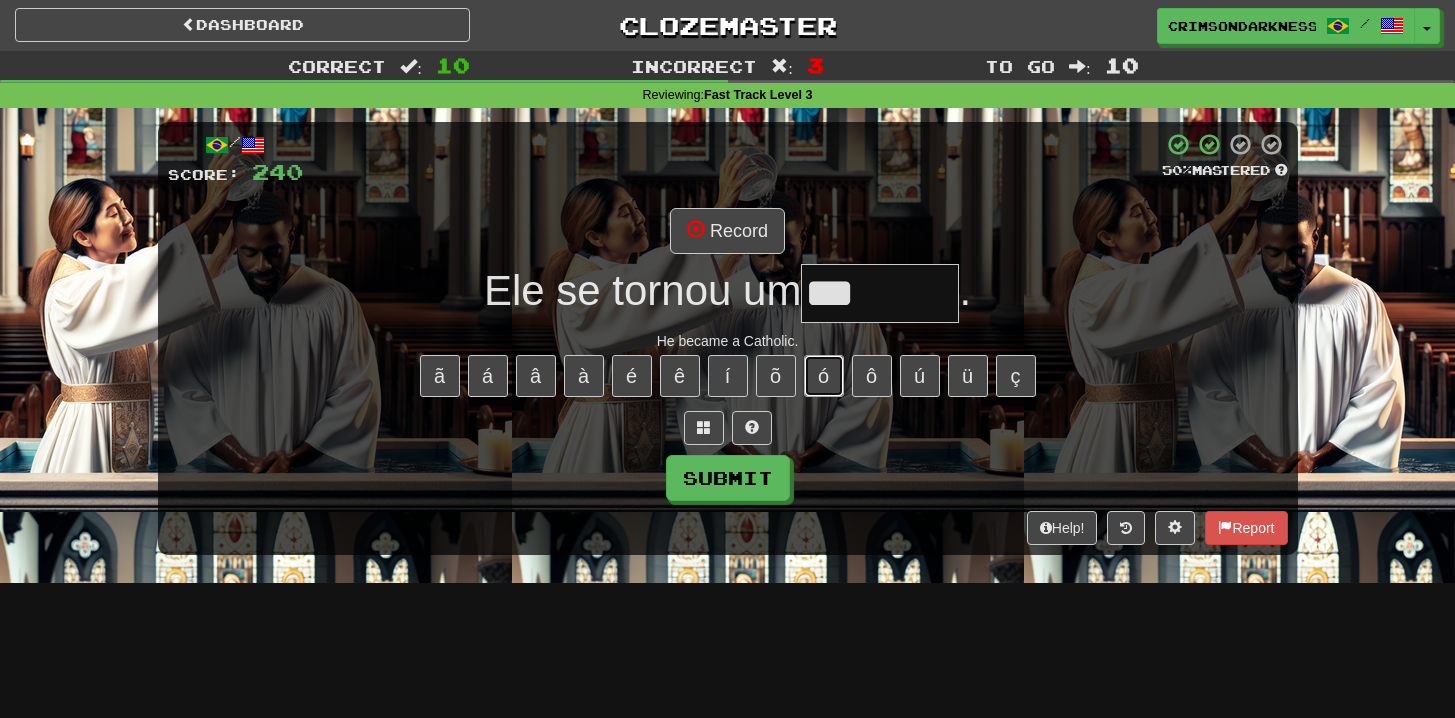 click on "ó" at bounding box center (824, 376) 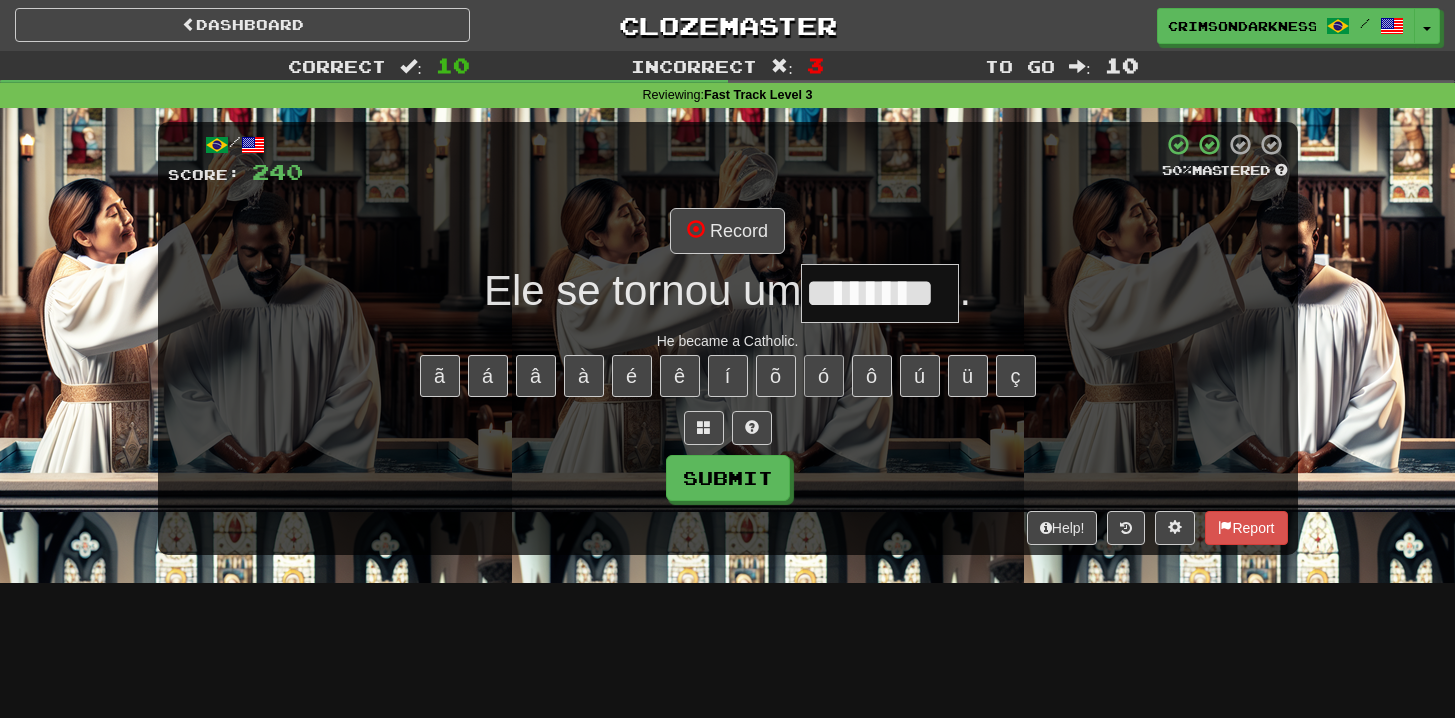 type on "********" 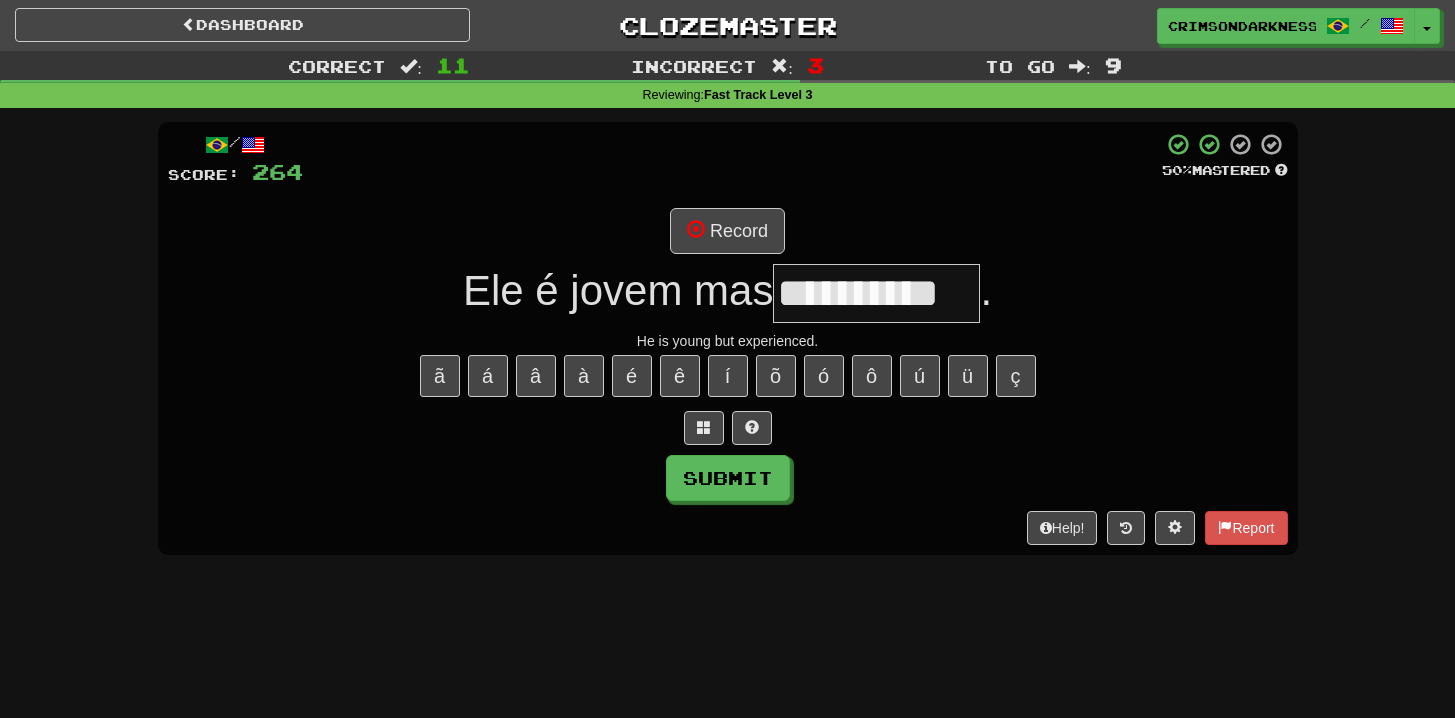 type on "**********" 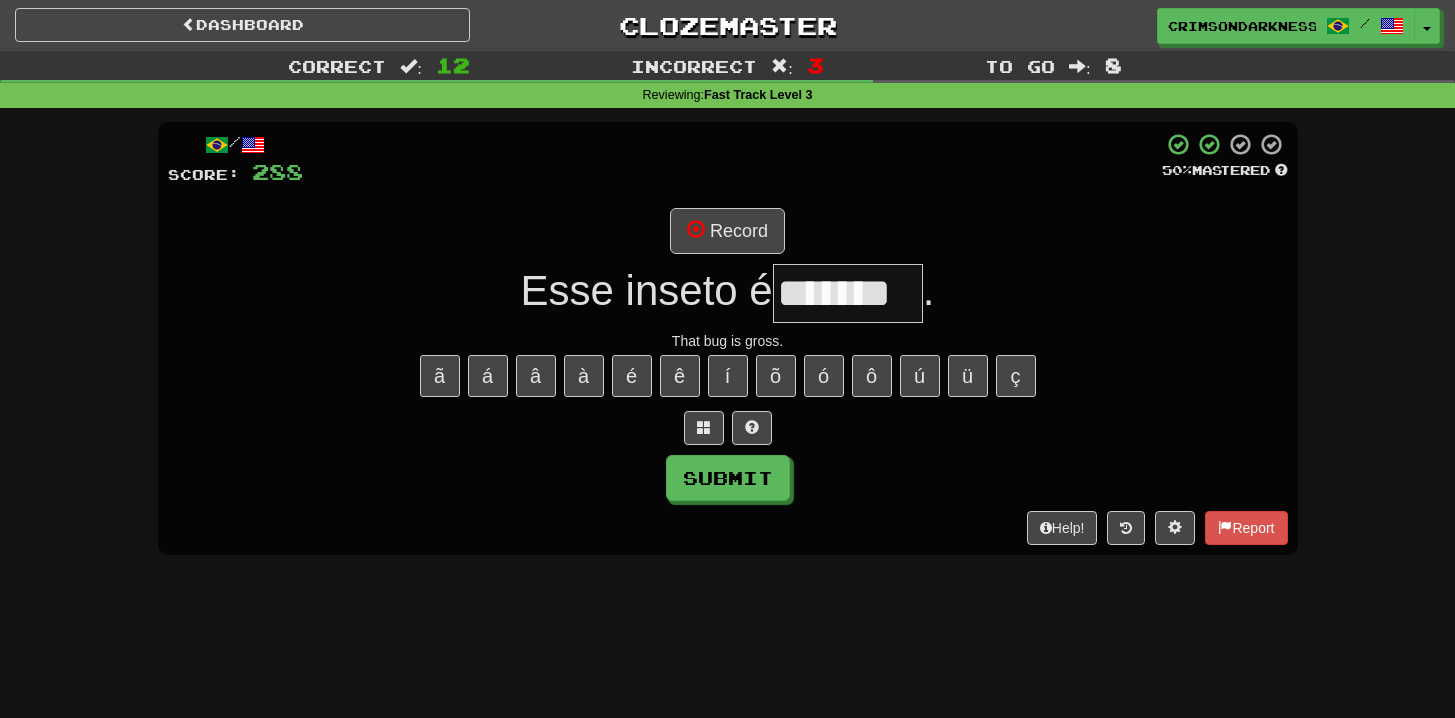 type on "*******" 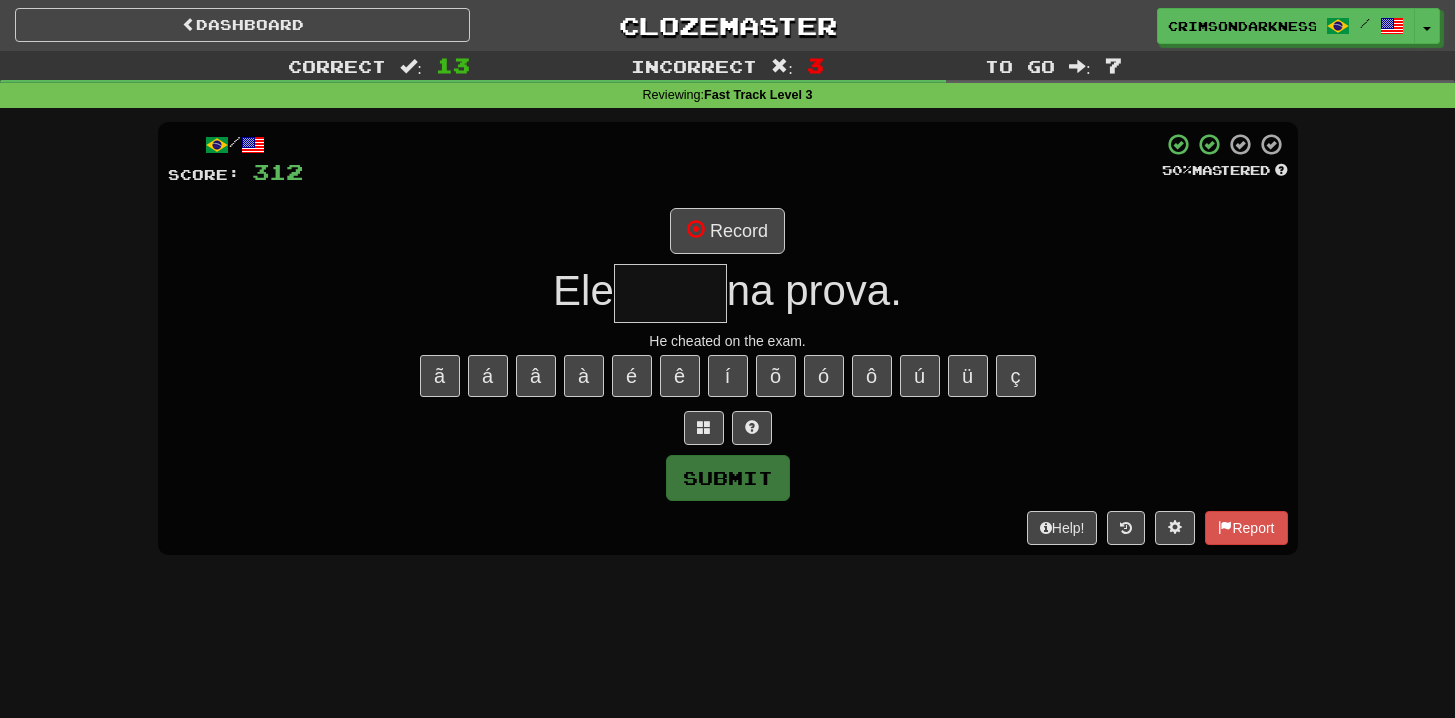 type on "*****" 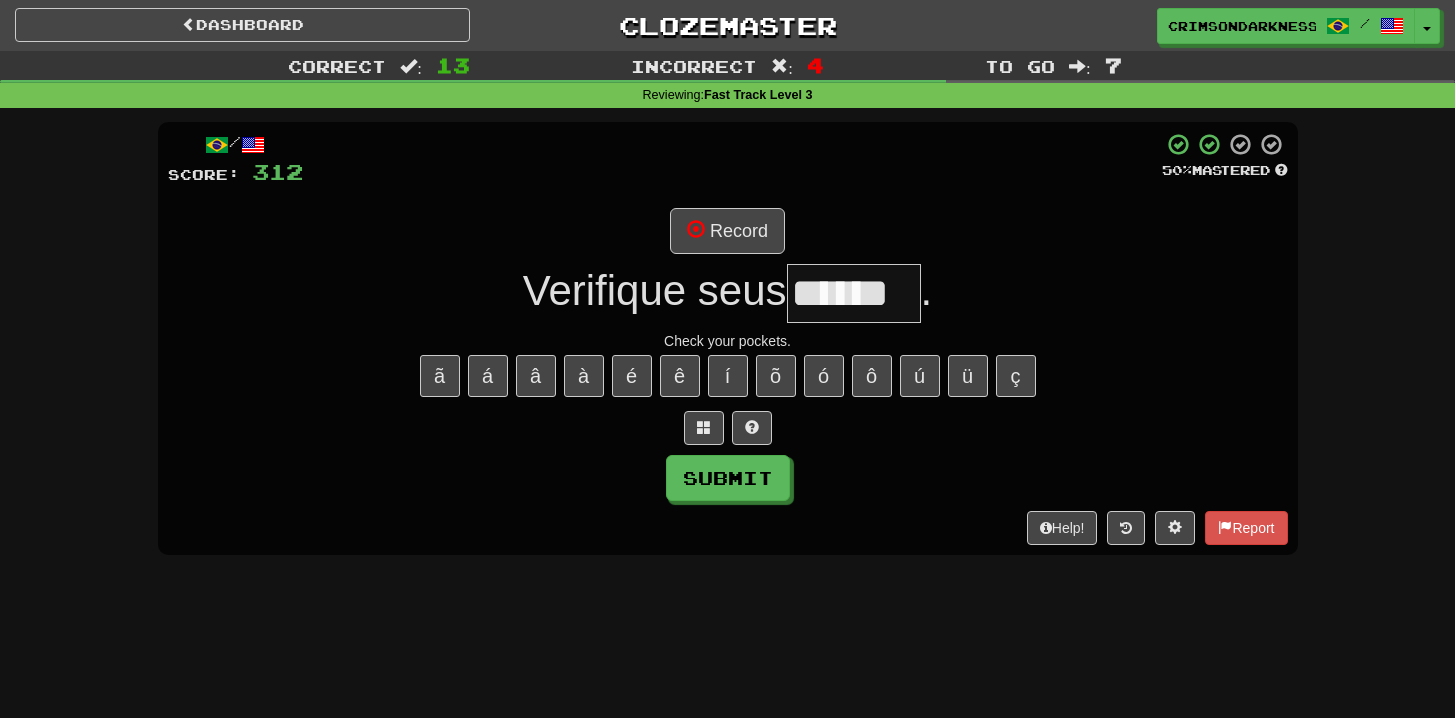 type on "******" 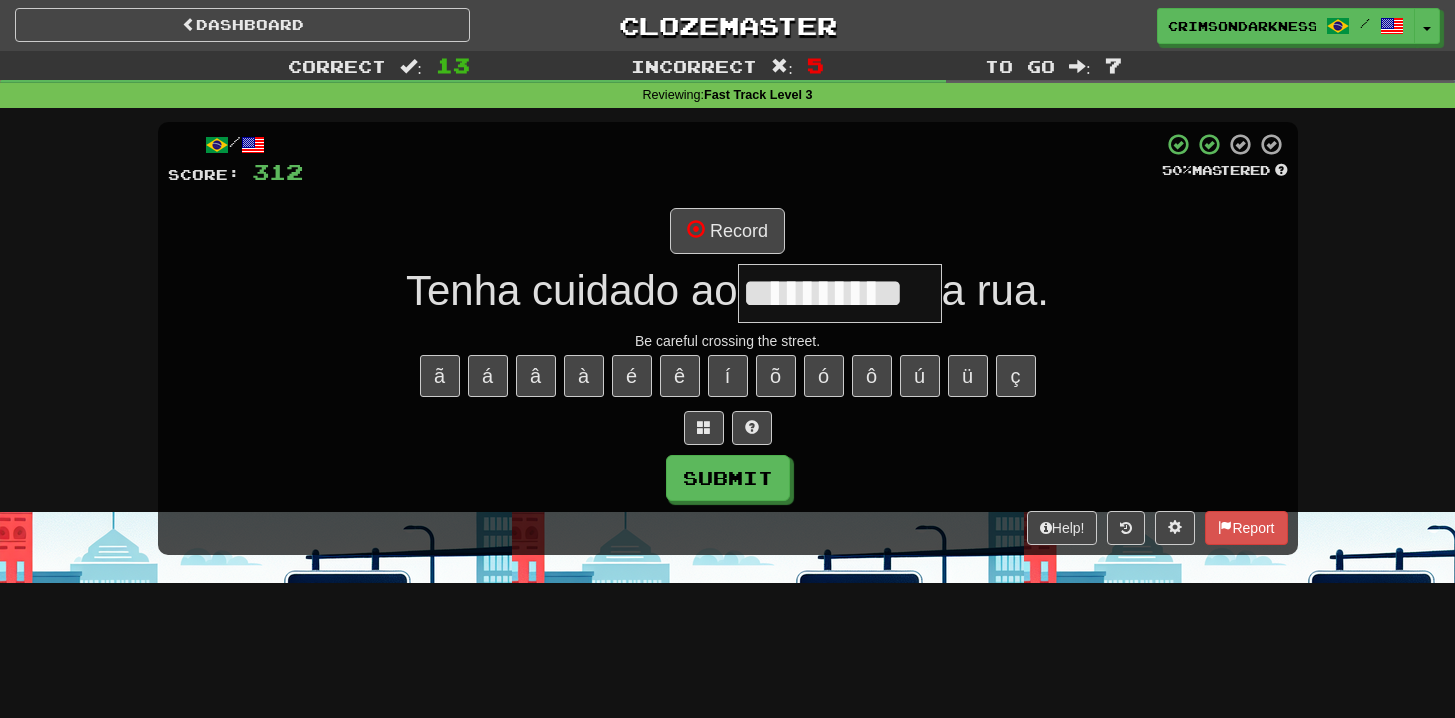 type on "**********" 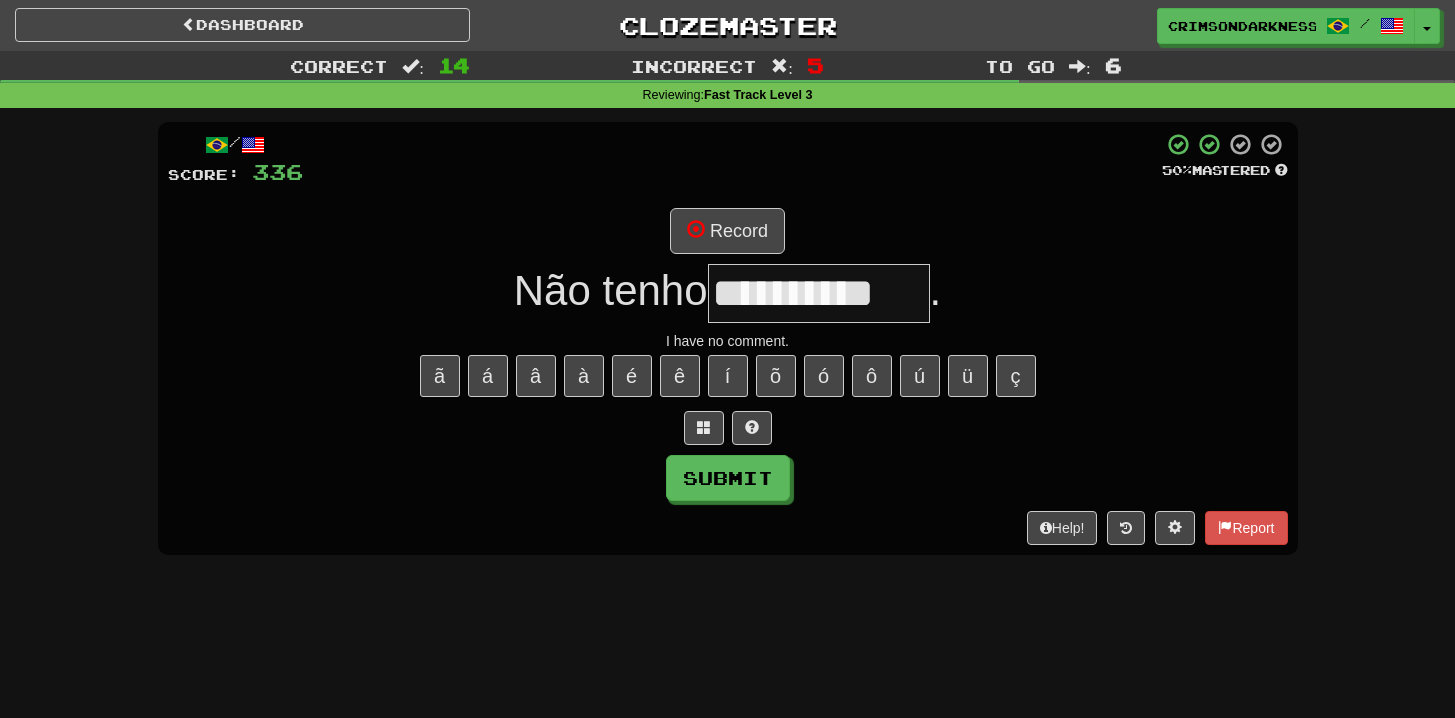 type on "**********" 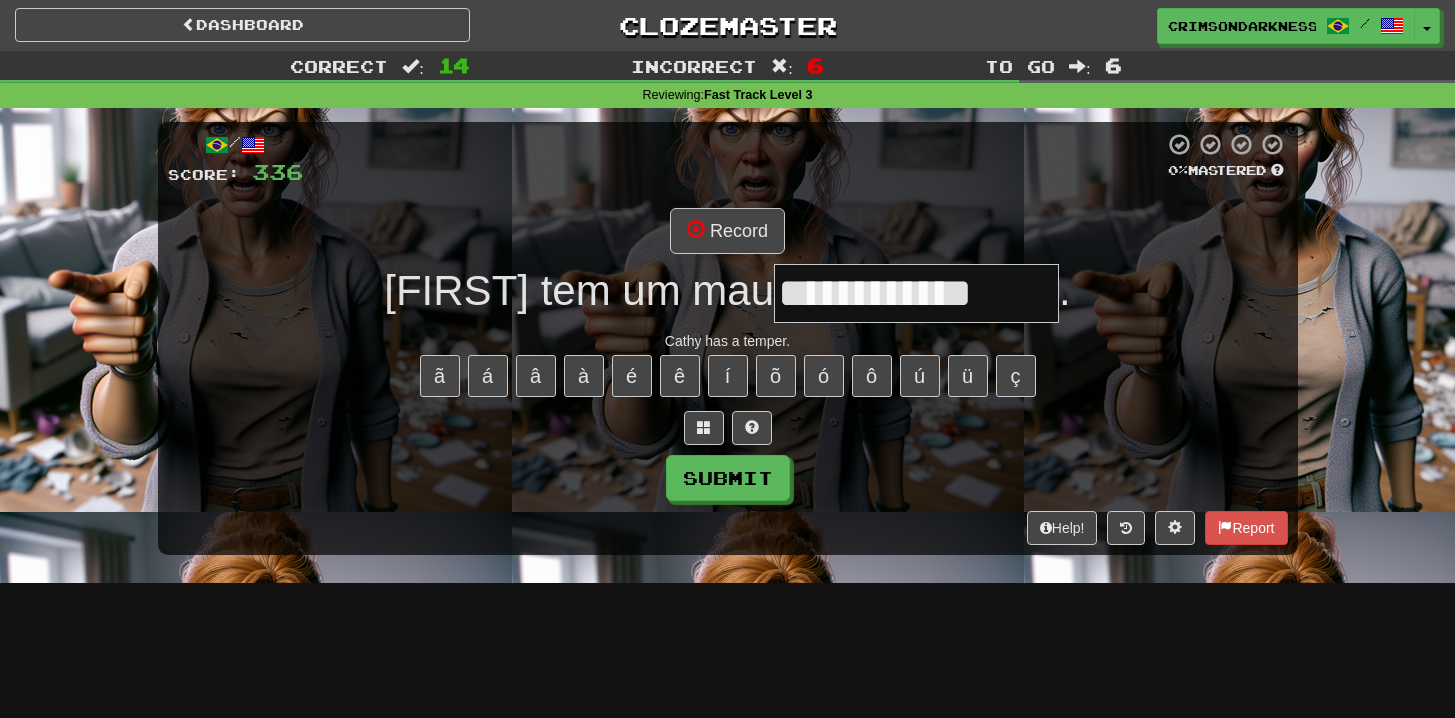 type on "**********" 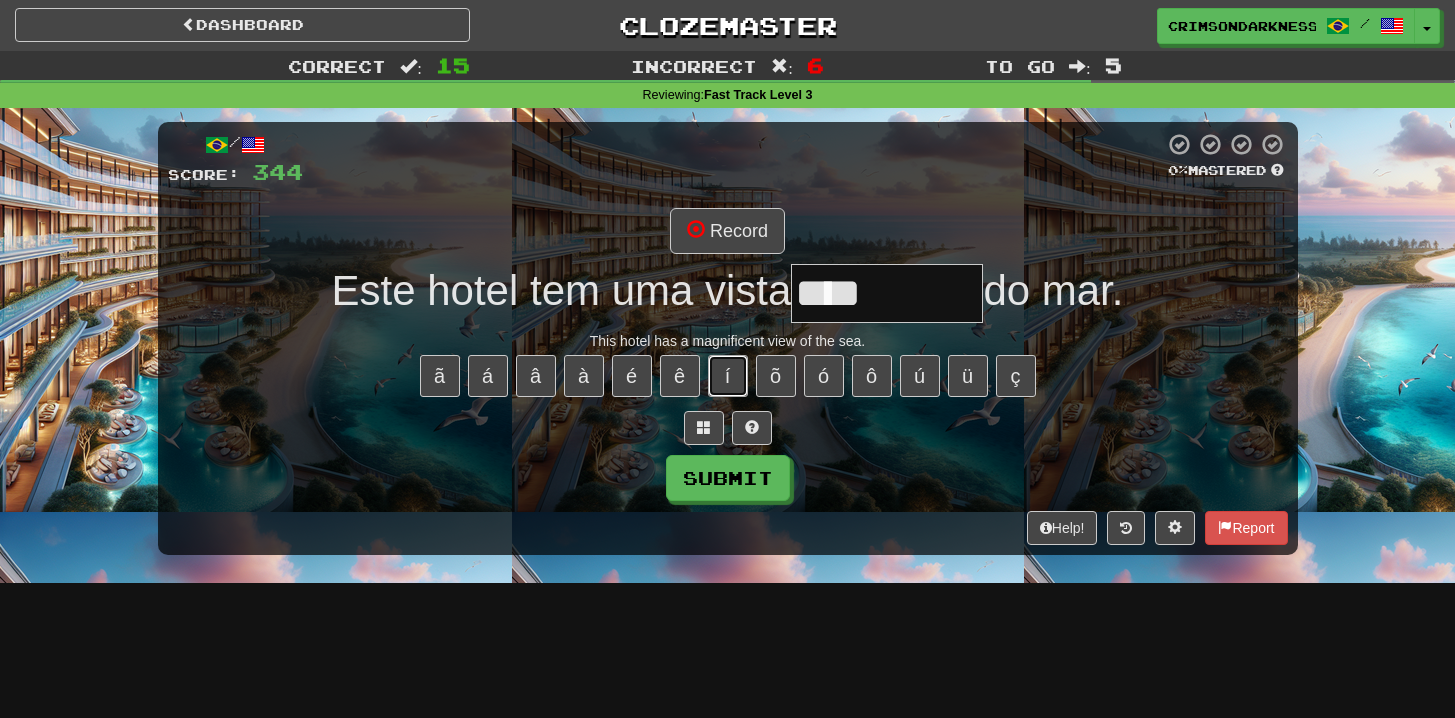 click on "í" at bounding box center [728, 376] 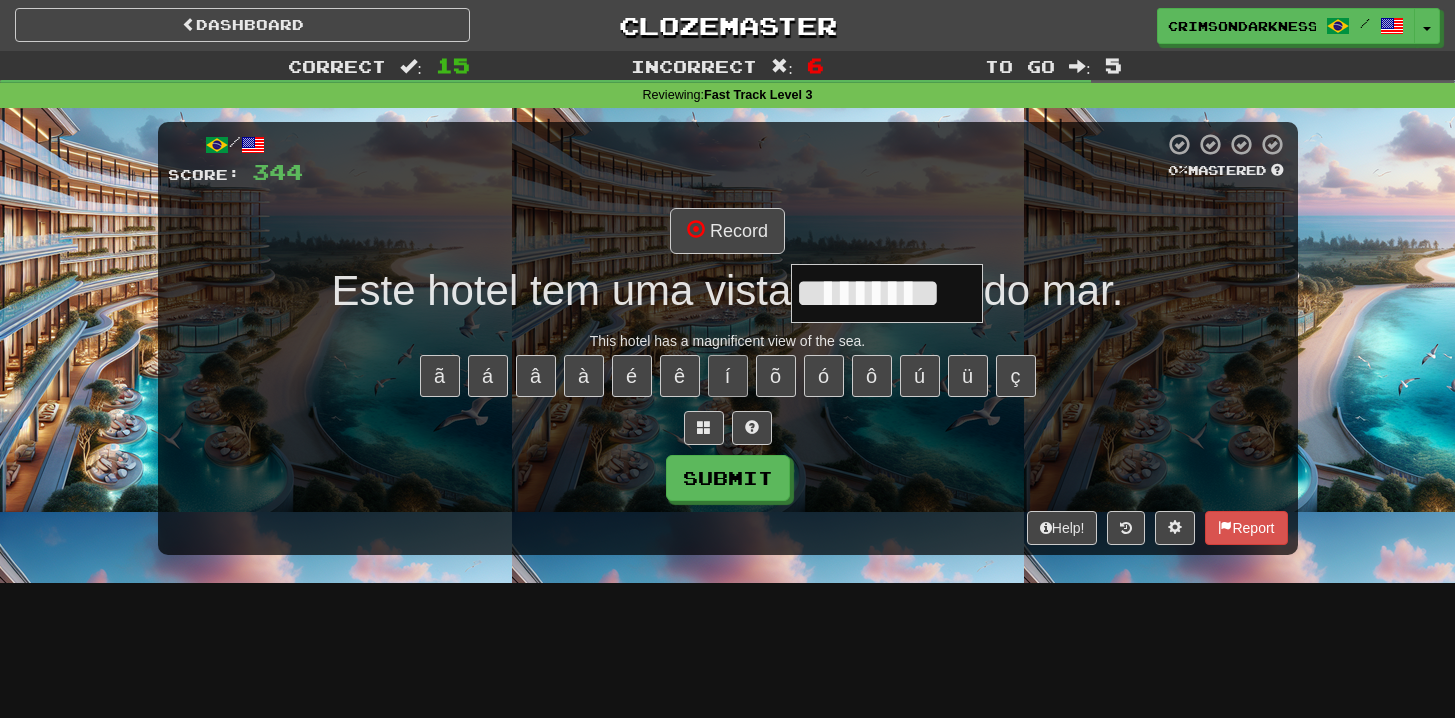 type on "*********" 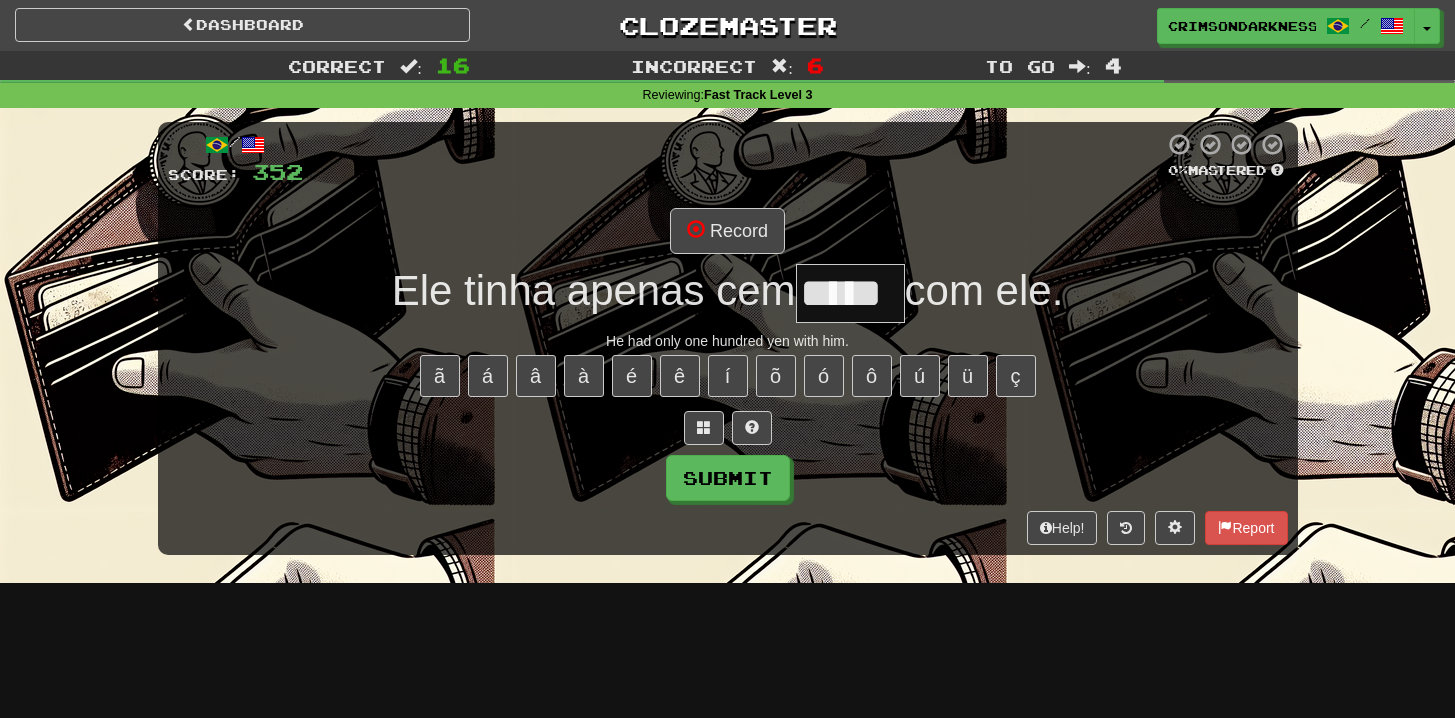 type on "*****" 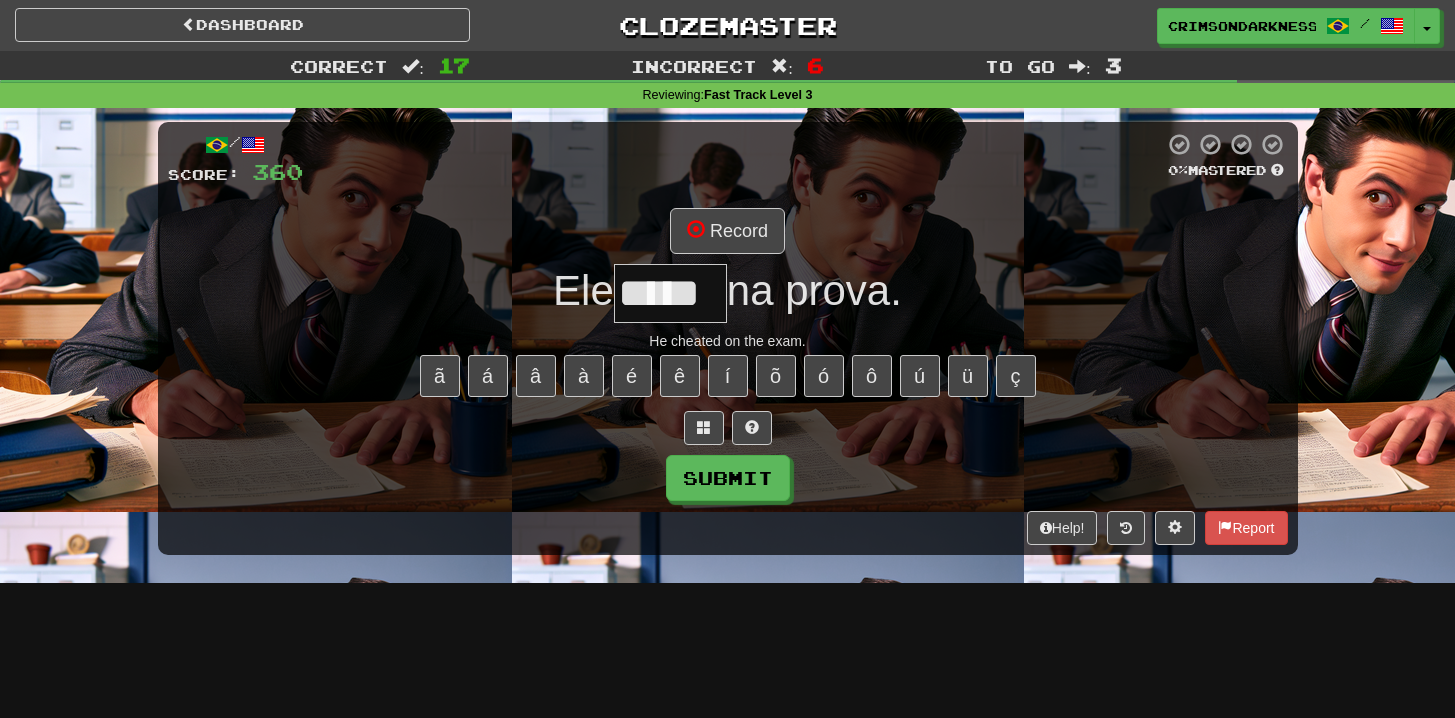 type on "*****" 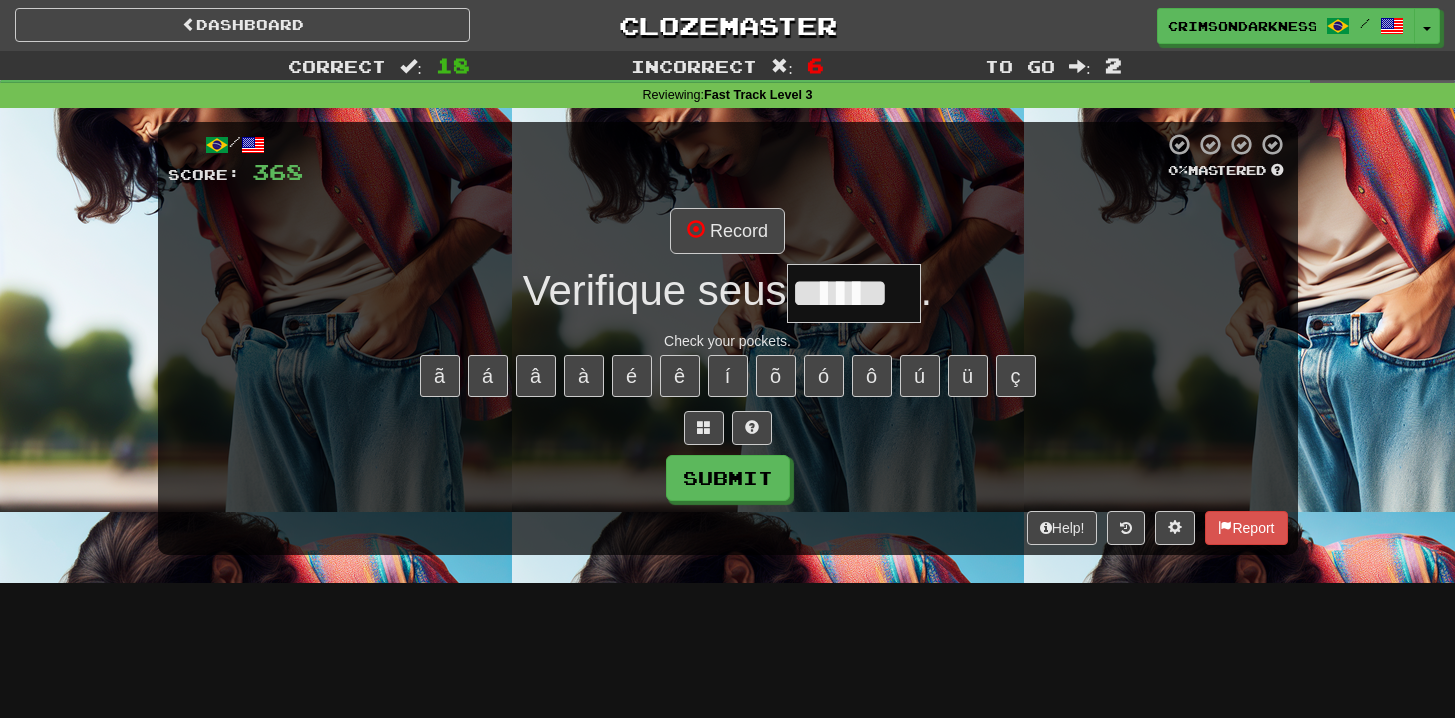 type on "******" 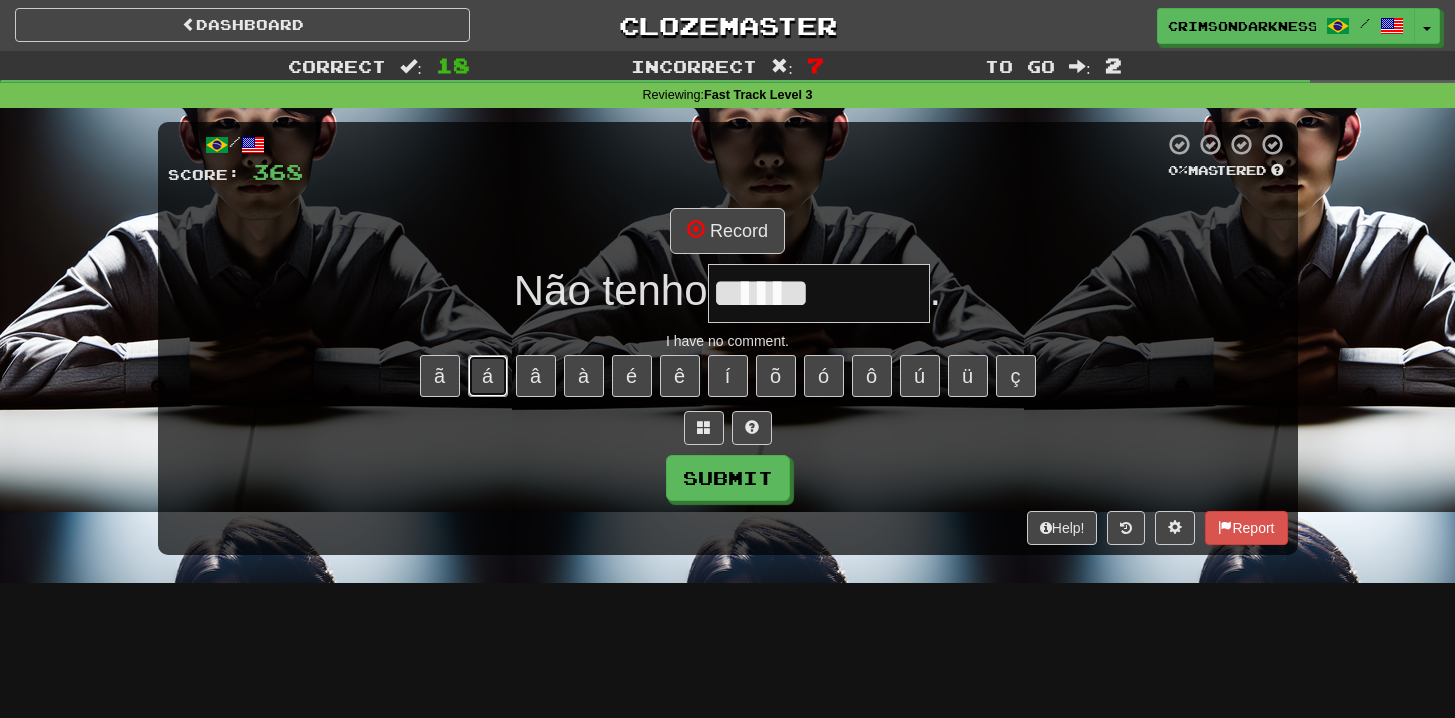 click on "á" at bounding box center [488, 376] 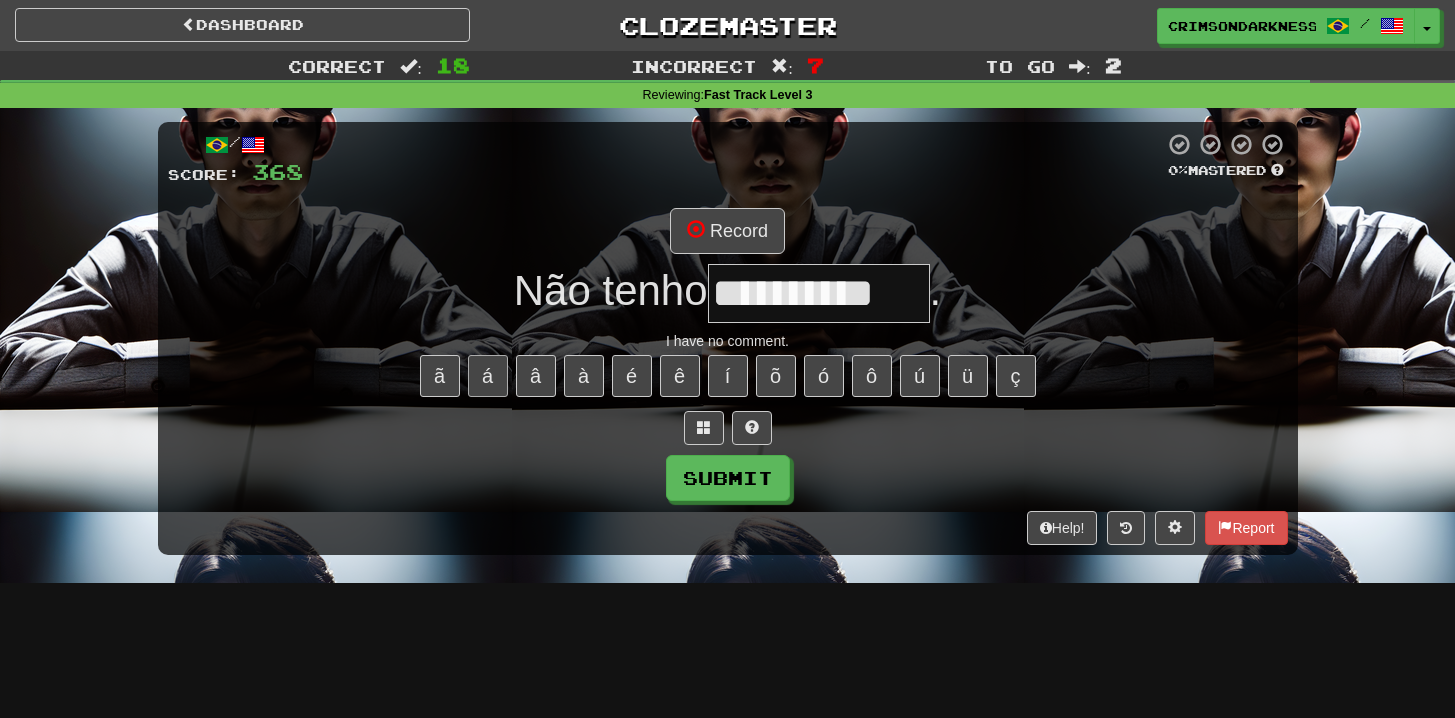 type on "**********" 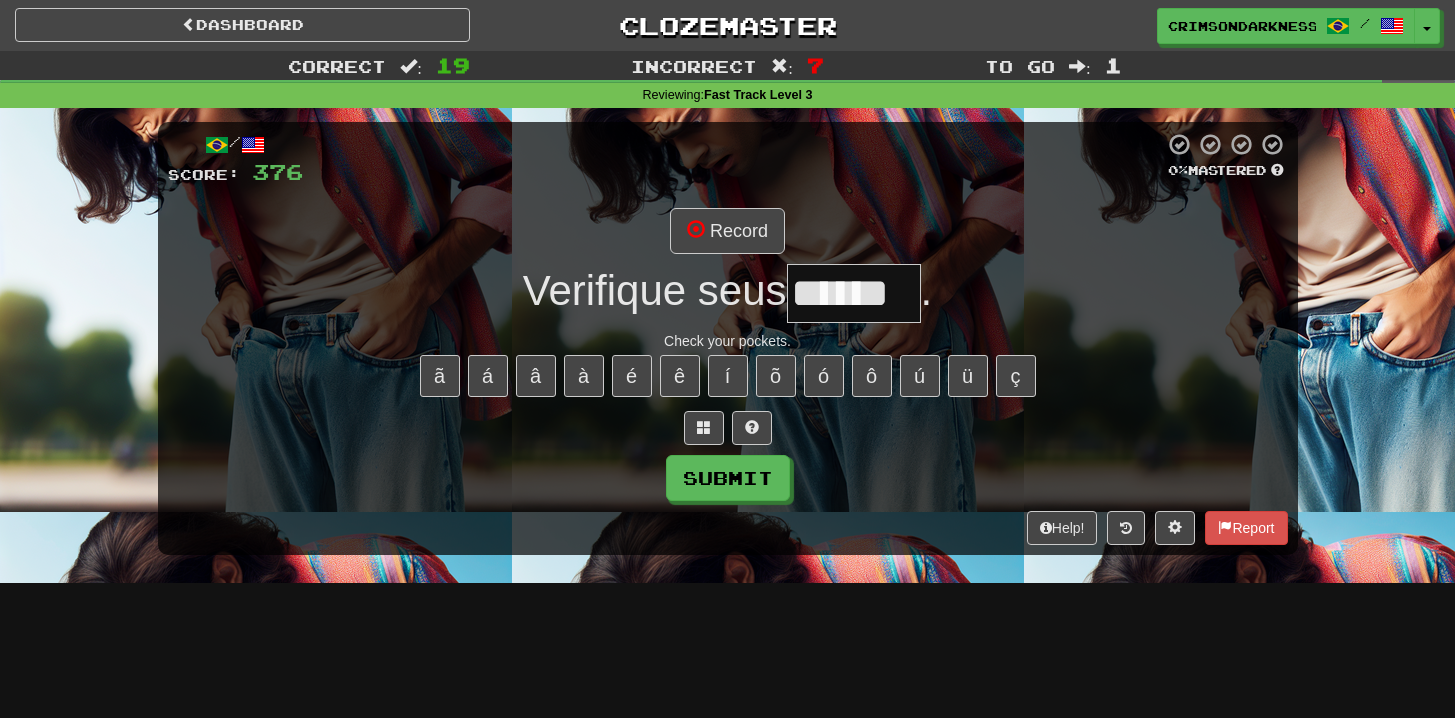 type on "******" 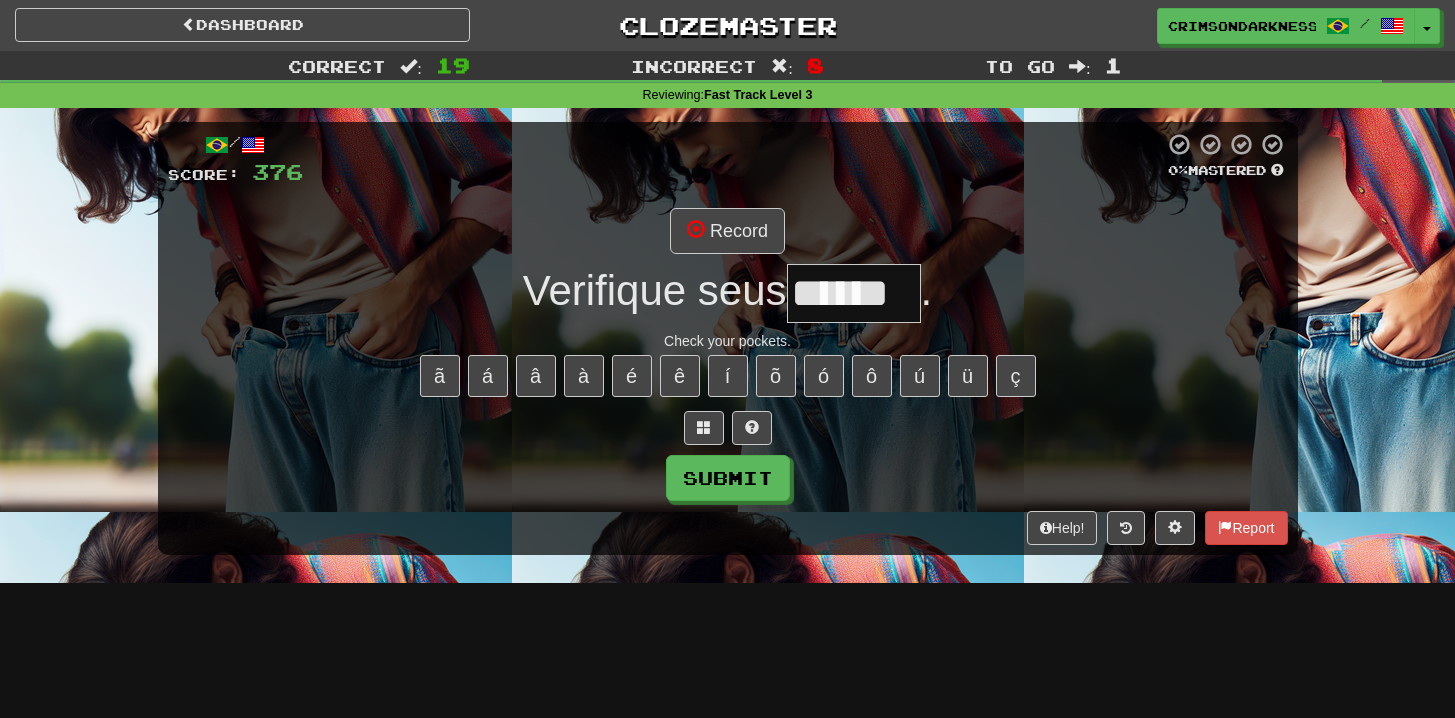 type on "******" 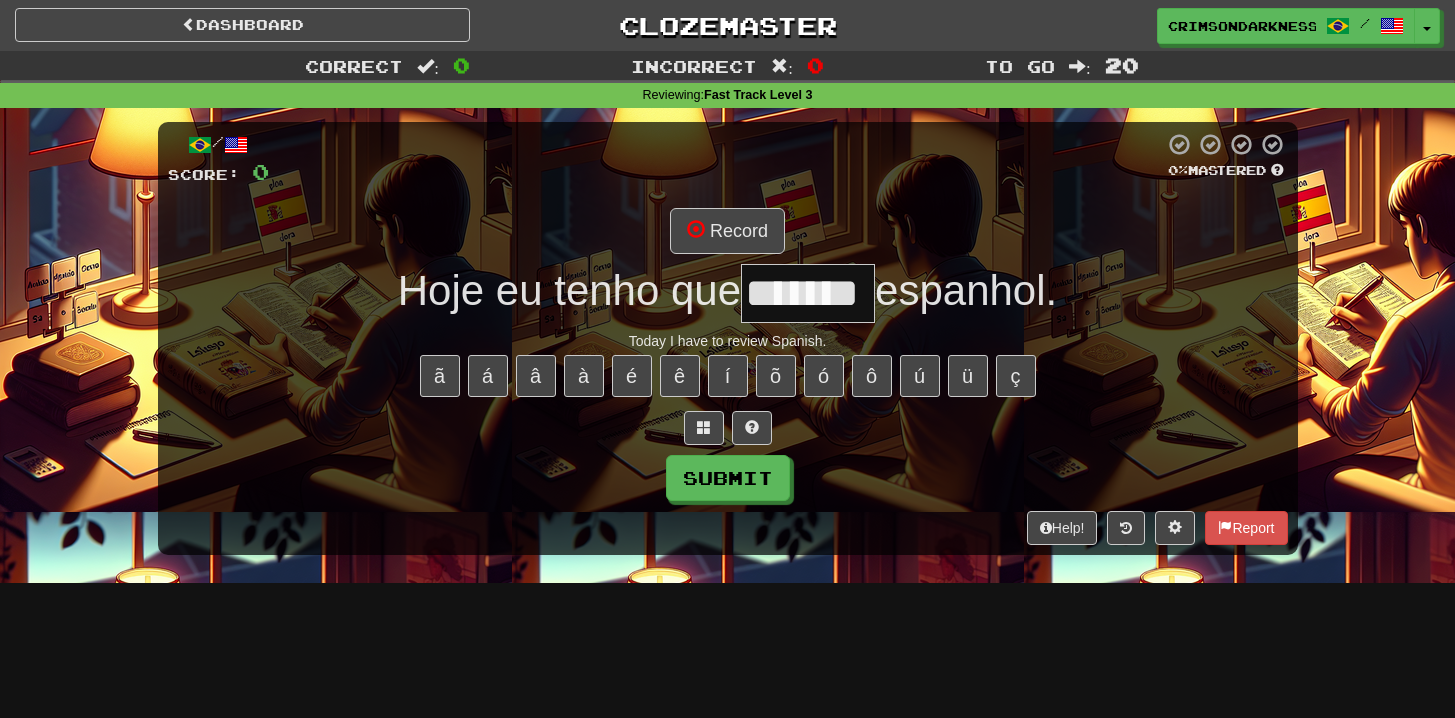 type on "*******" 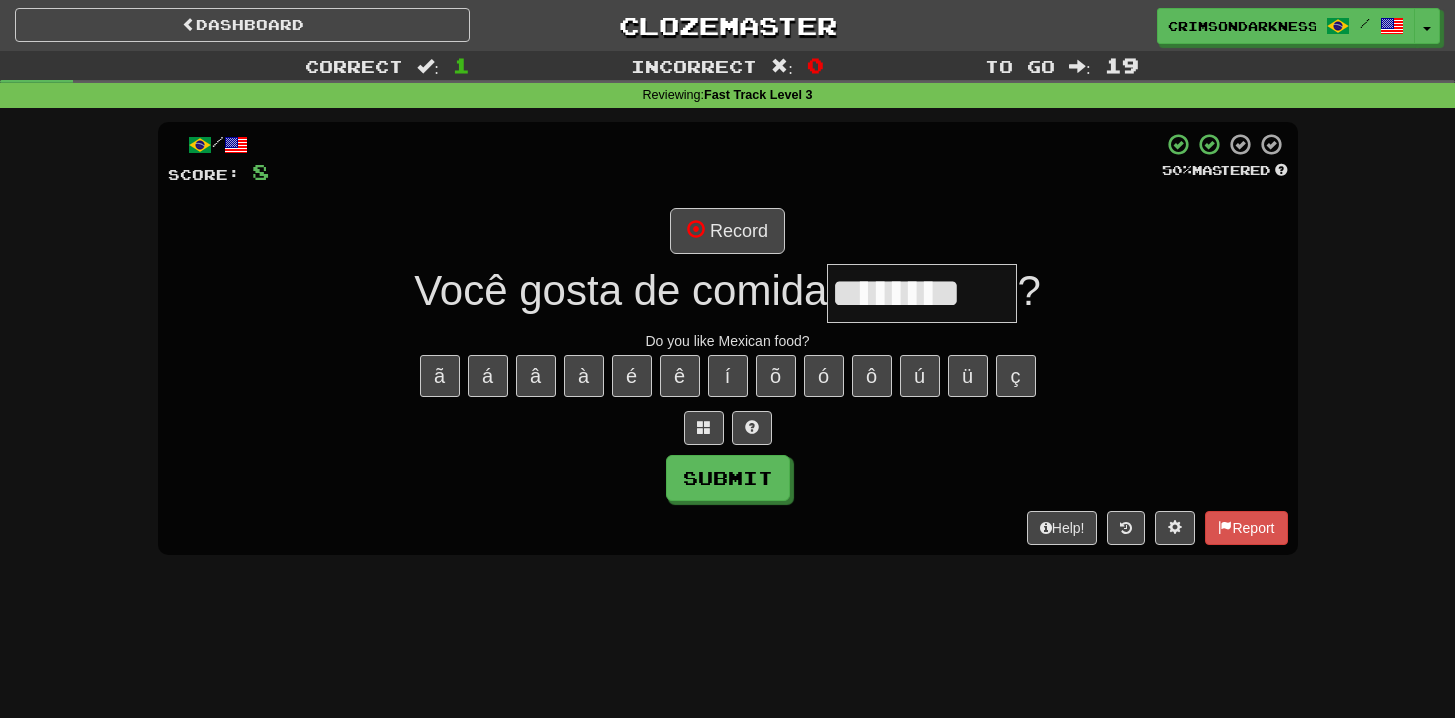 type on "********" 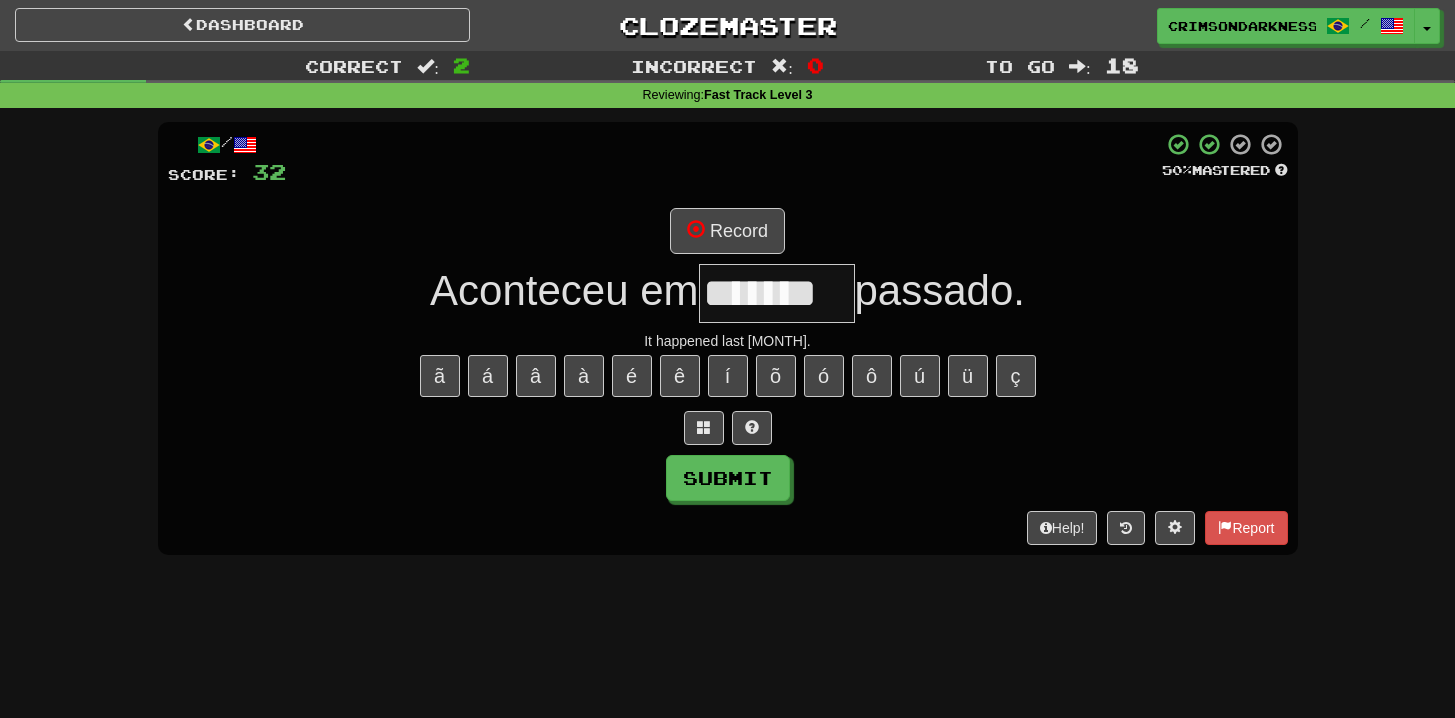 type on "*******" 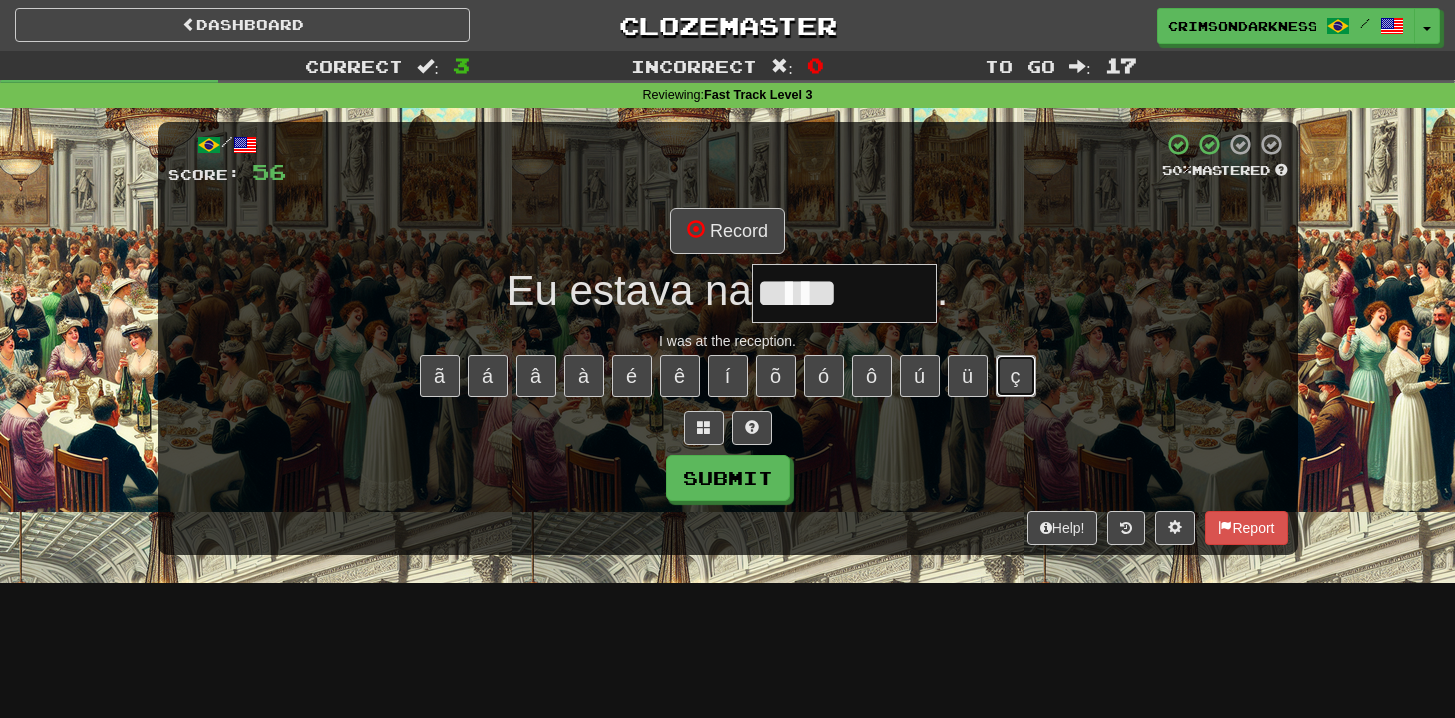 click on "ç" at bounding box center [1016, 376] 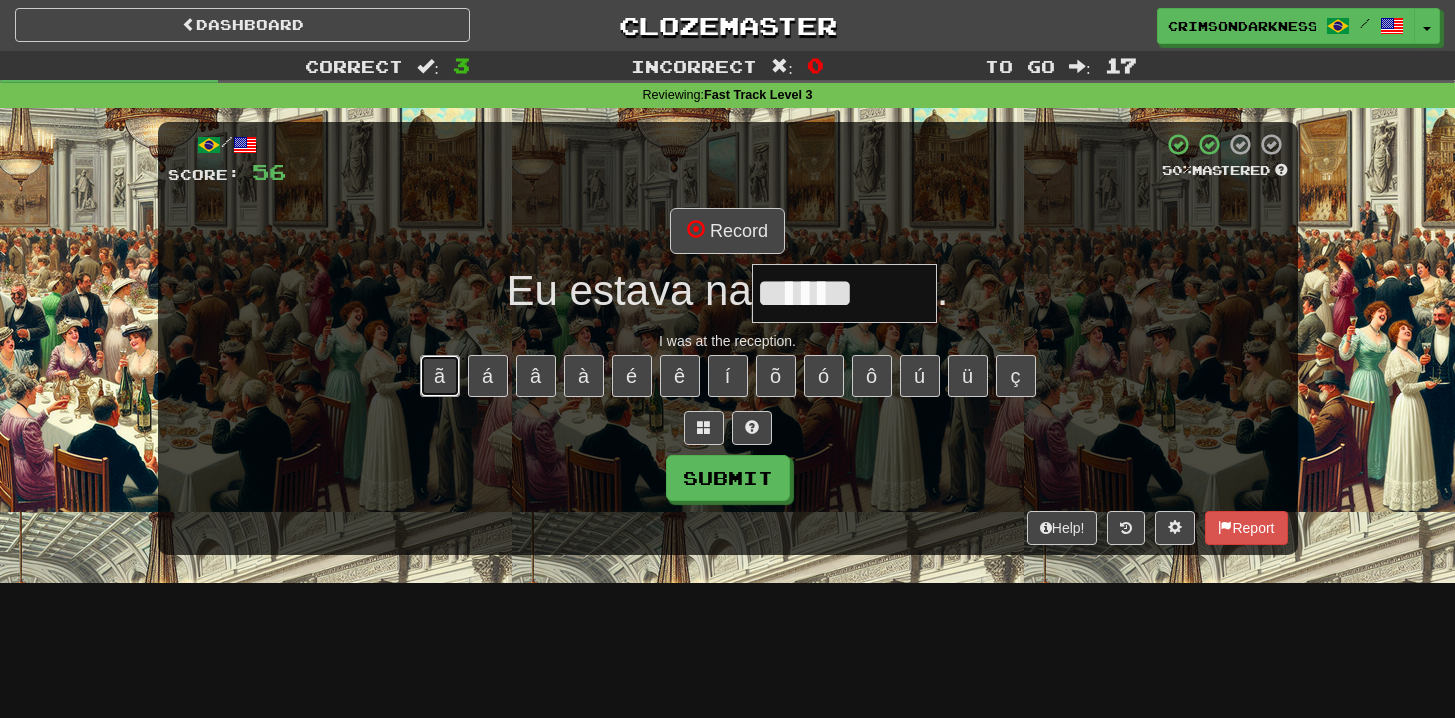 click on "ã" at bounding box center (440, 376) 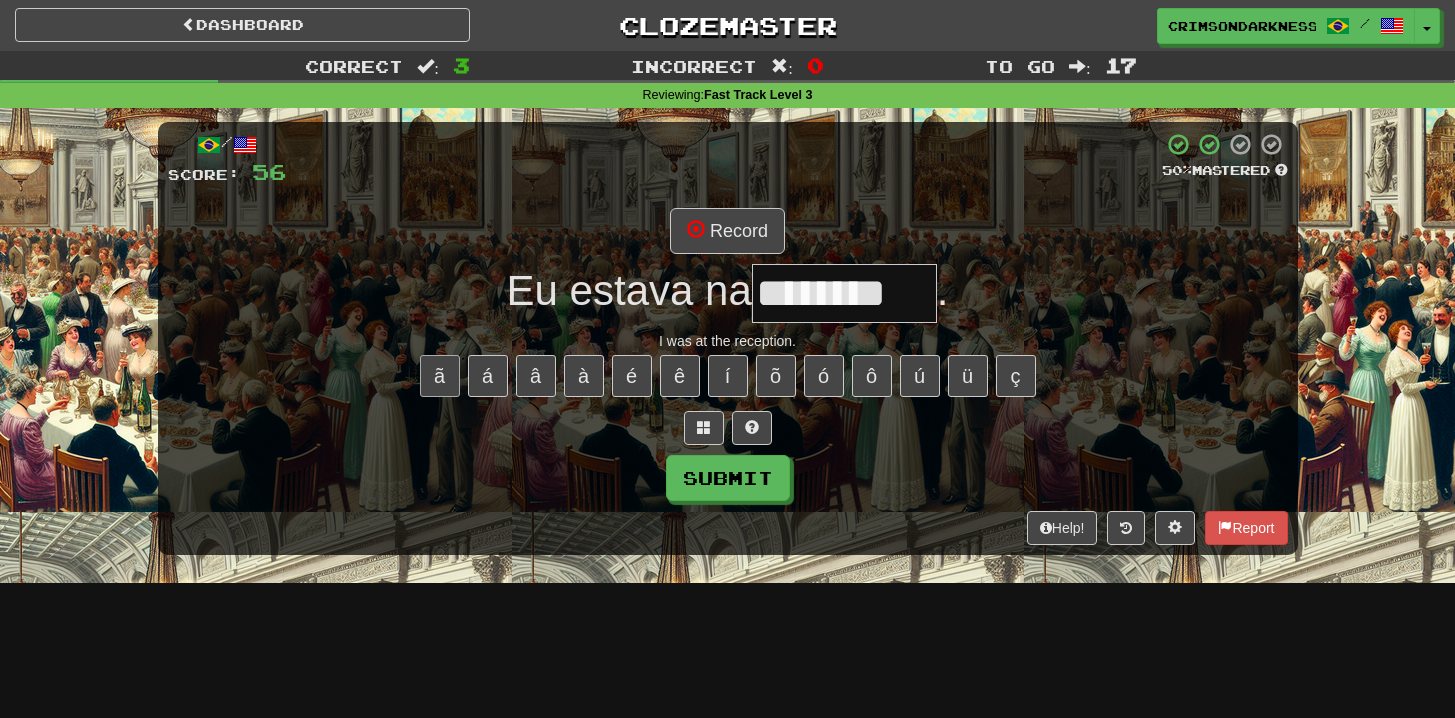 type on "********" 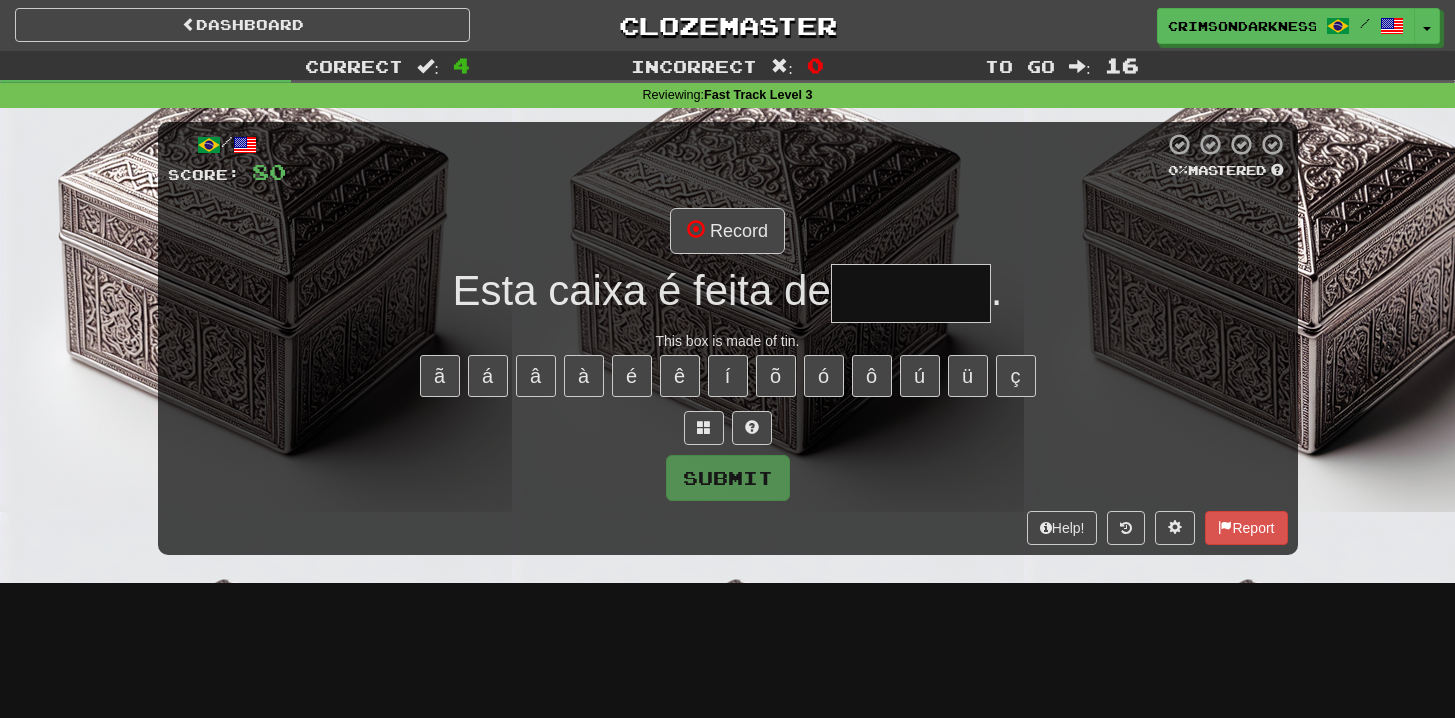 type on "*******" 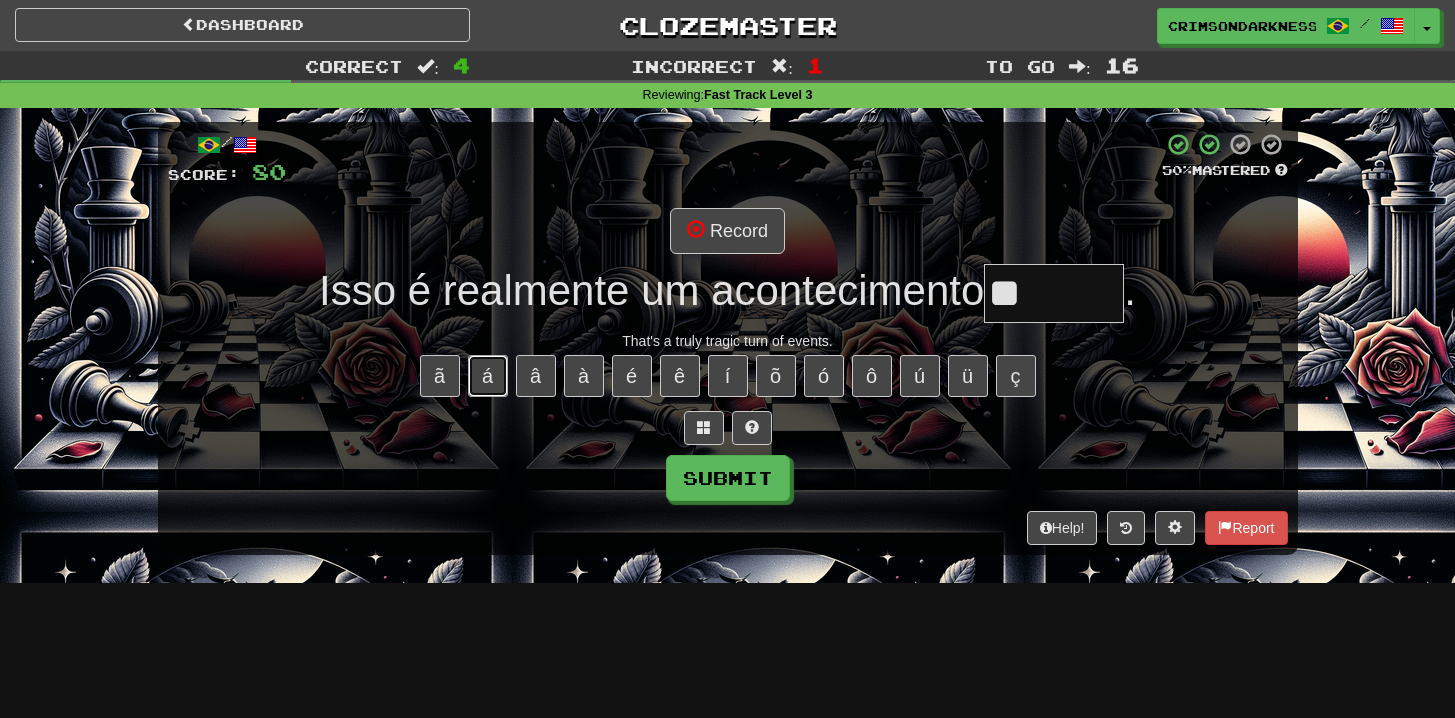 click on "á" at bounding box center (488, 376) 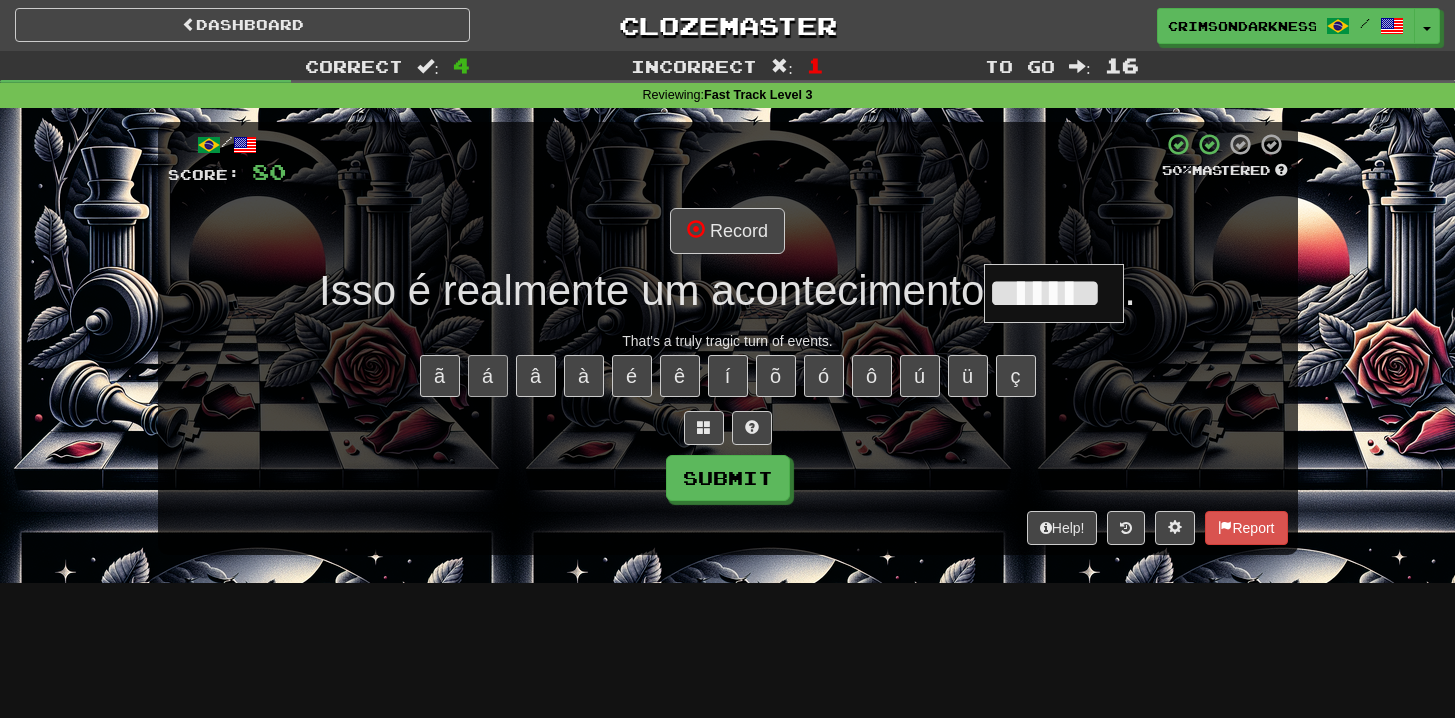 type on "*******" 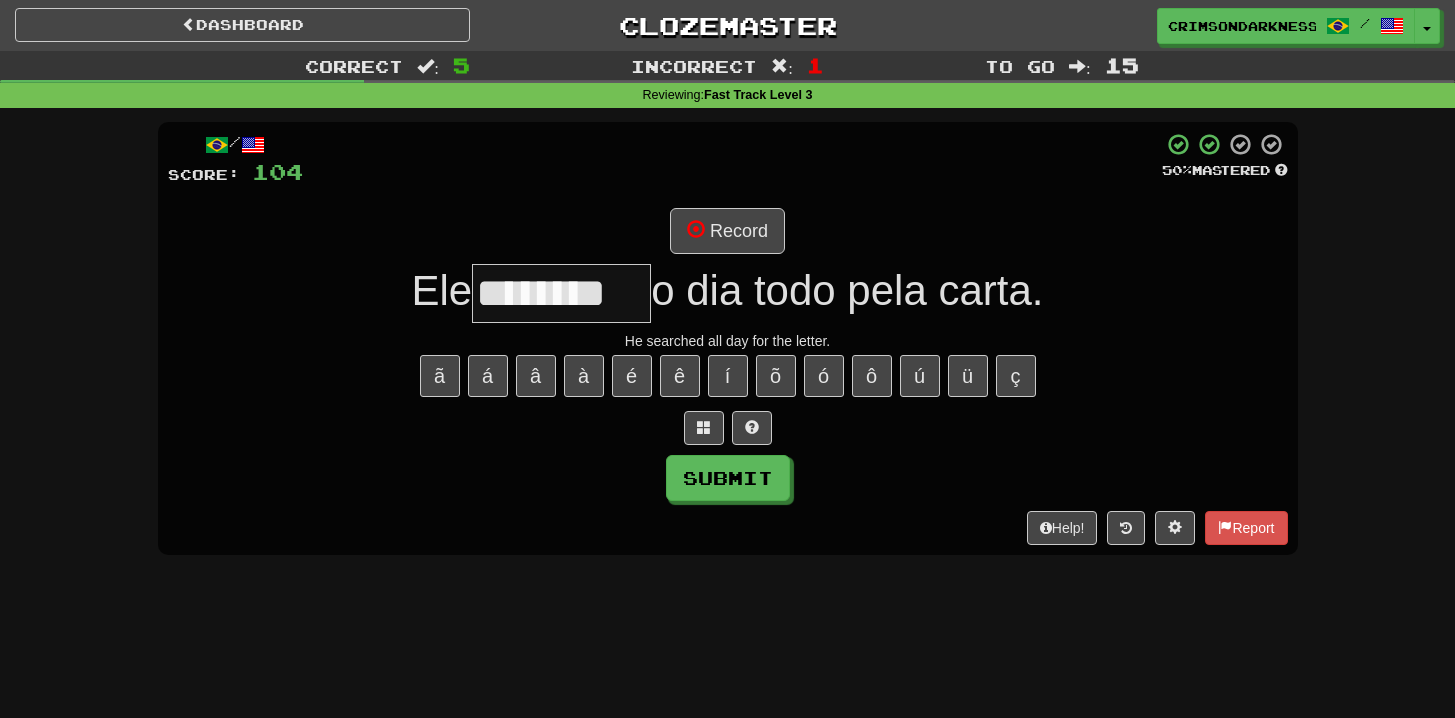 type on "********" 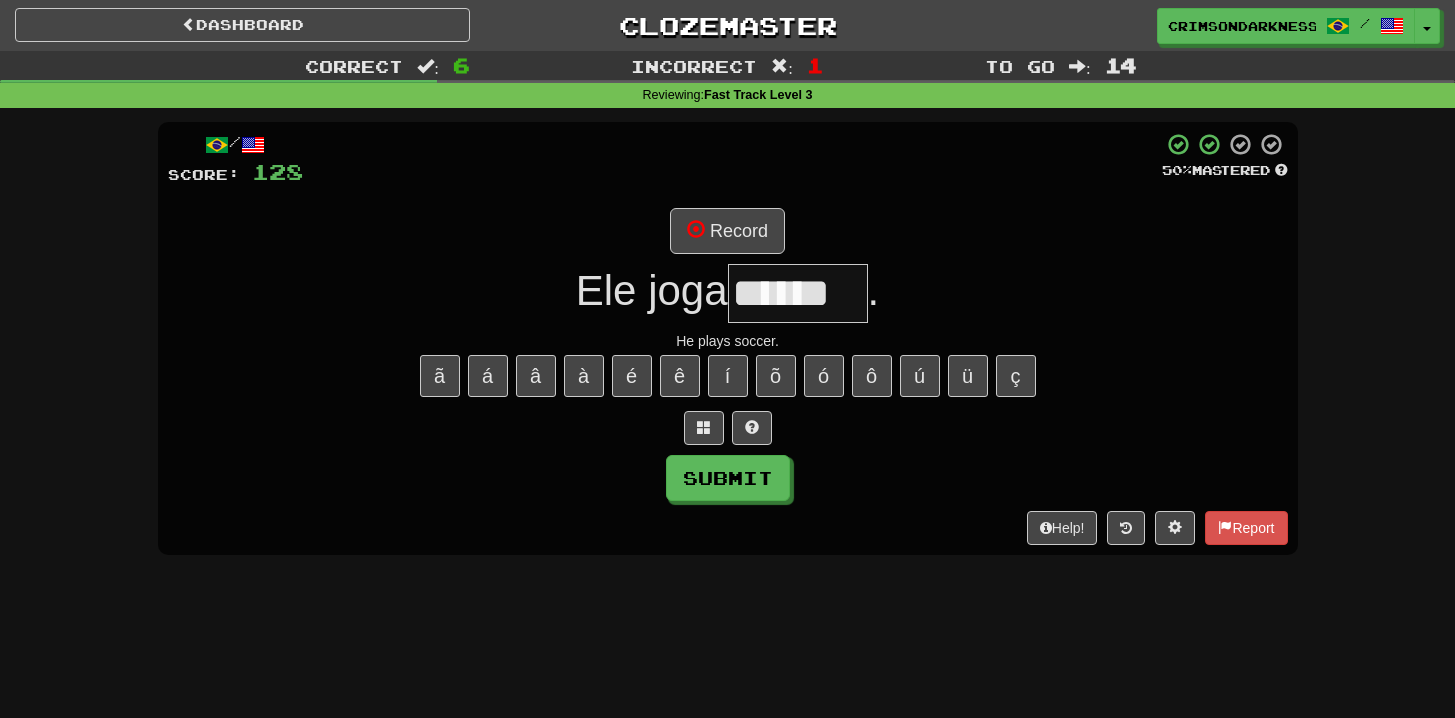 type on "*******" 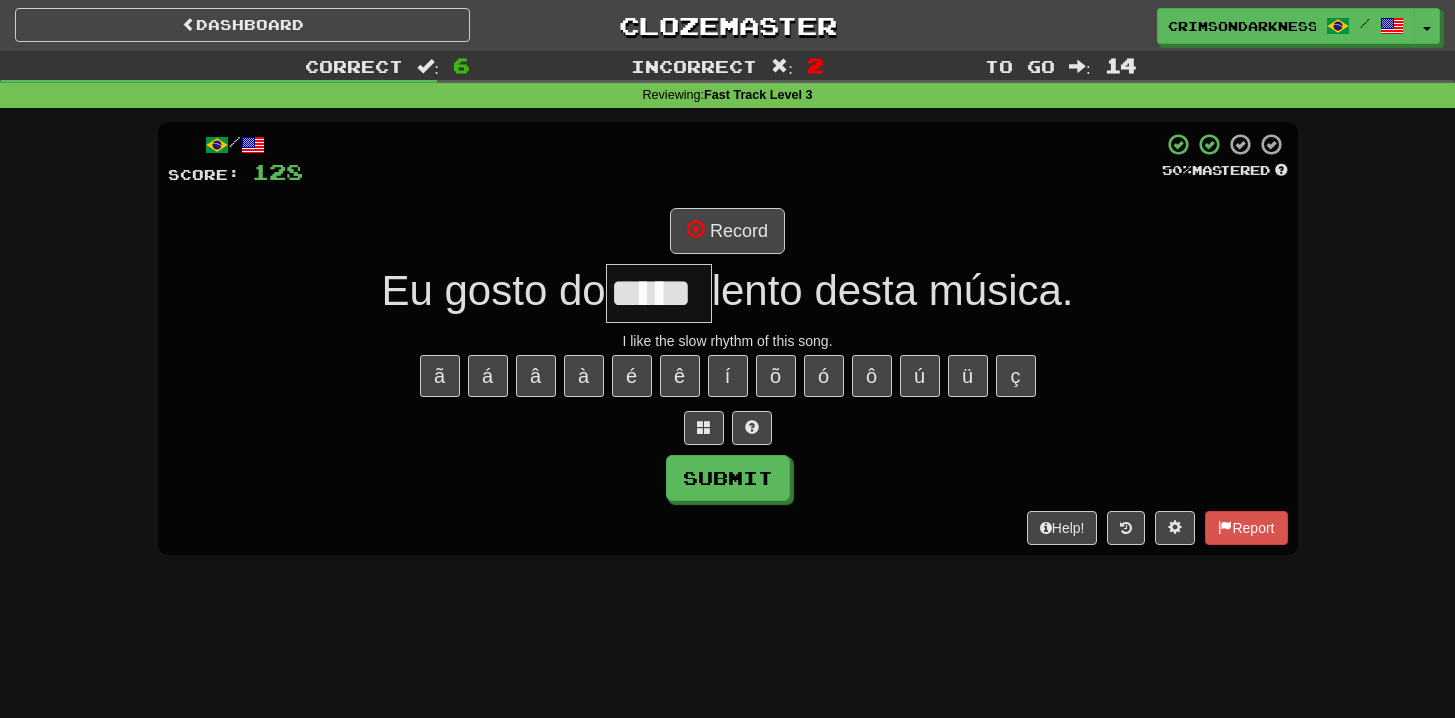 scroll, scrollTop: 0, scrollLeft: 0, axis: both 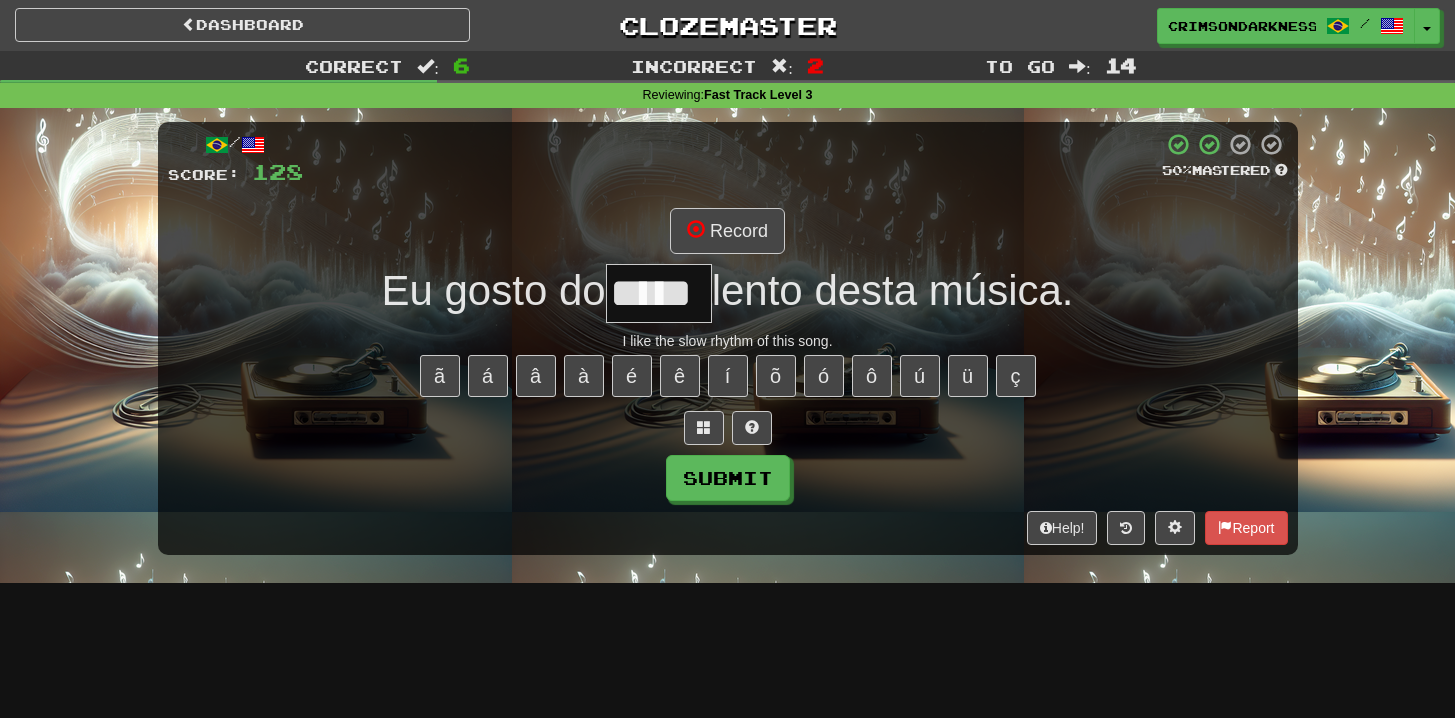 type on "*****" 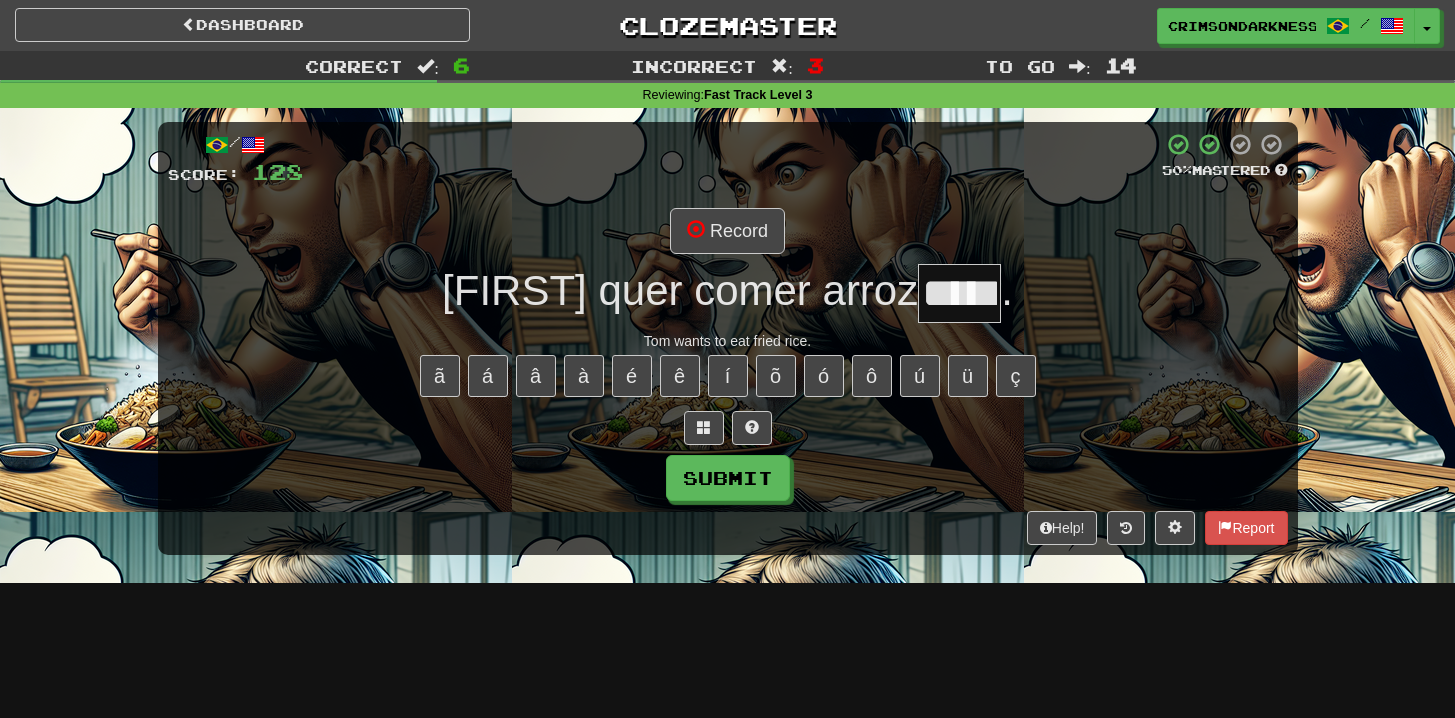 type on "*****" 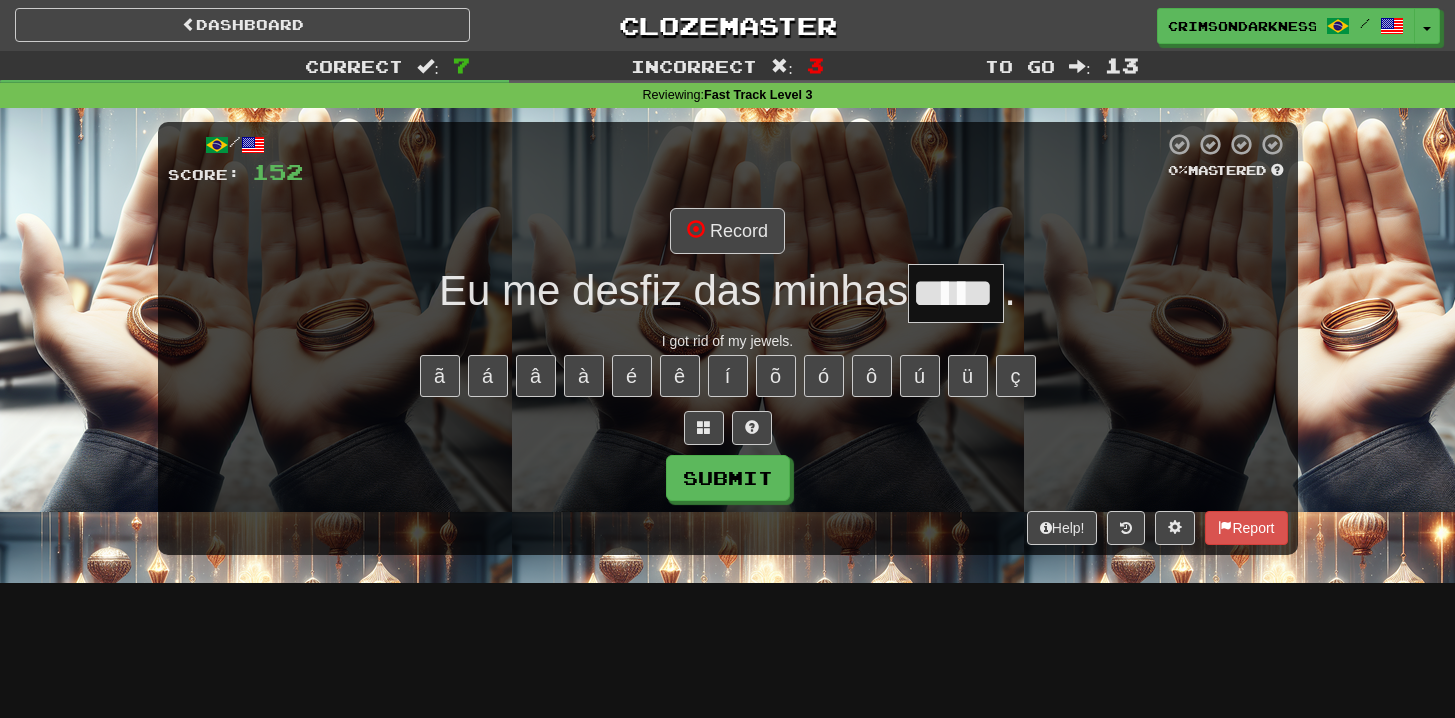 type on "*****" 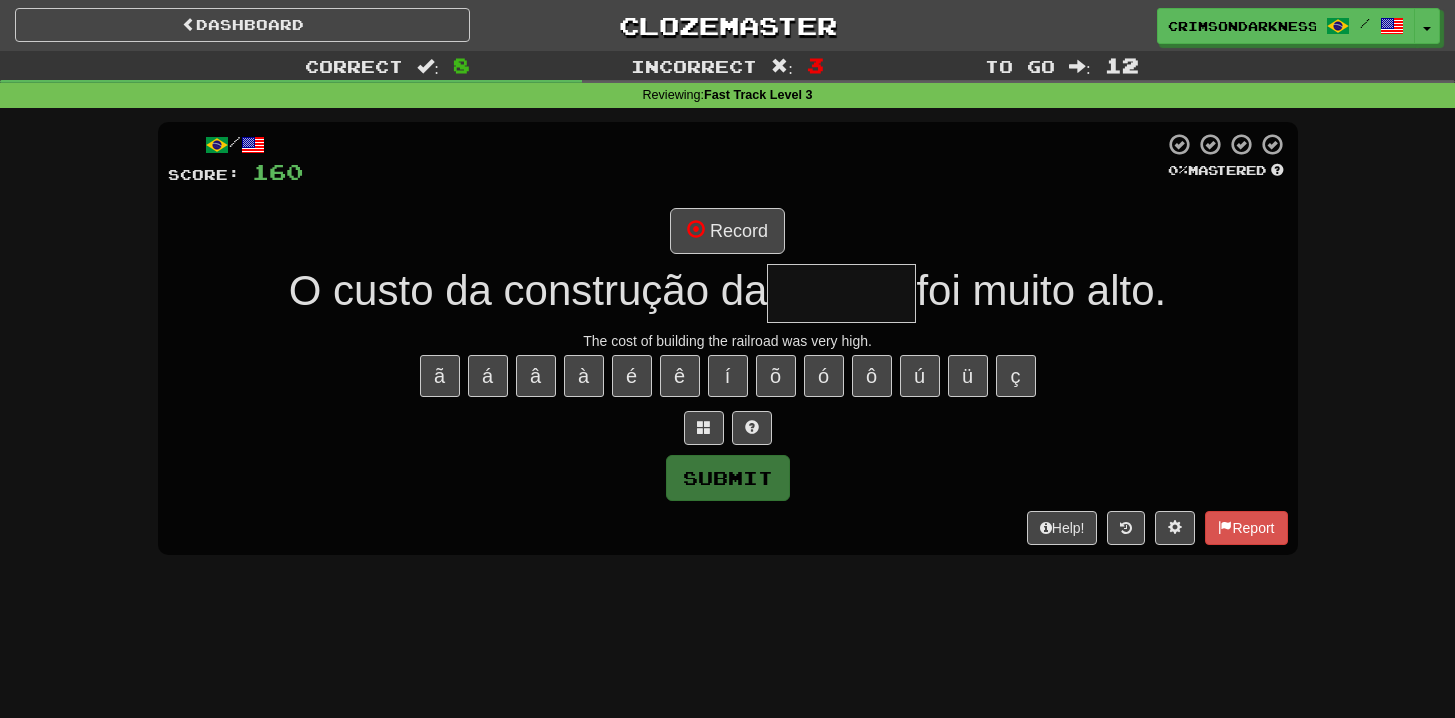 type on "********" 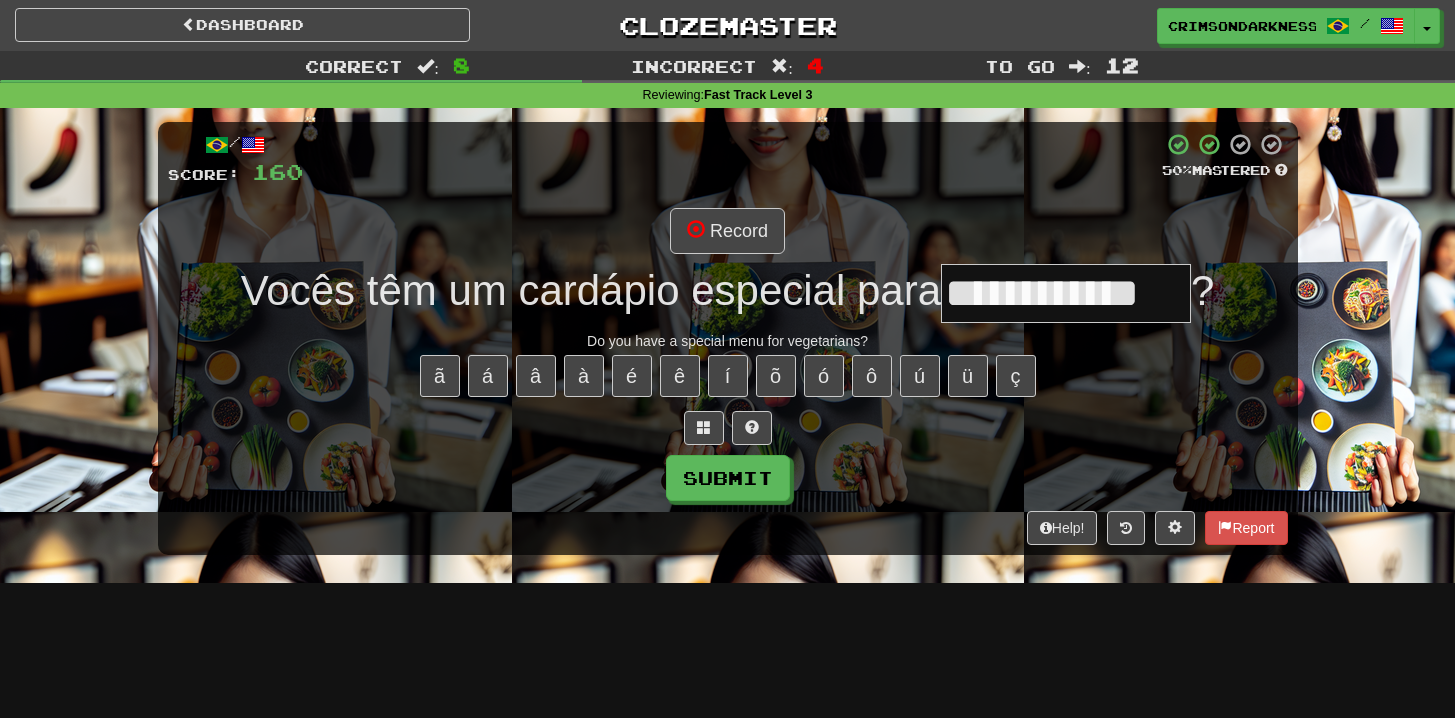 type on "**********" 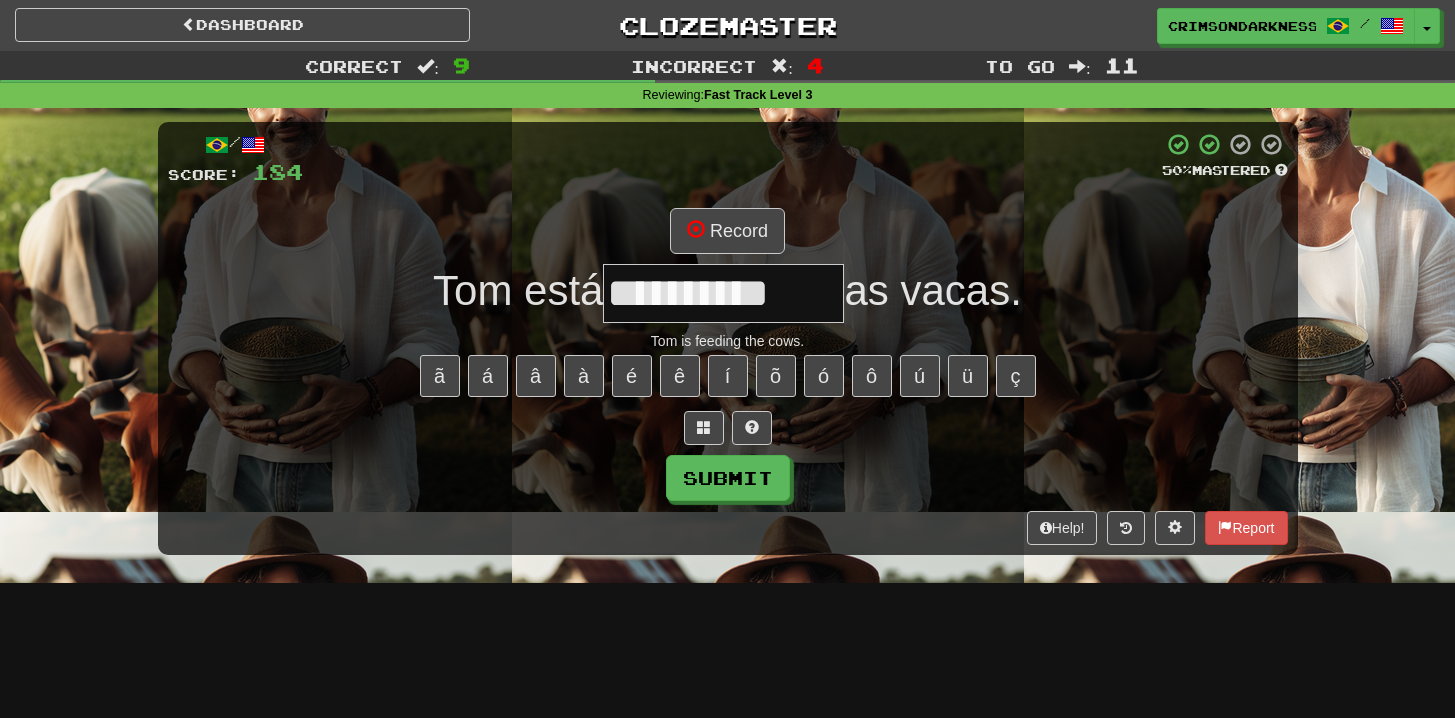 type on "**********" 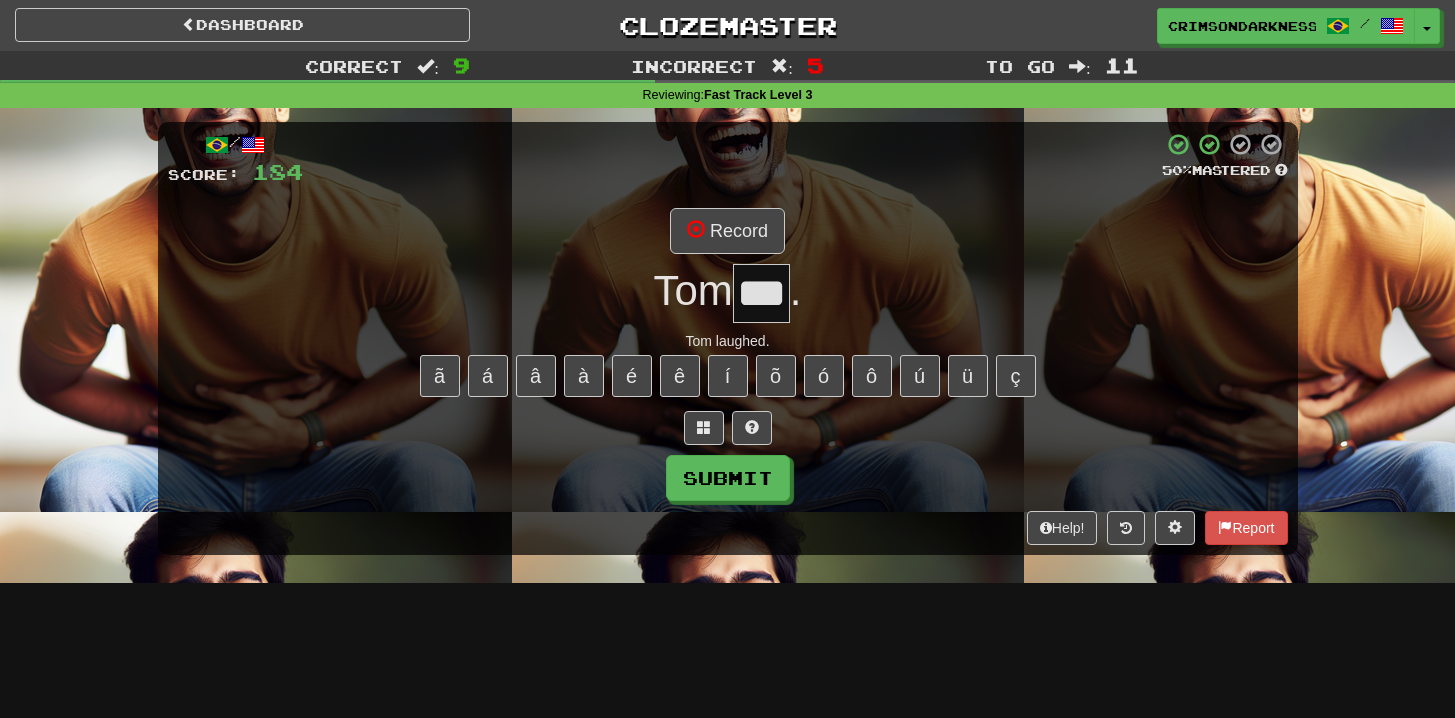 type on "***" 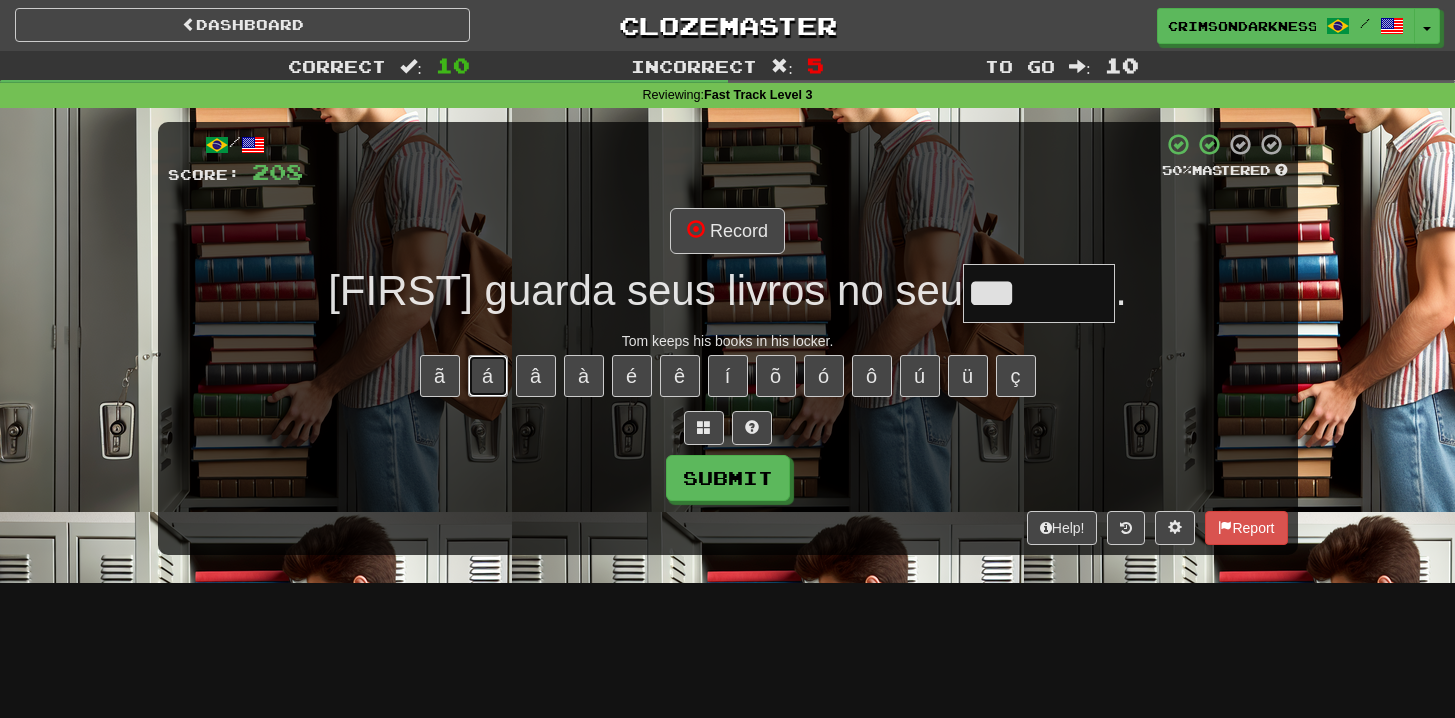 click on "á" at bounding box center (488, 376) 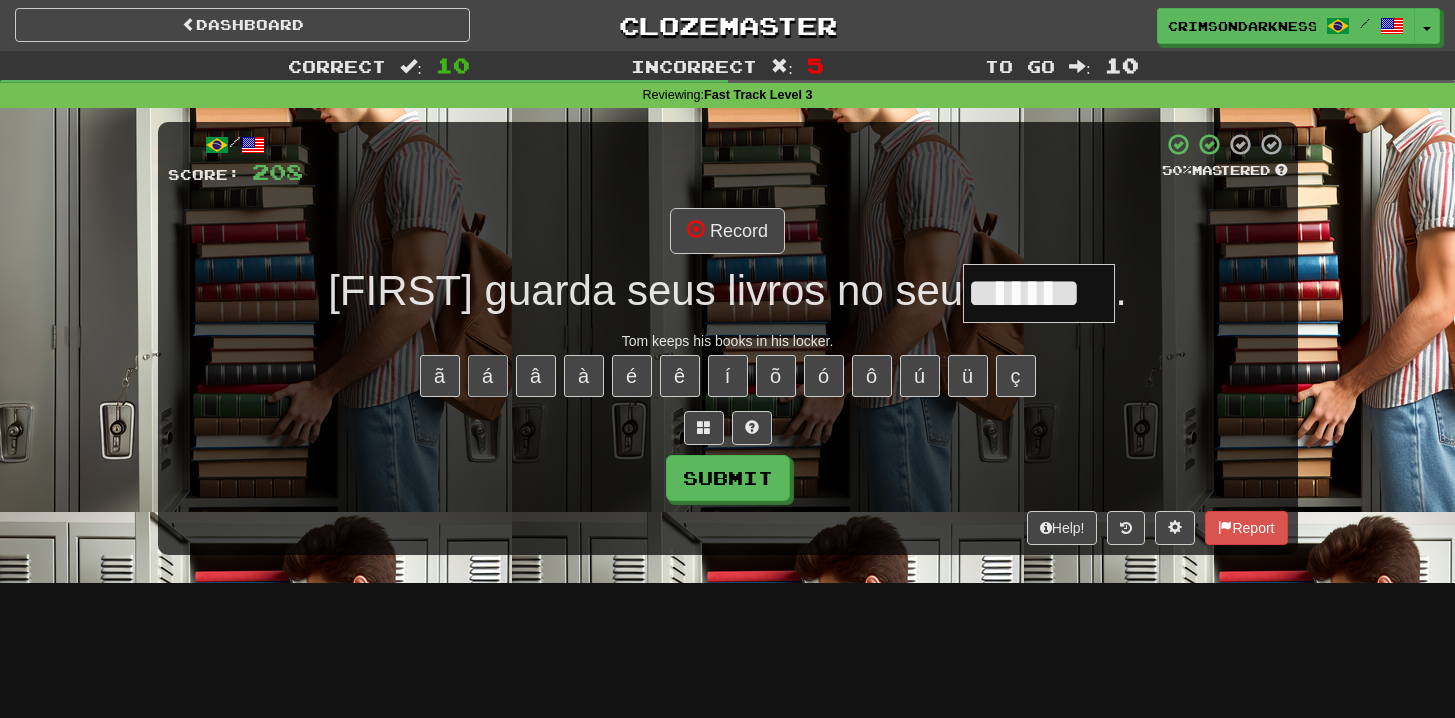 type on "*******" 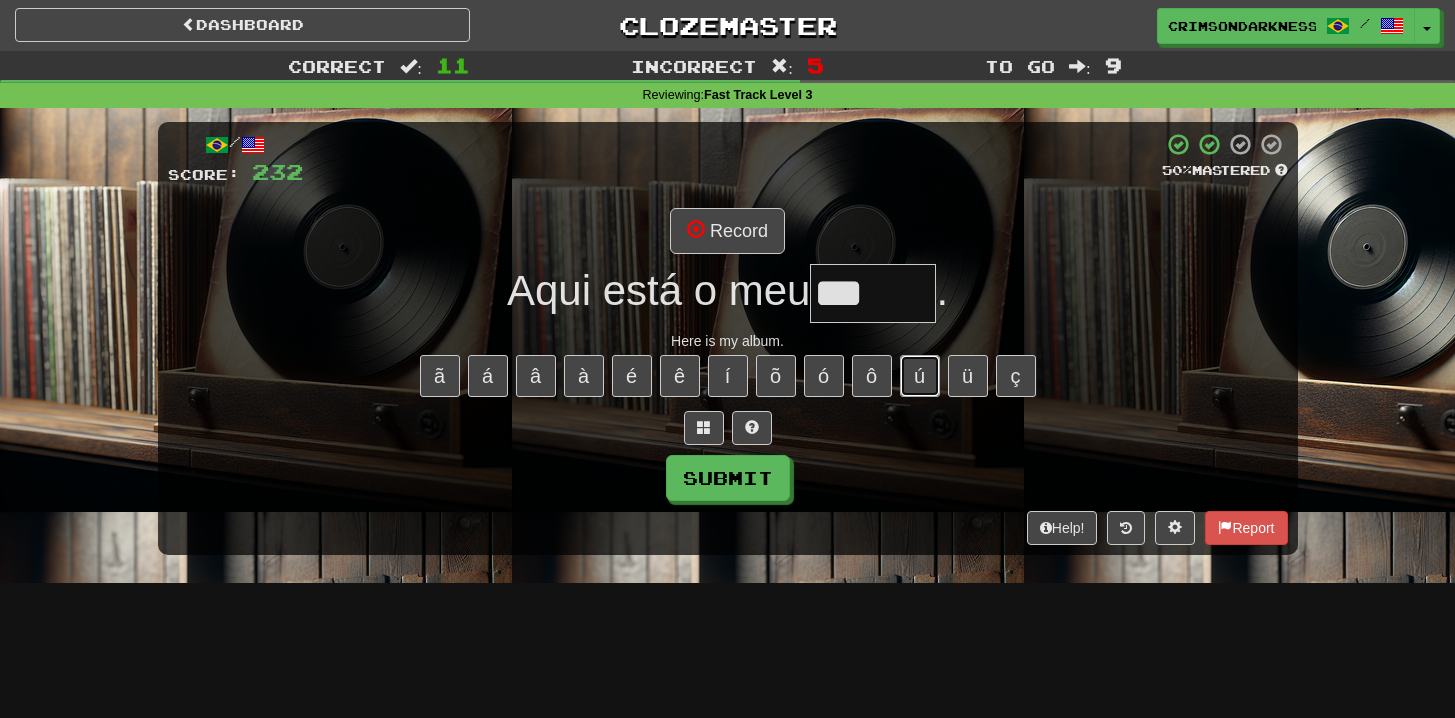 click on "ú" at bounding box center [920, 376] 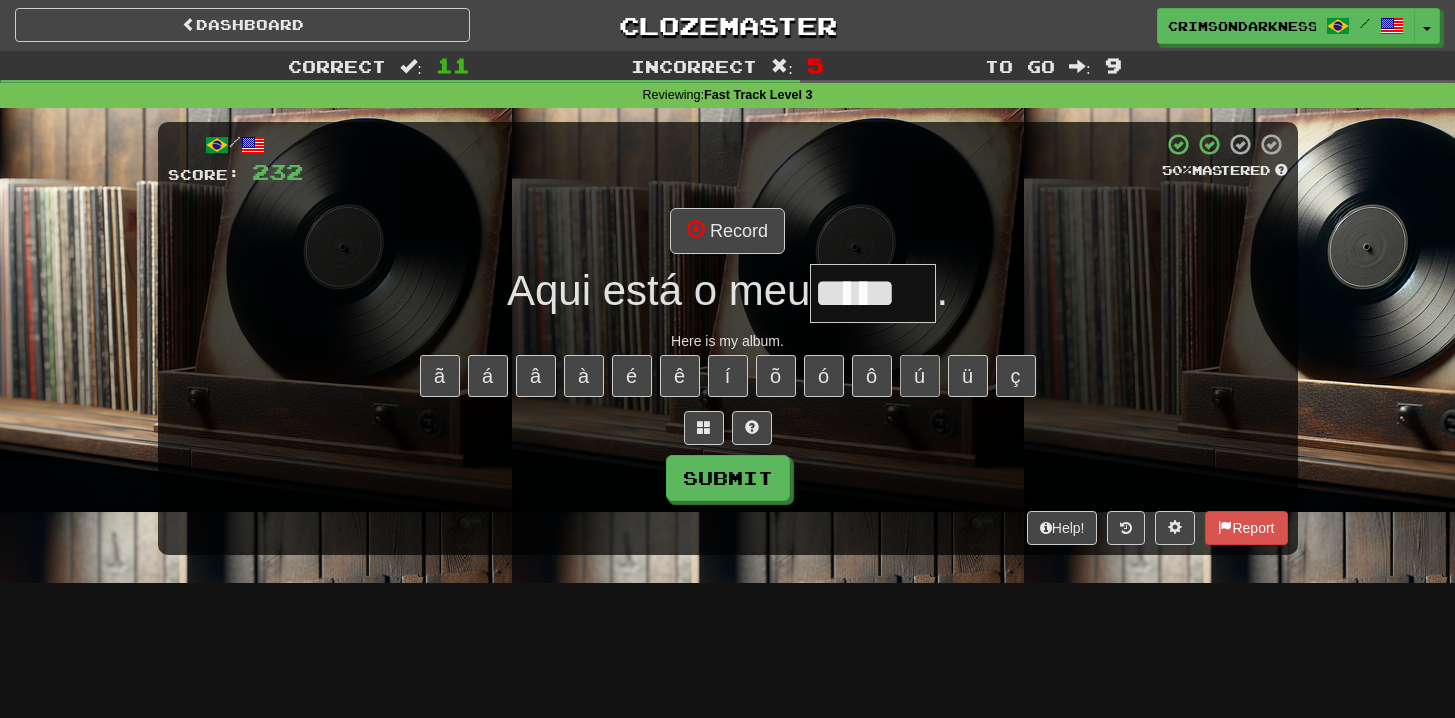 type on "*****" 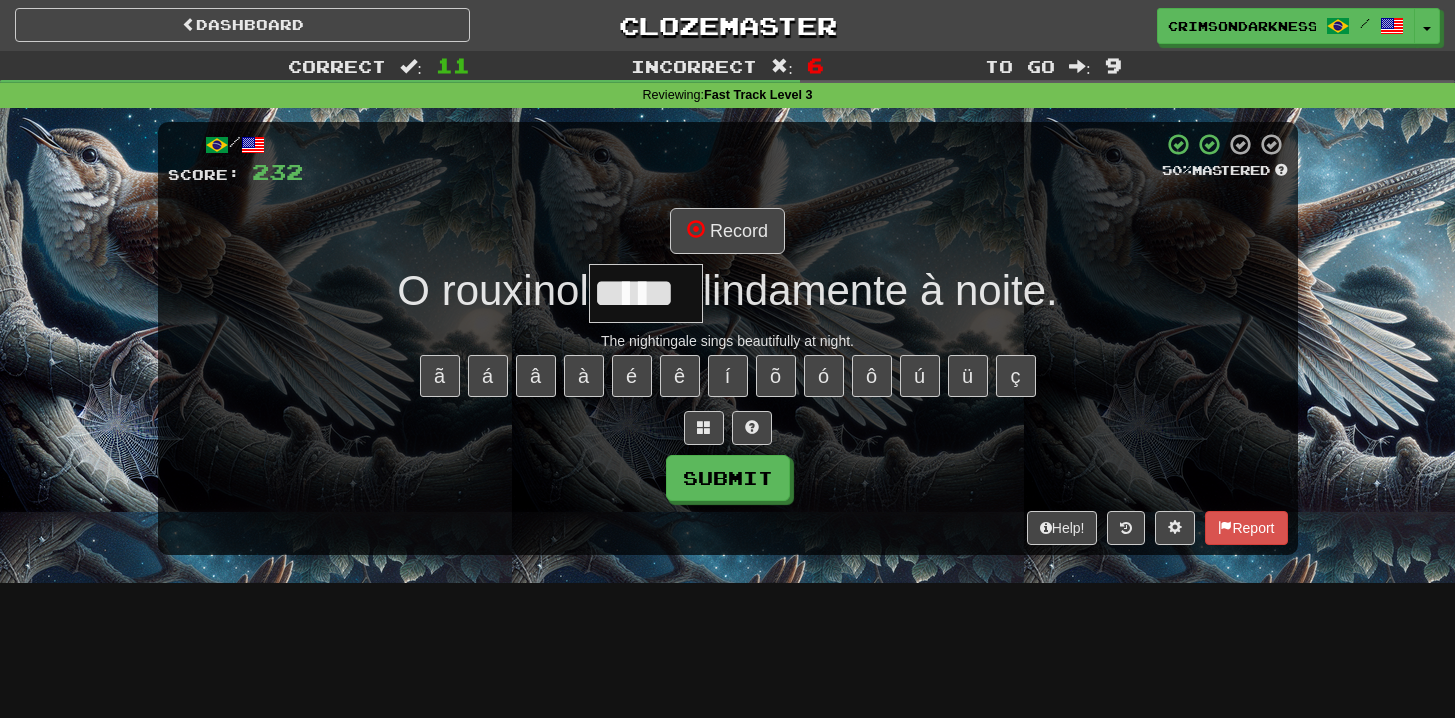 type on "*****" 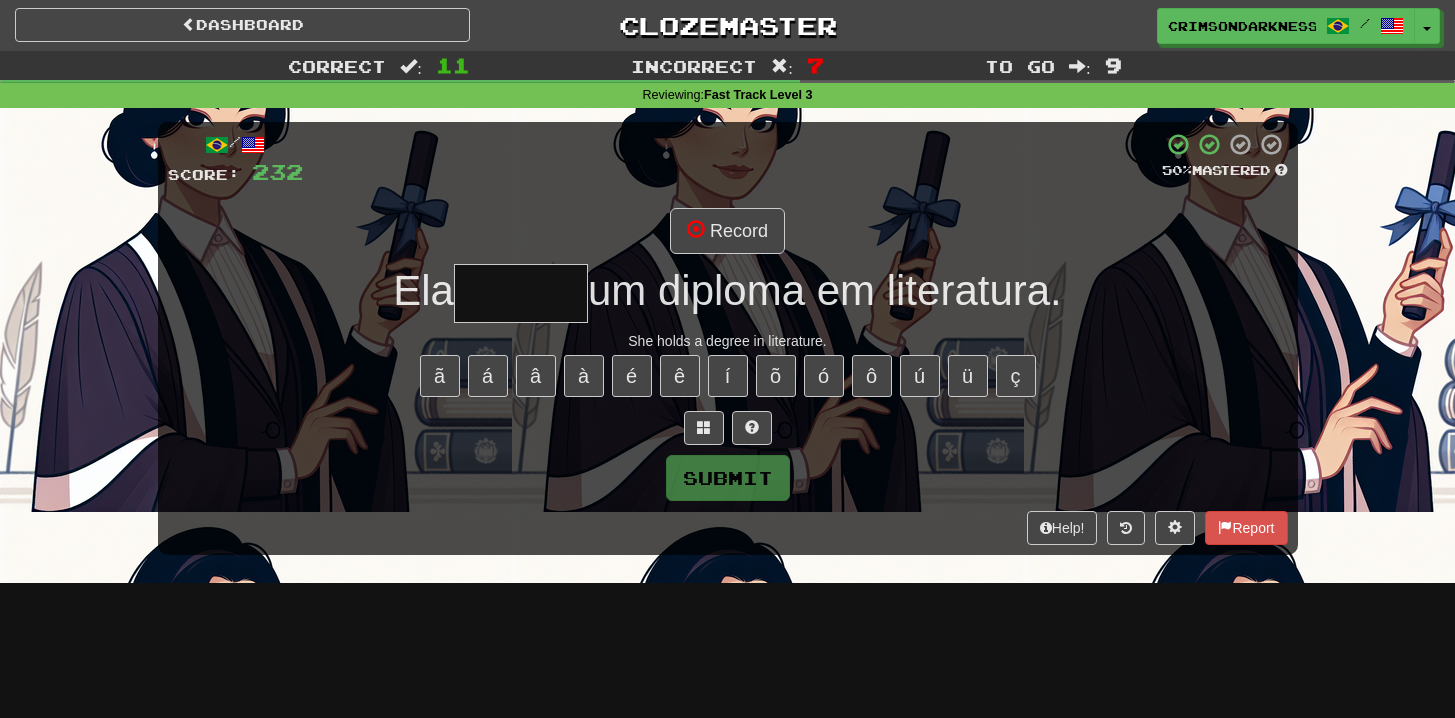 type on "******" 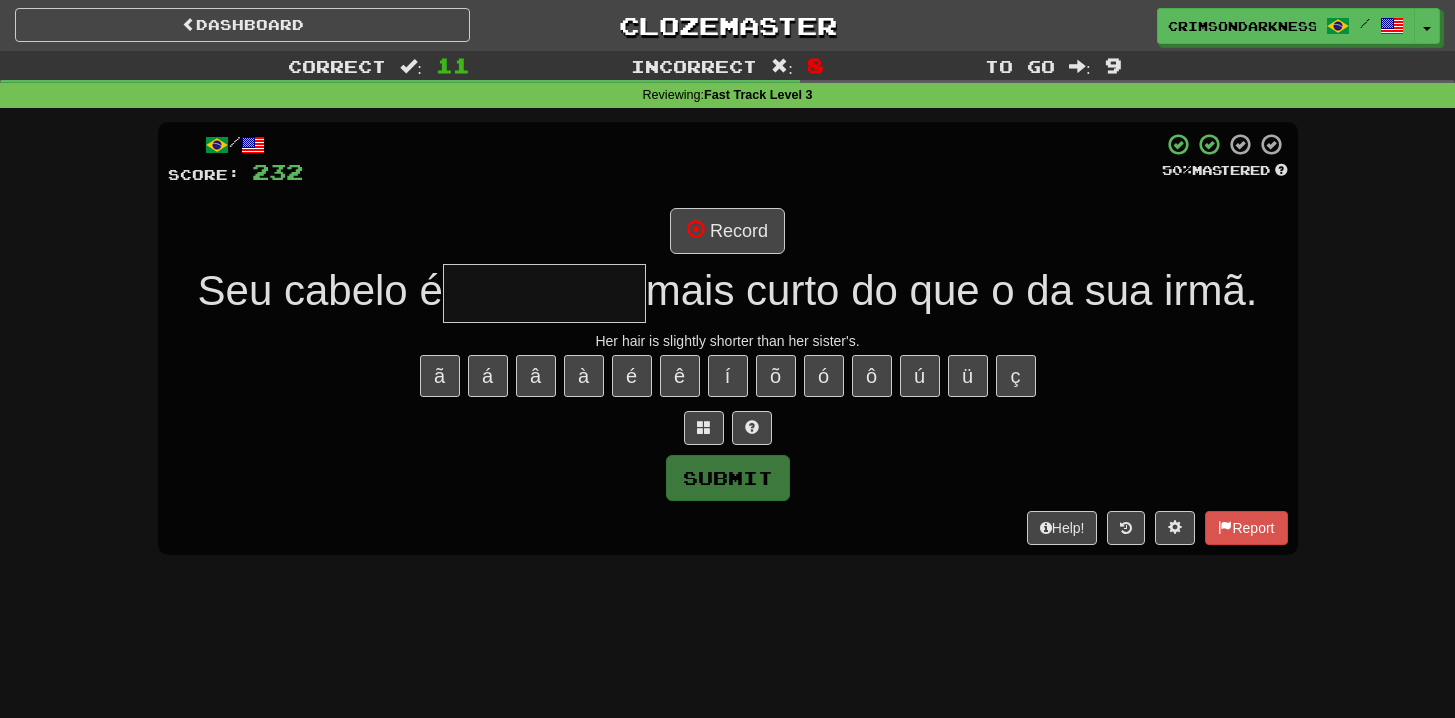 type on "*********" 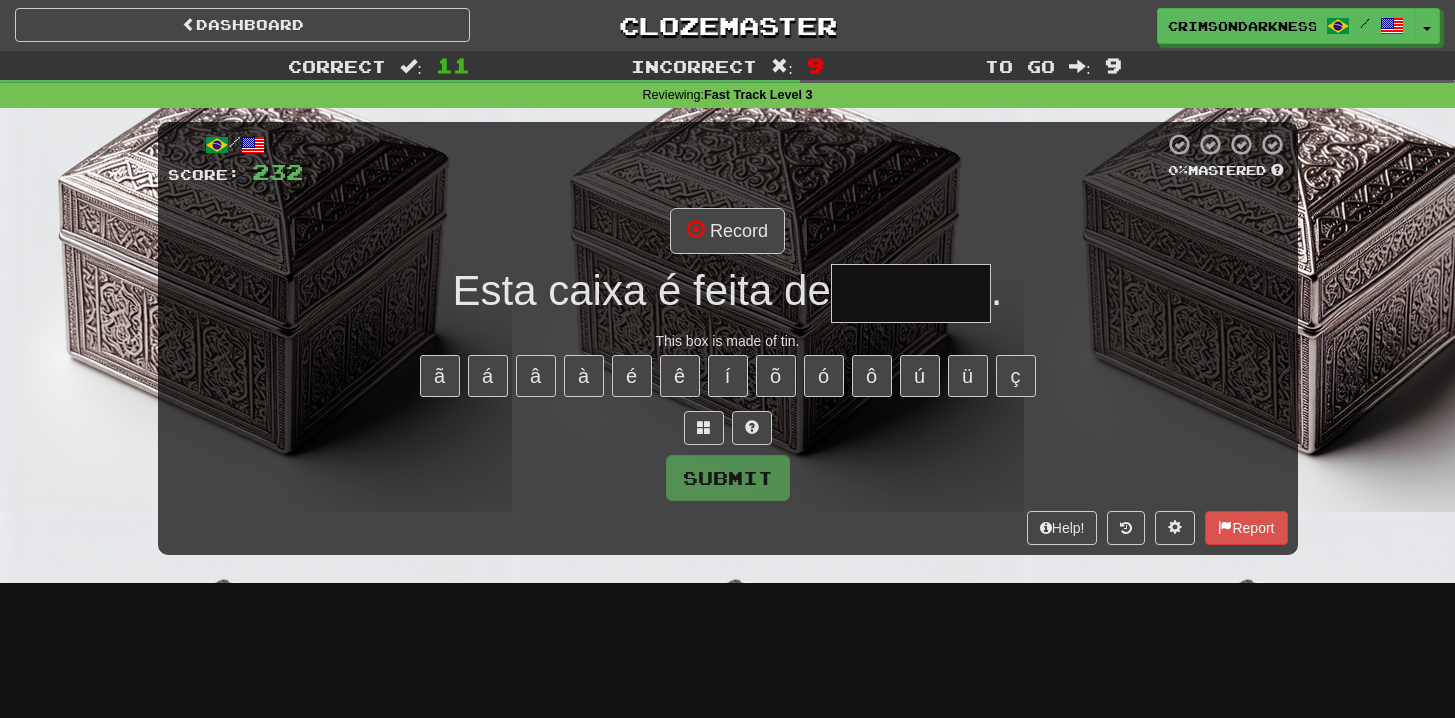 type on "*******" 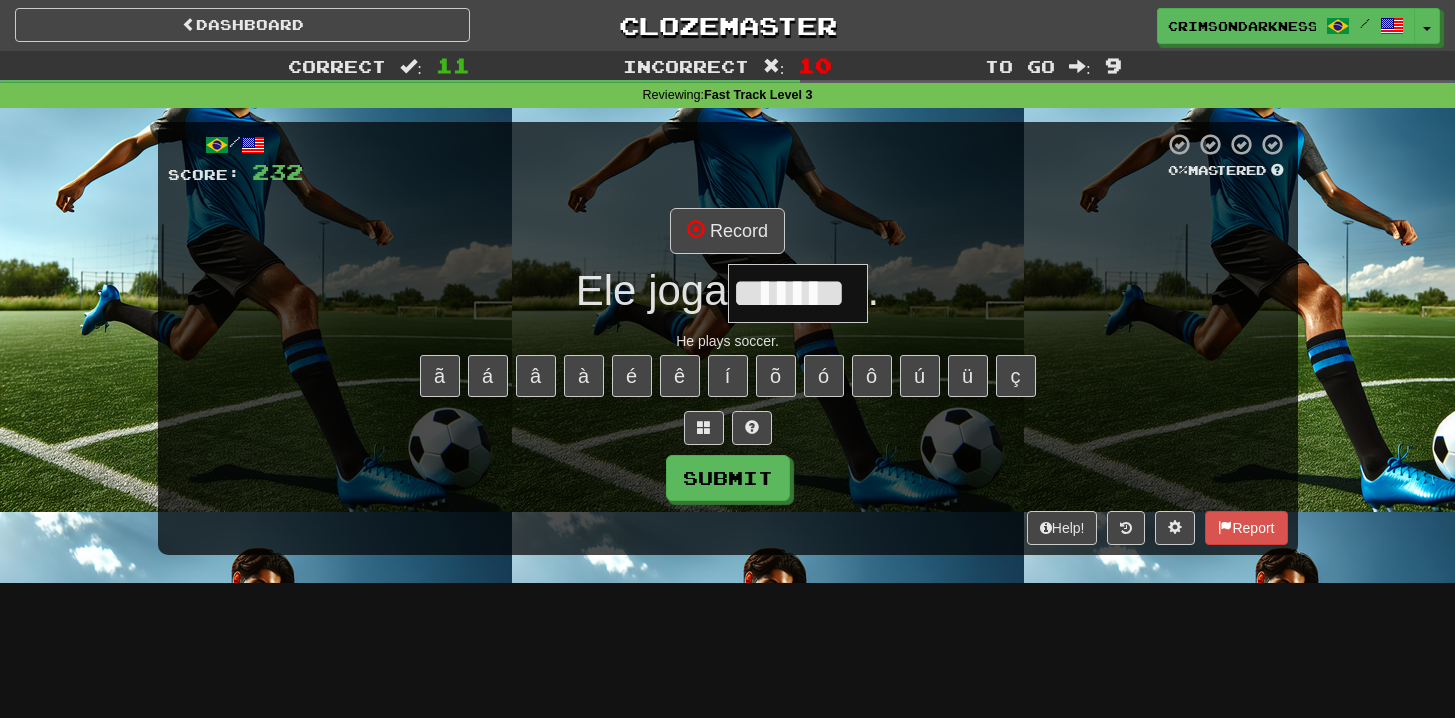 type on "*******" 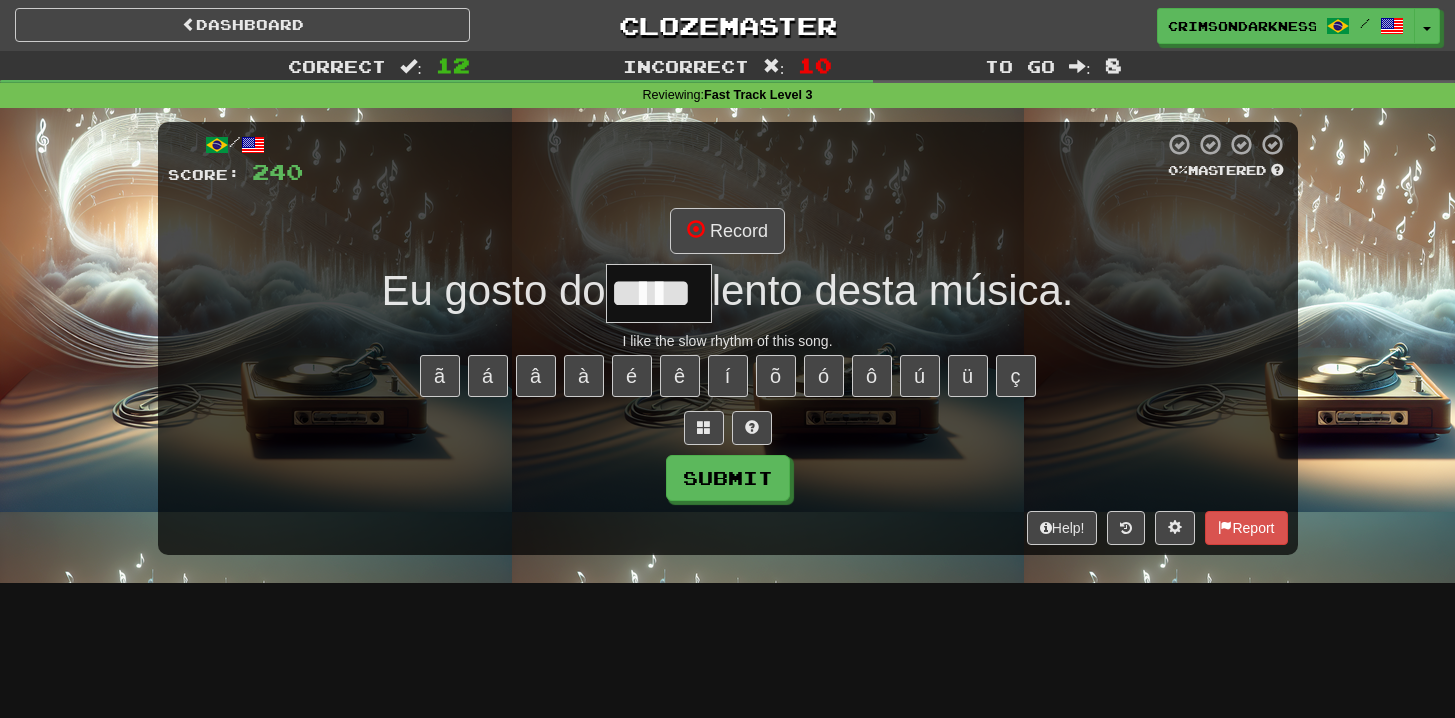 type on "*****" 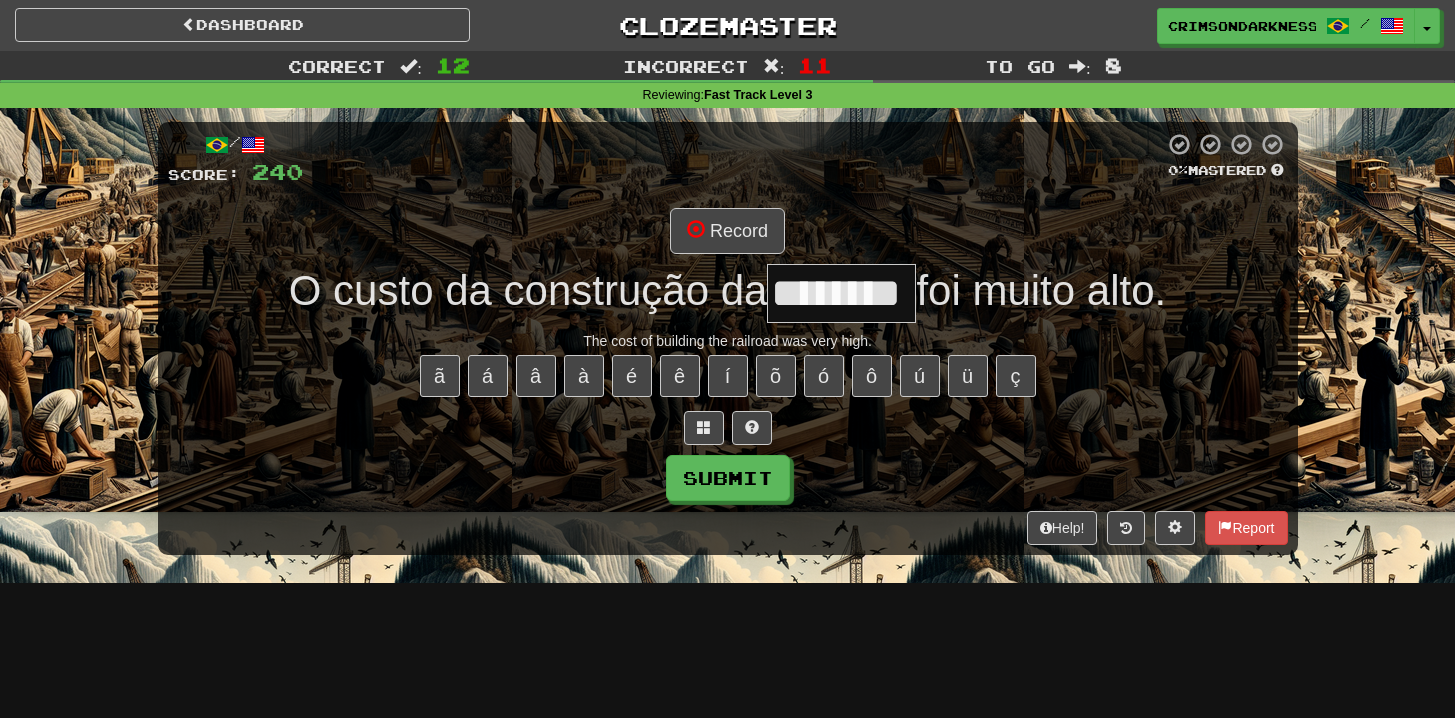 type on "********" 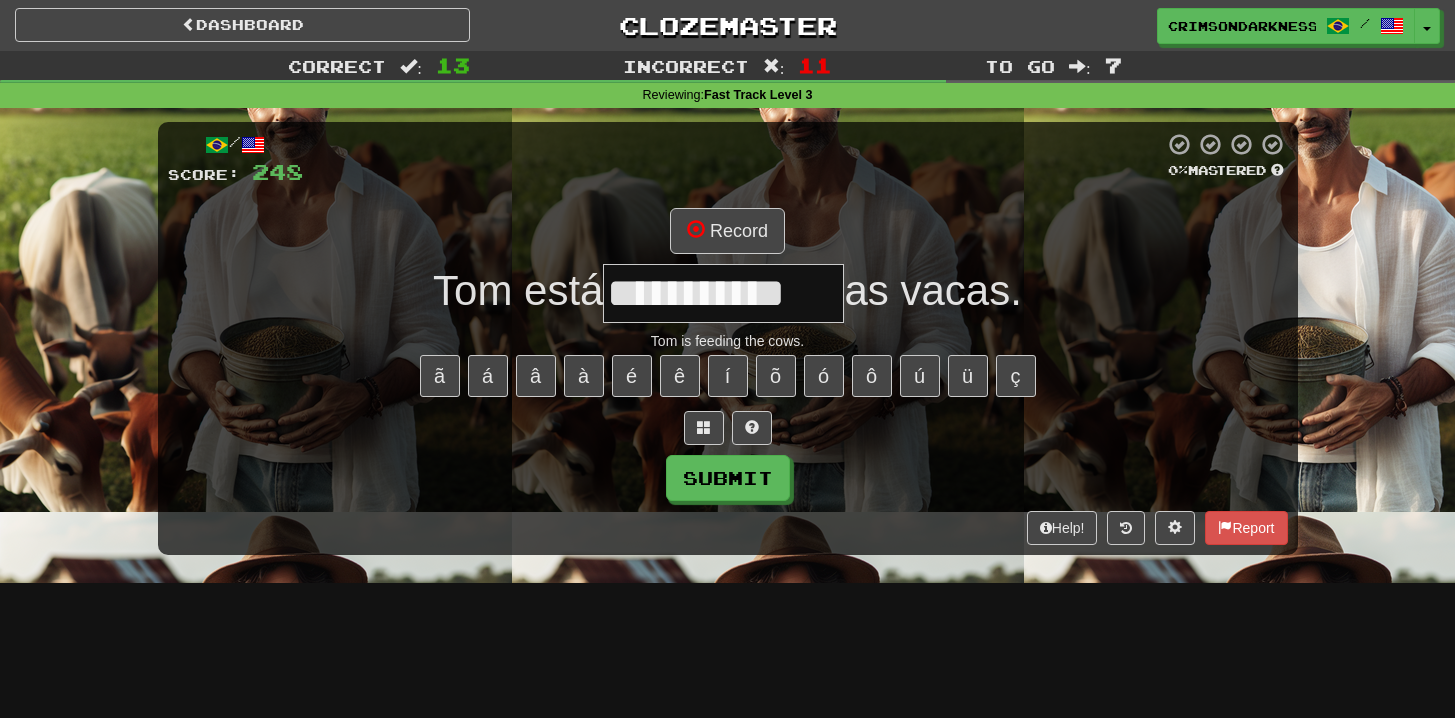 type on "**********" 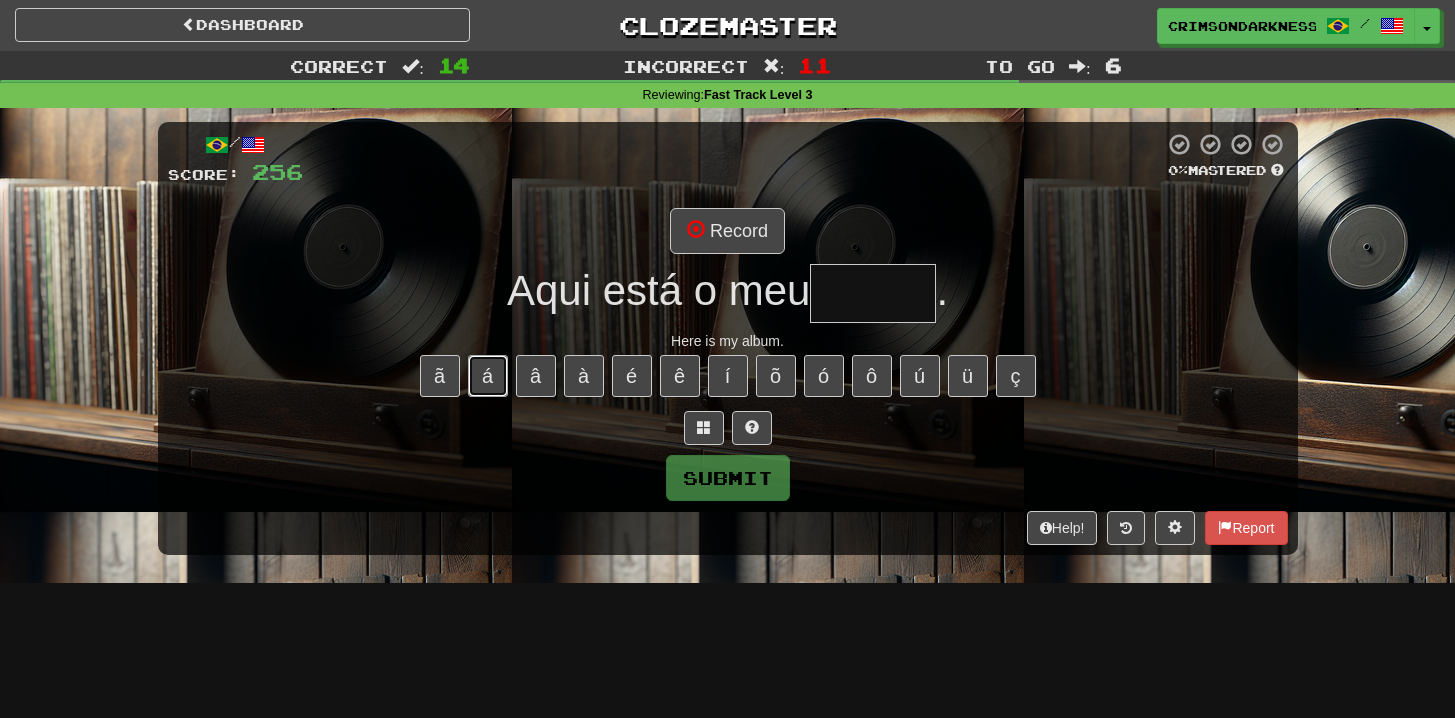 click on "á" at bounding box center (488, 376) 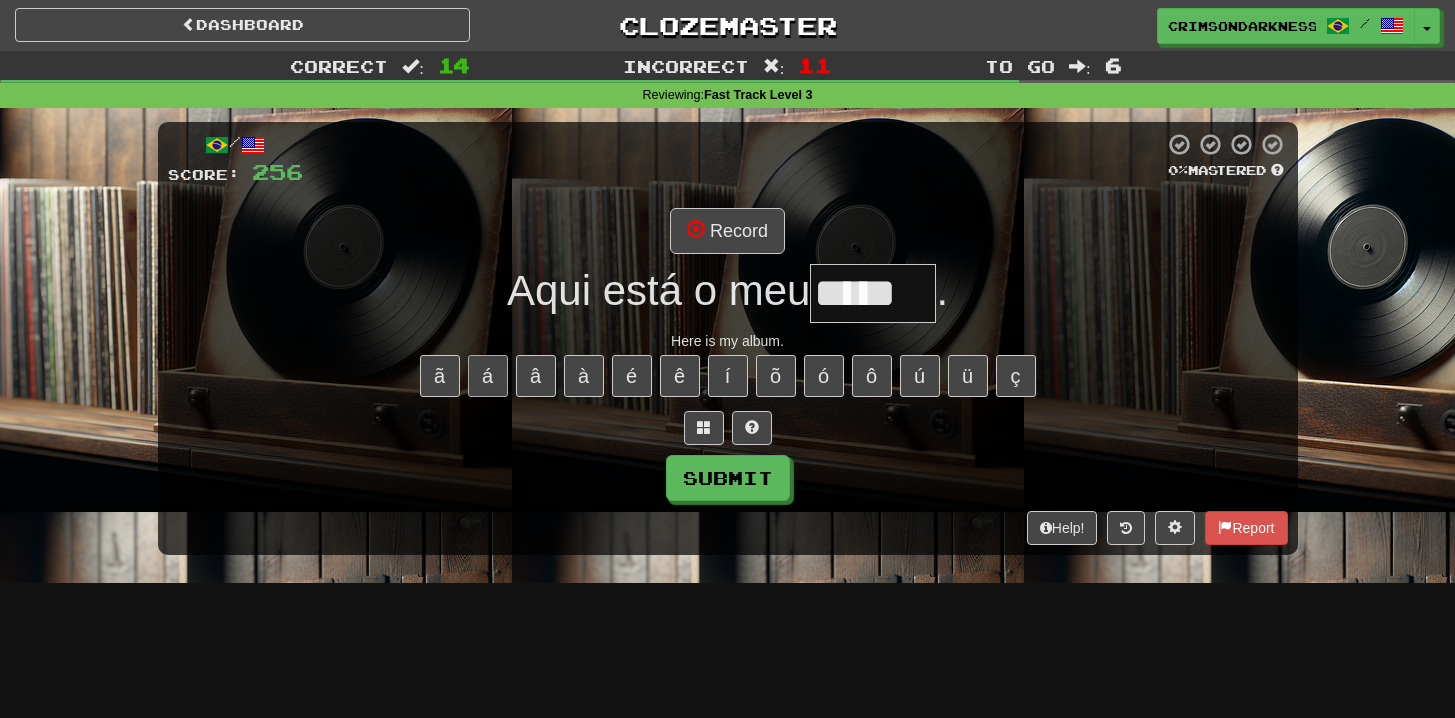 type on "*****" 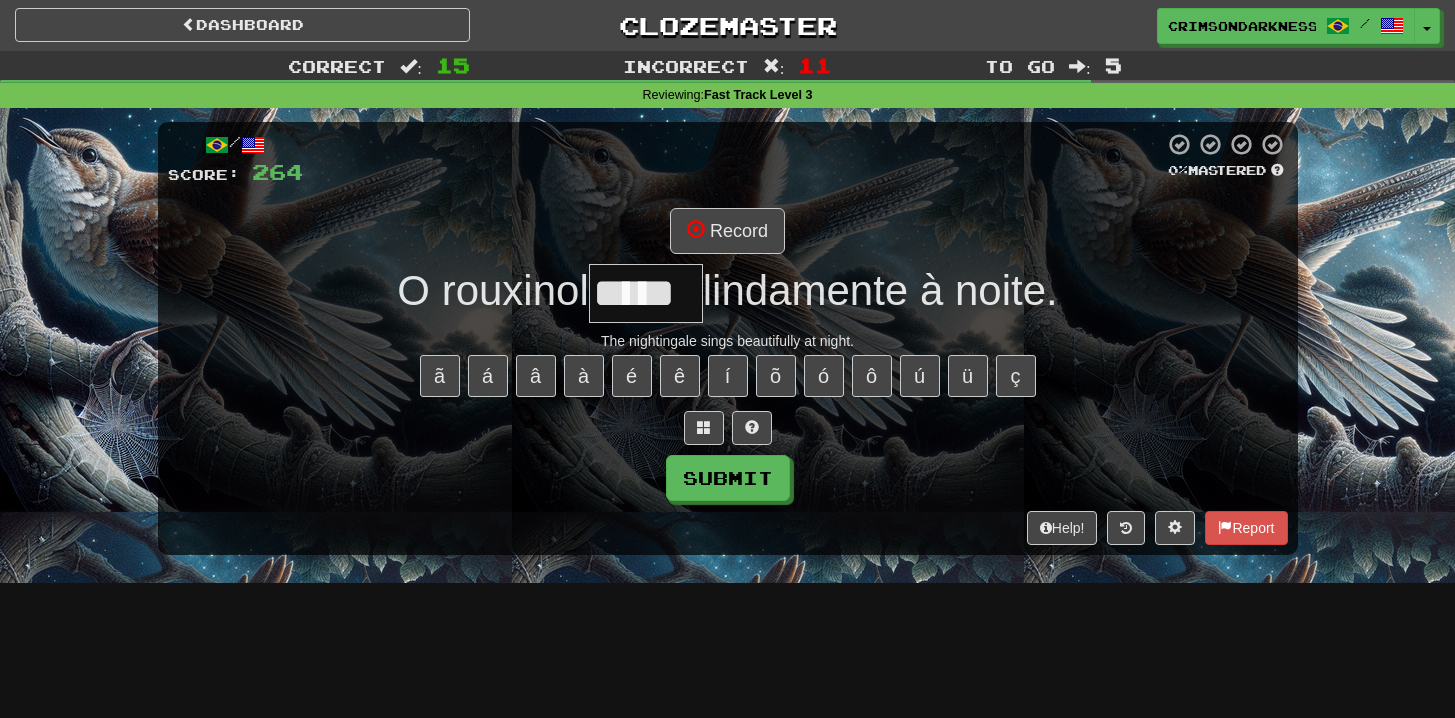type on "*****" 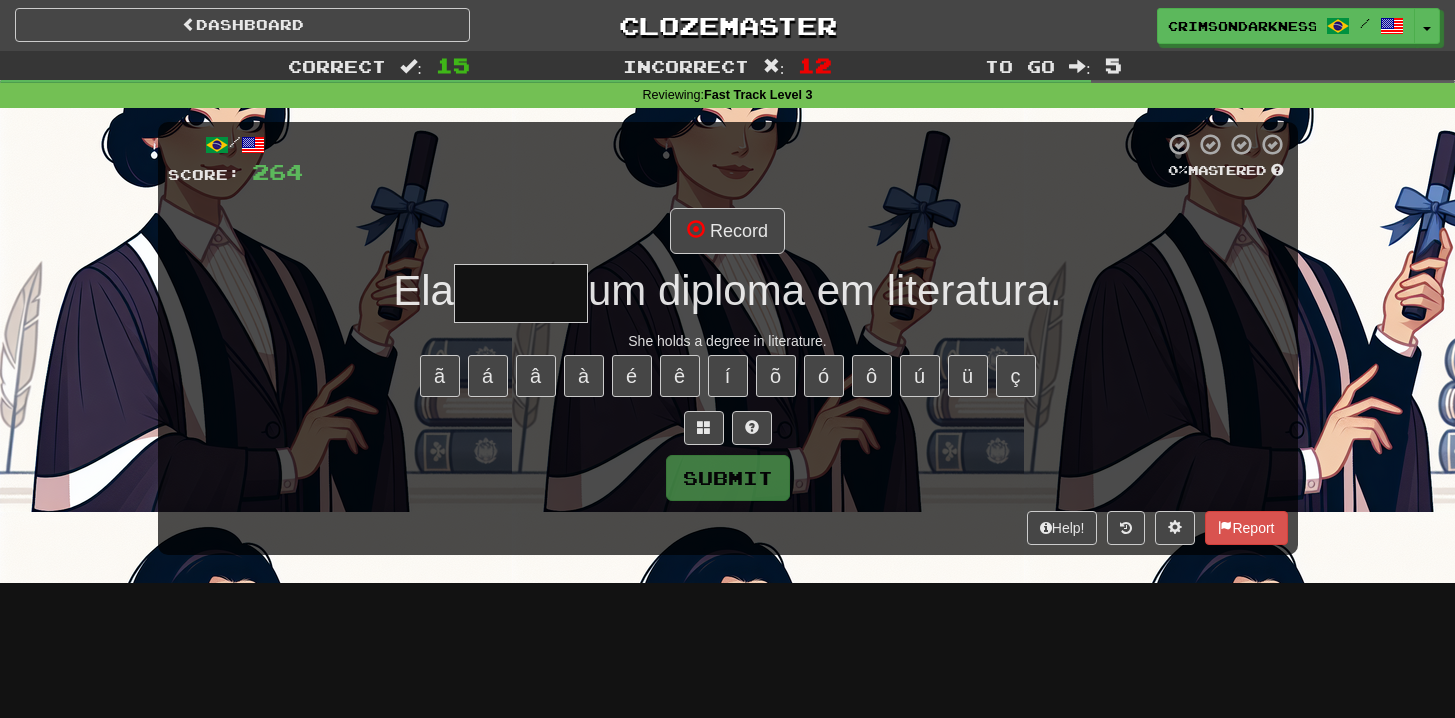 type on "*" 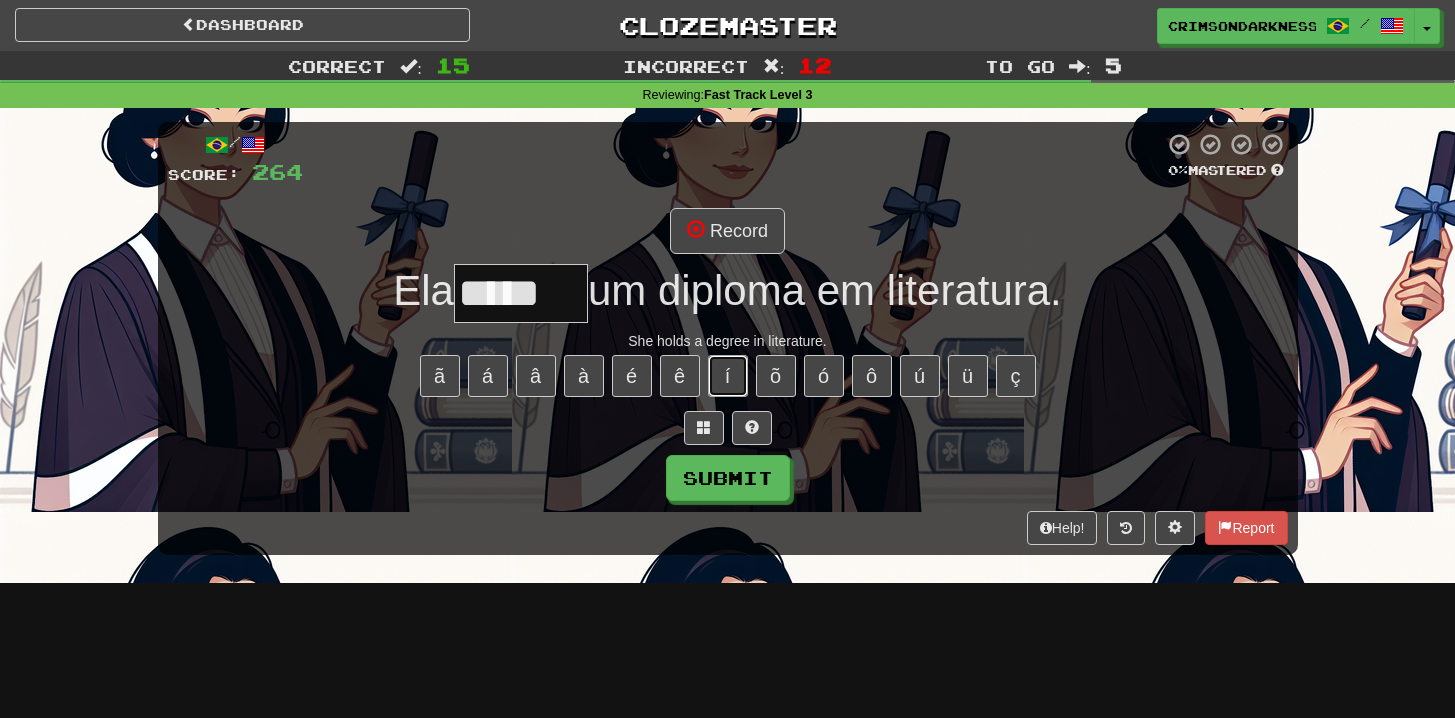 click on "í" at bounding box center (728, 376) 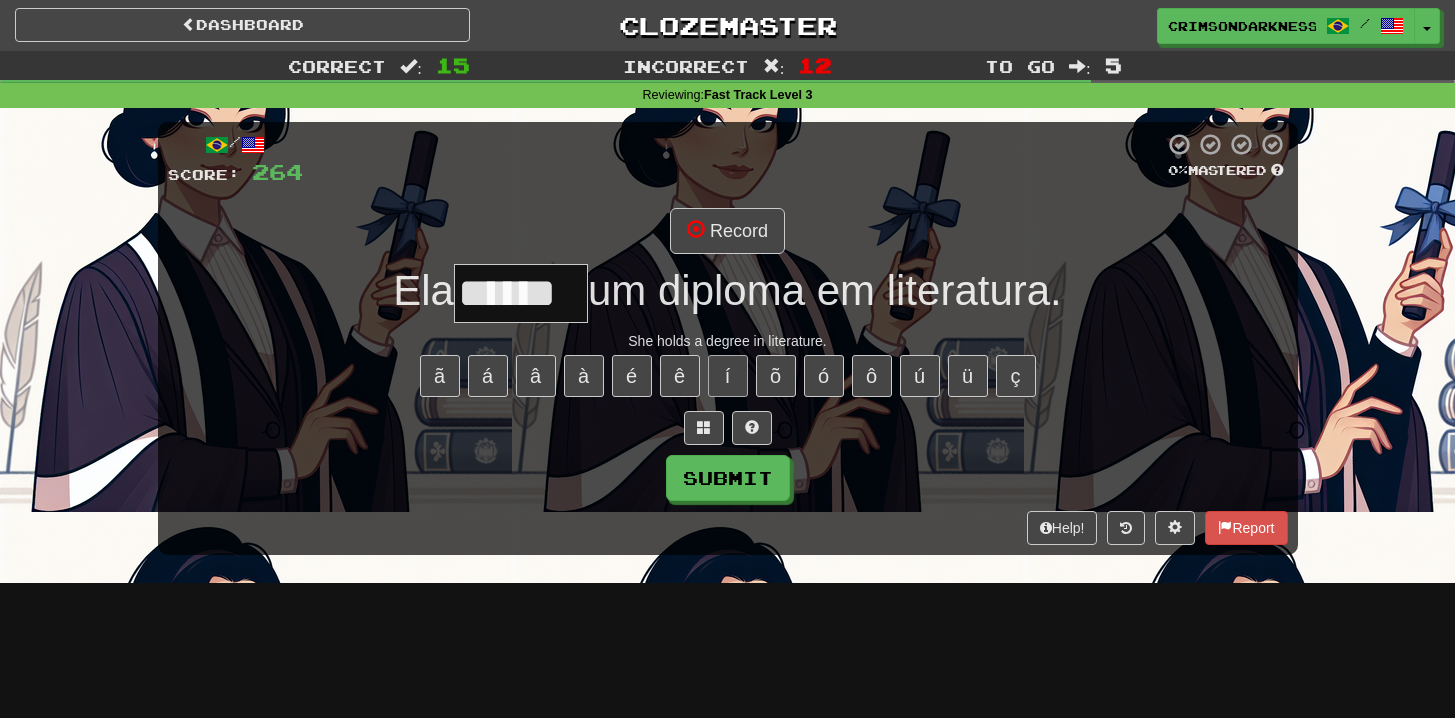 type on "******" 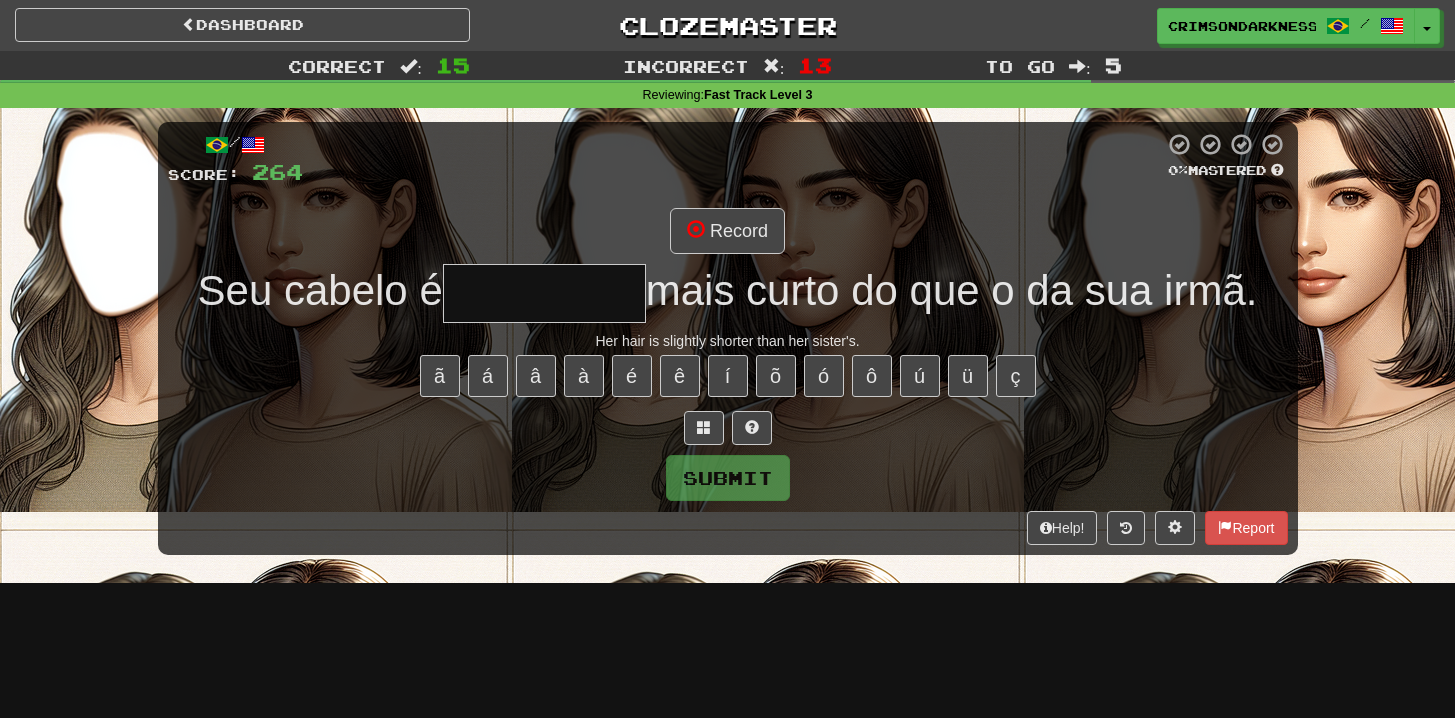 type on "*********" 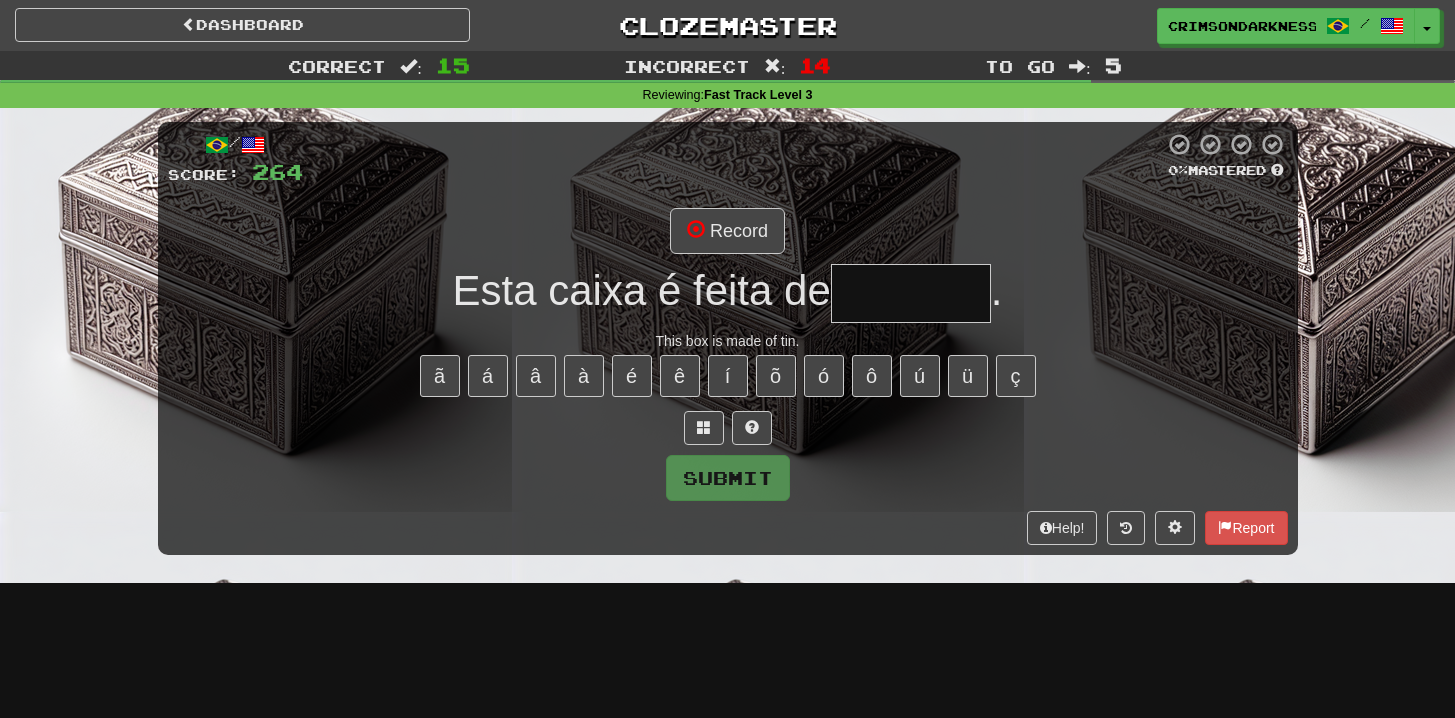 type on "*******" 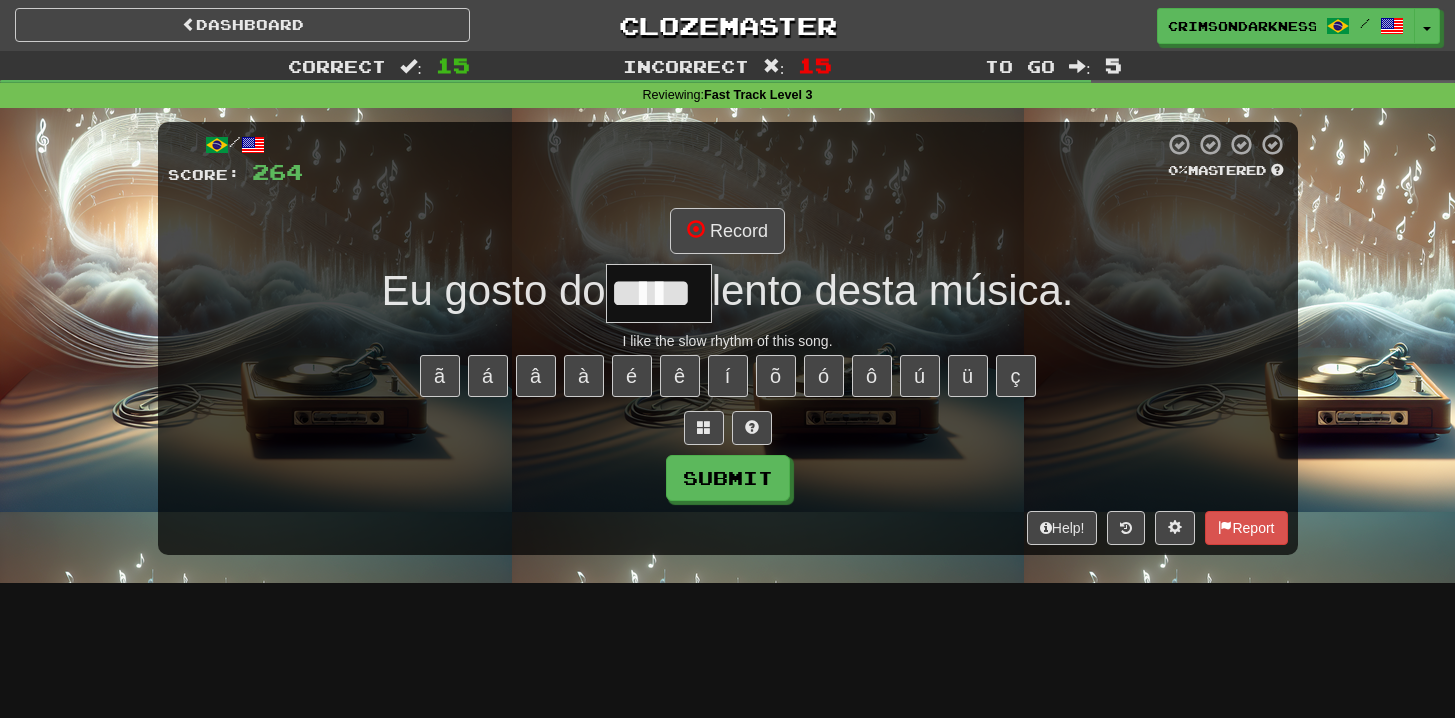 type on "*****" 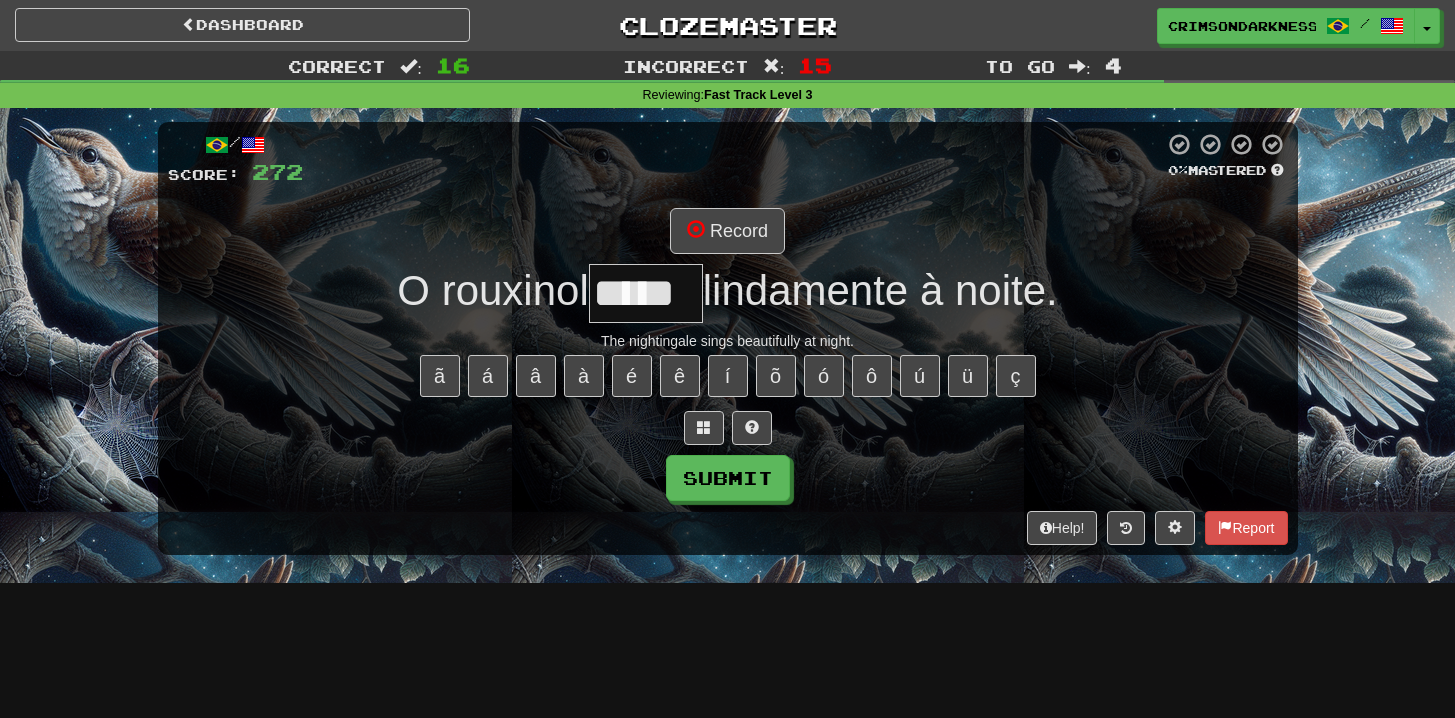 type on "*****" 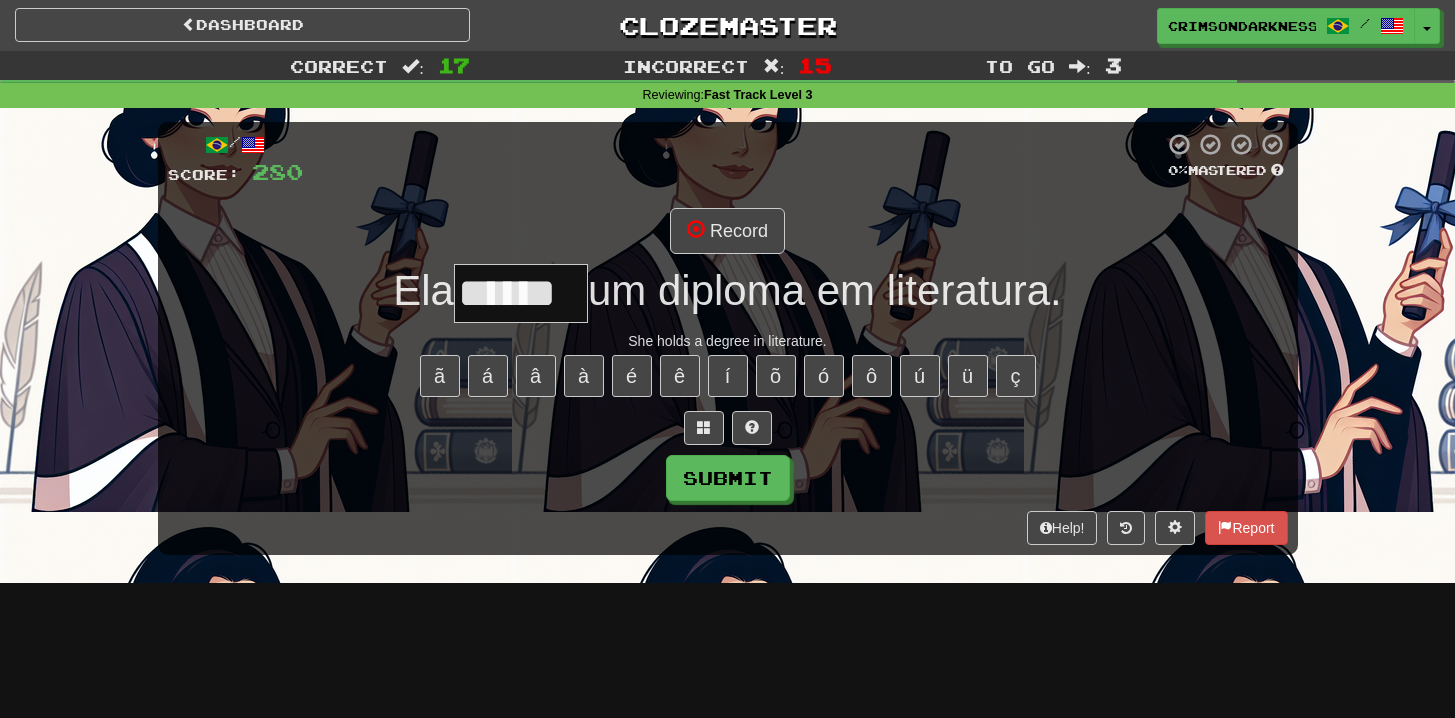 type on "******" 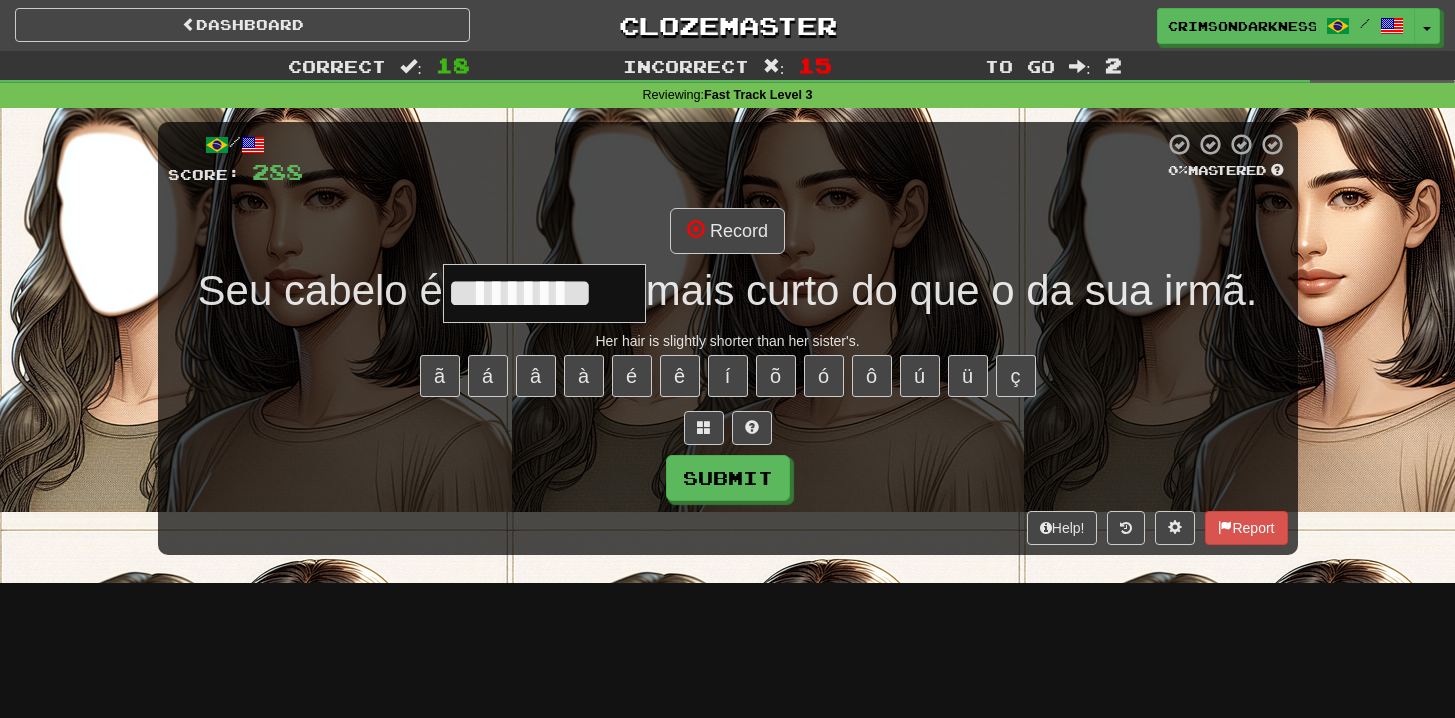 type on "*********" 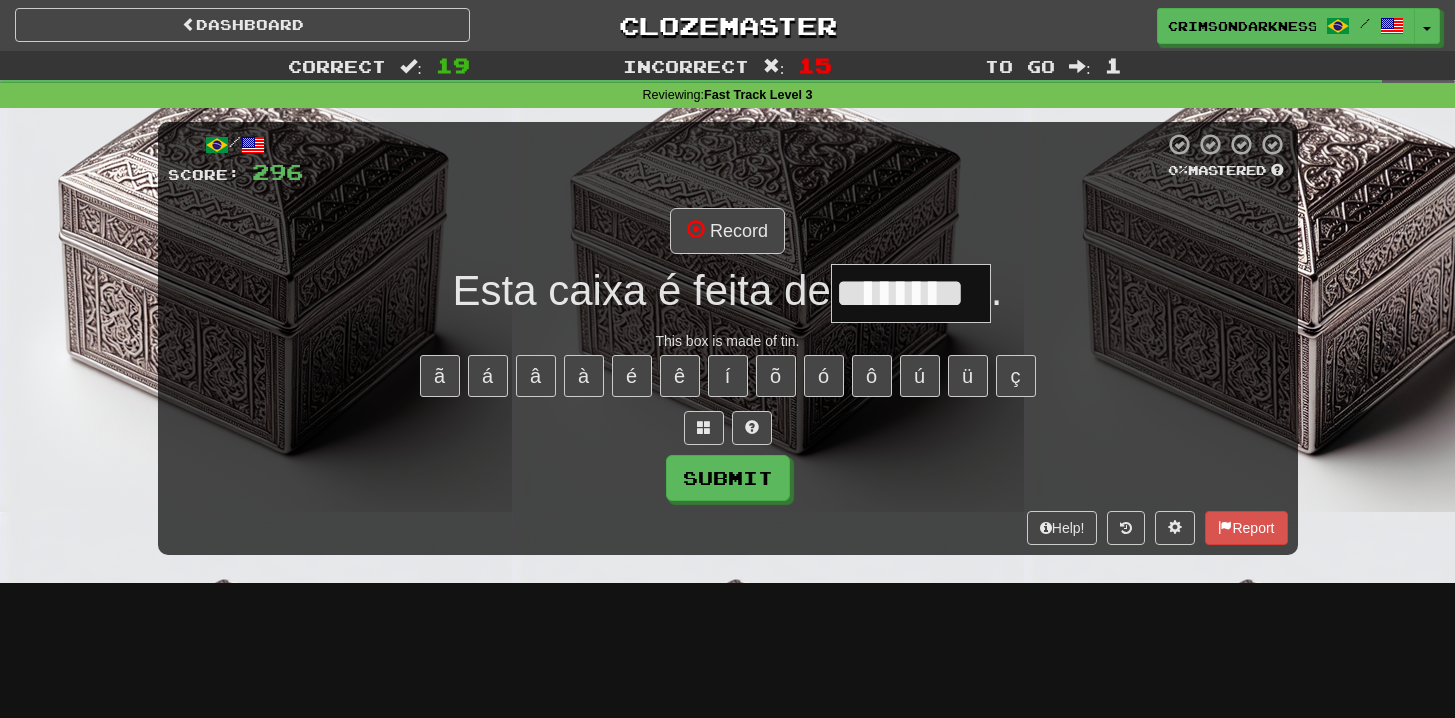 scroll, scrollTop: 0, scrollLeft: 20, axis: horizontal 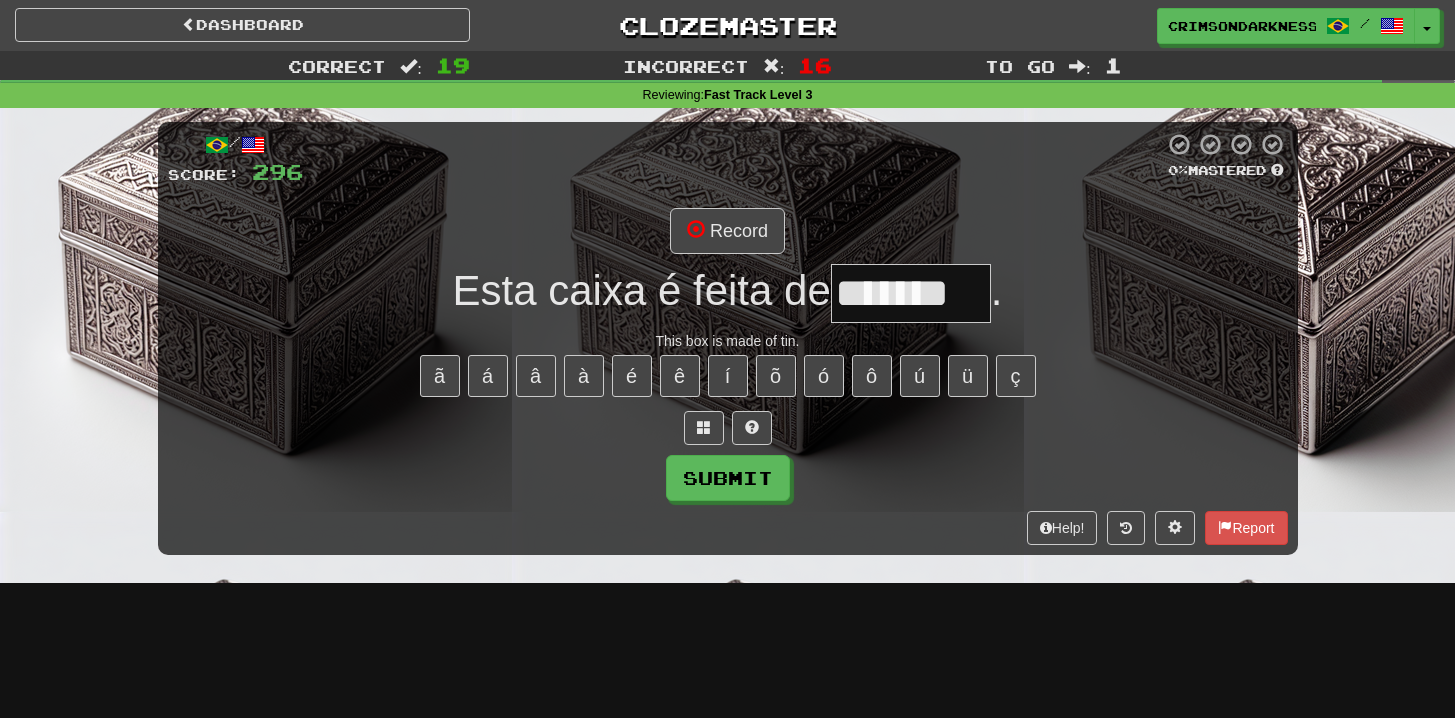 type on "*******" 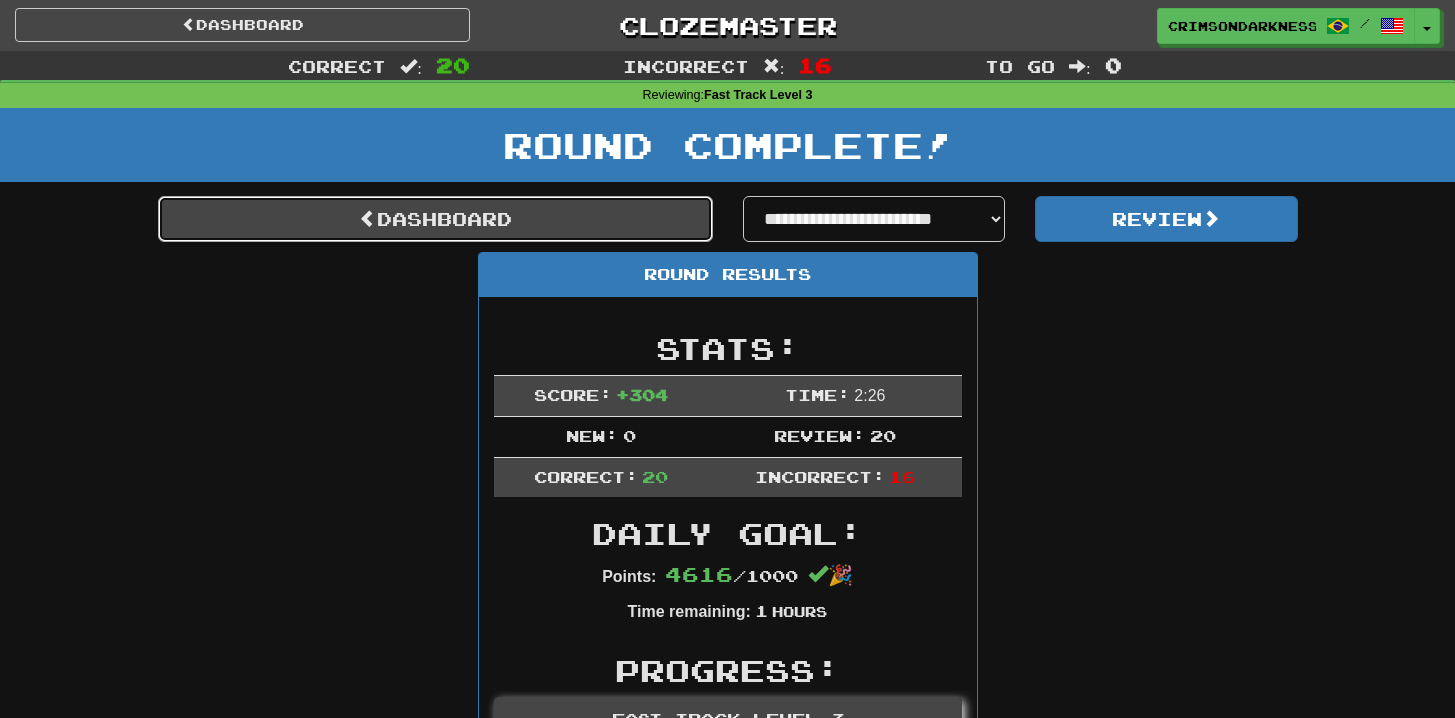 click on "Dashboard" at bounding box center [435, 219] 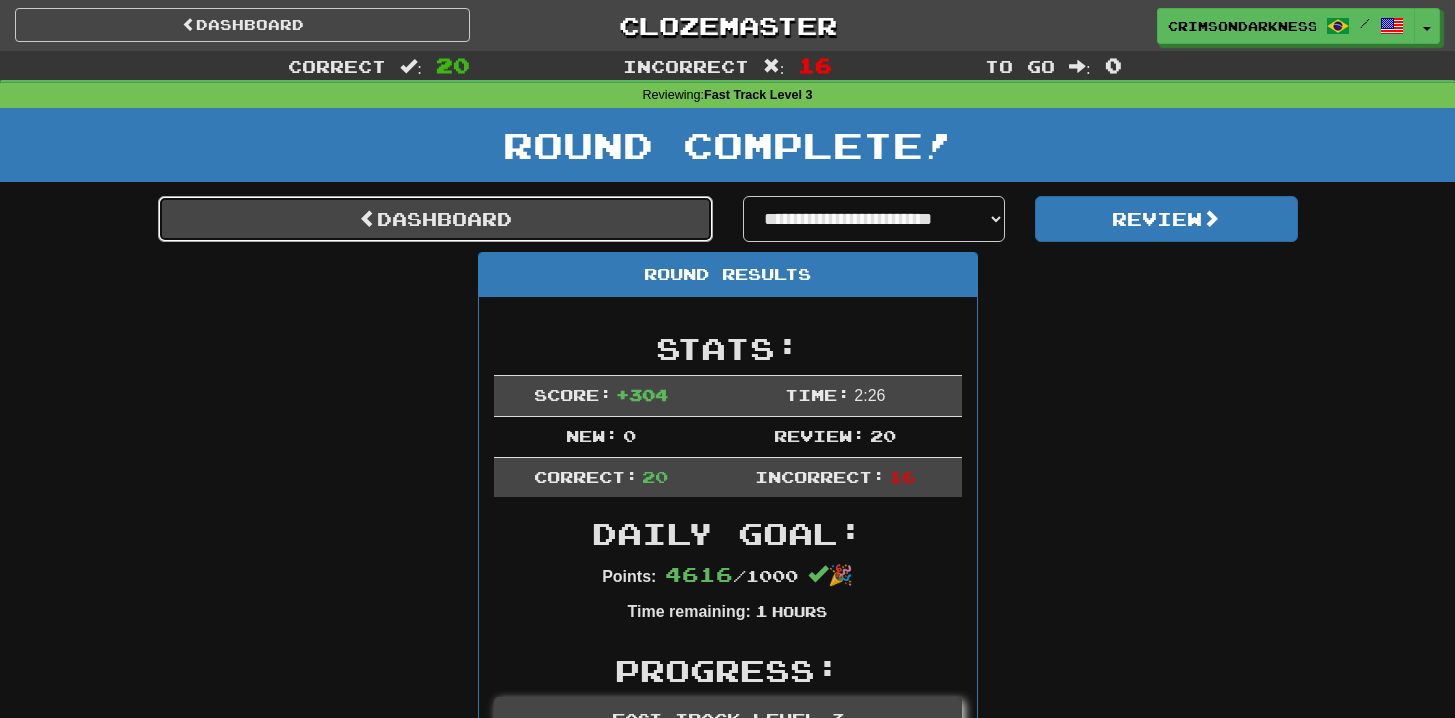 click on "Dashboard" at bounding box center [435, 219] 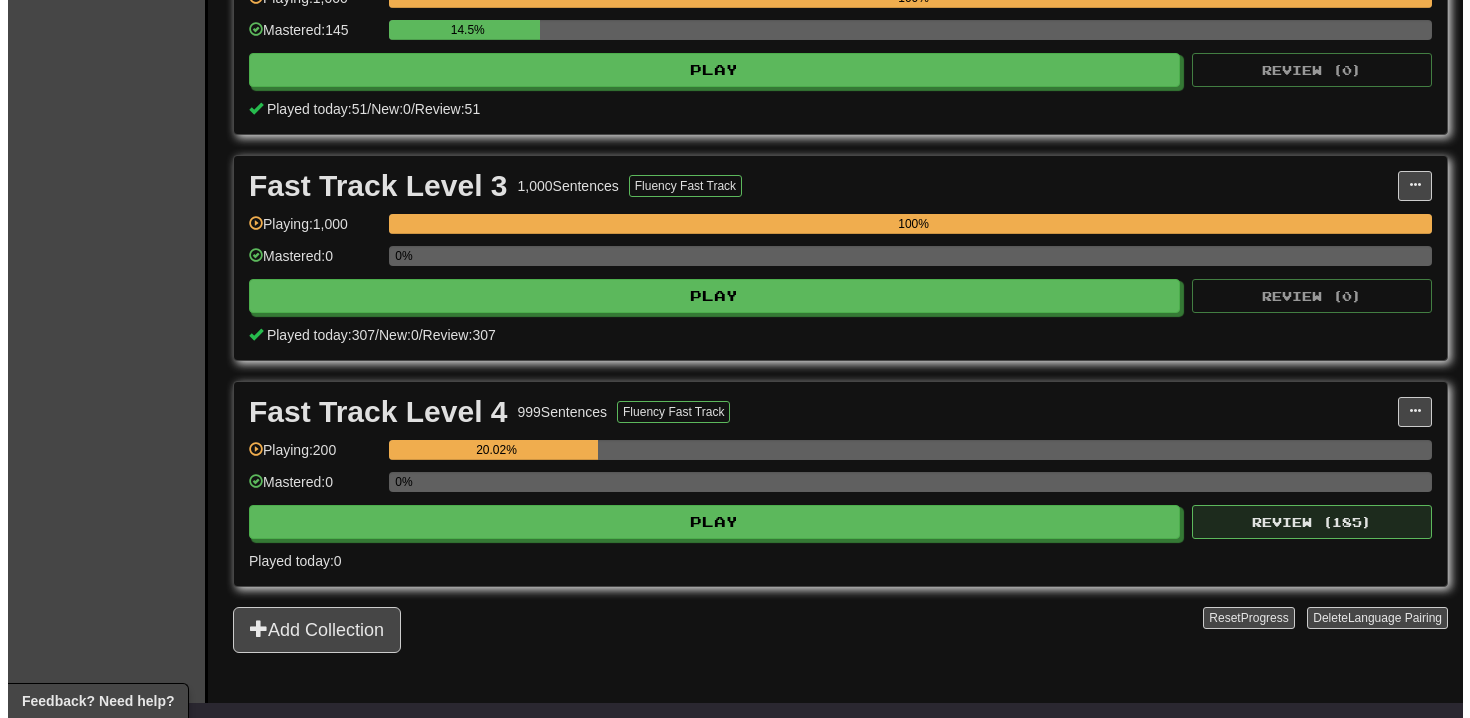 scroll, scrollTop: 723, scrollLeft: 0, axis: vertical 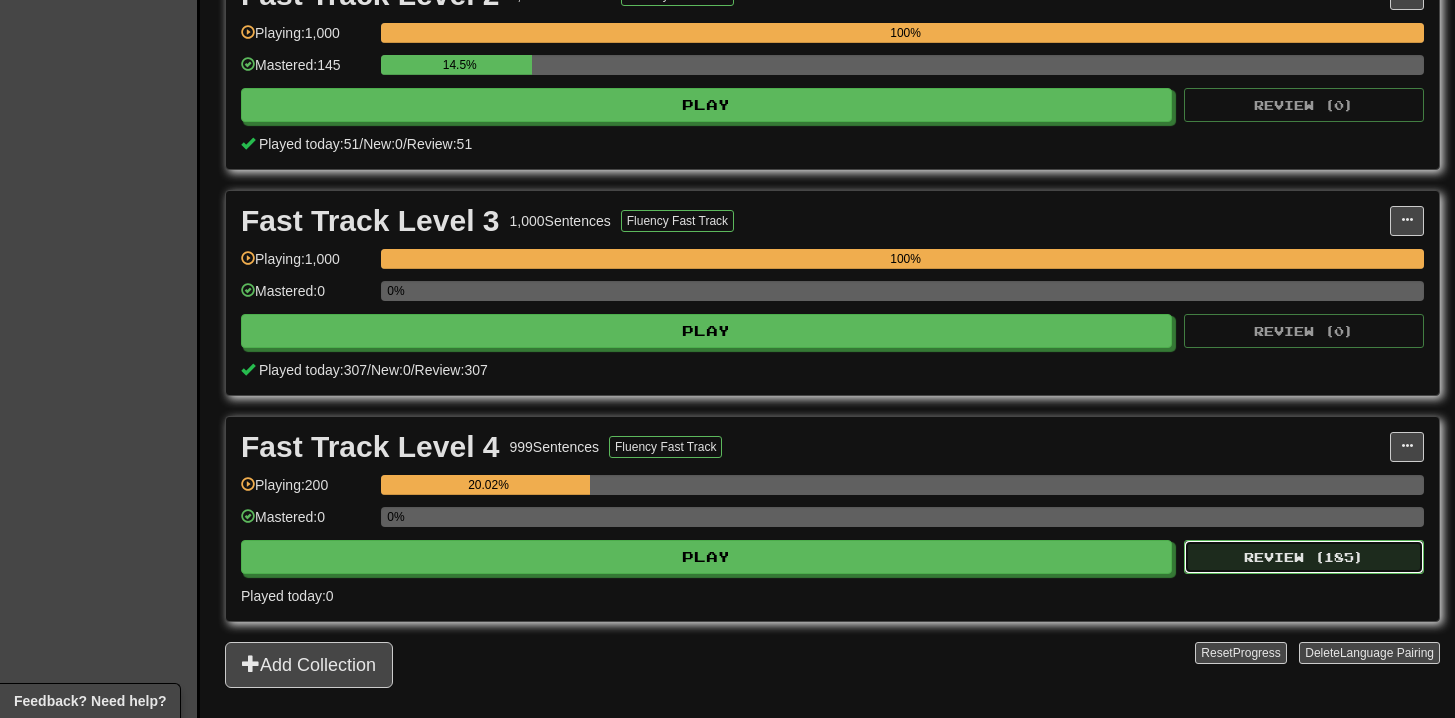 click on "Review ( 185 )" at bounding box center (1304, 557) 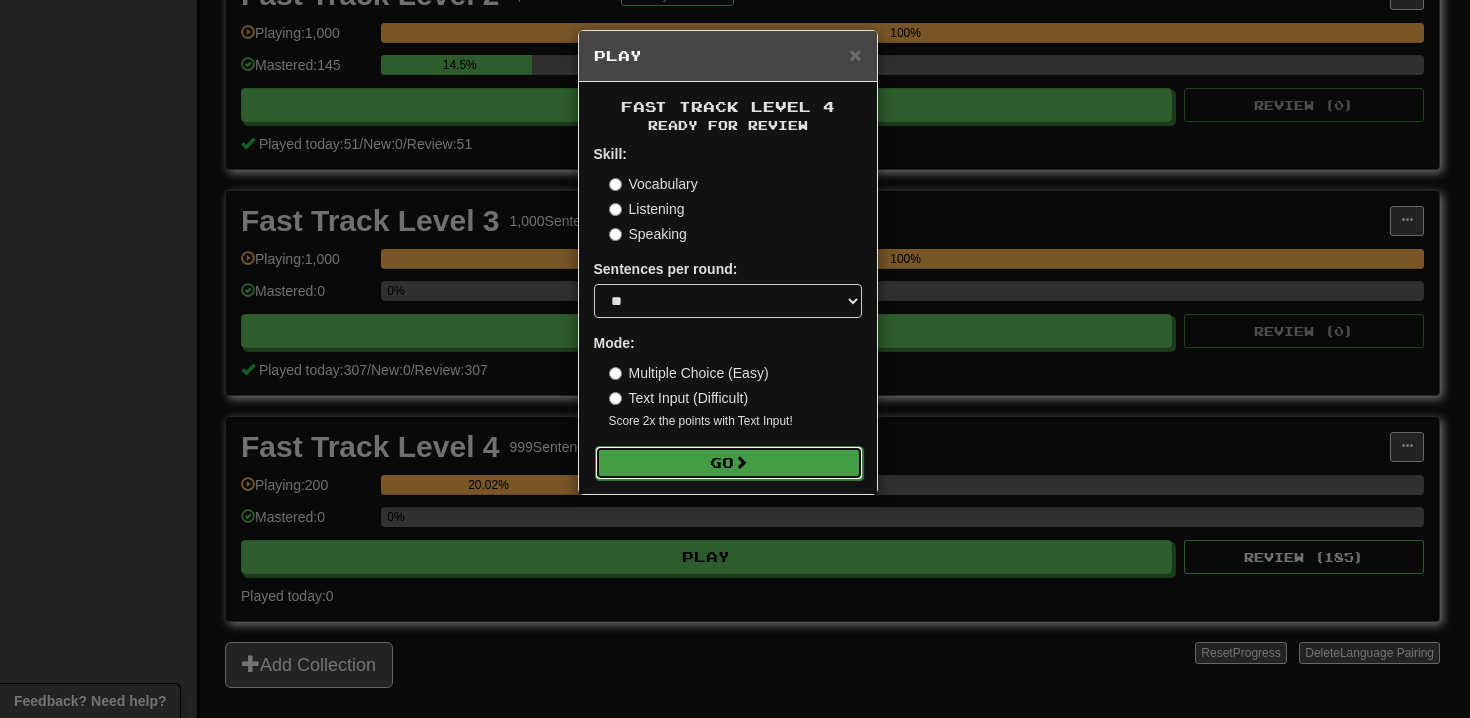 click on "Go" at bounding box center [729, 463] 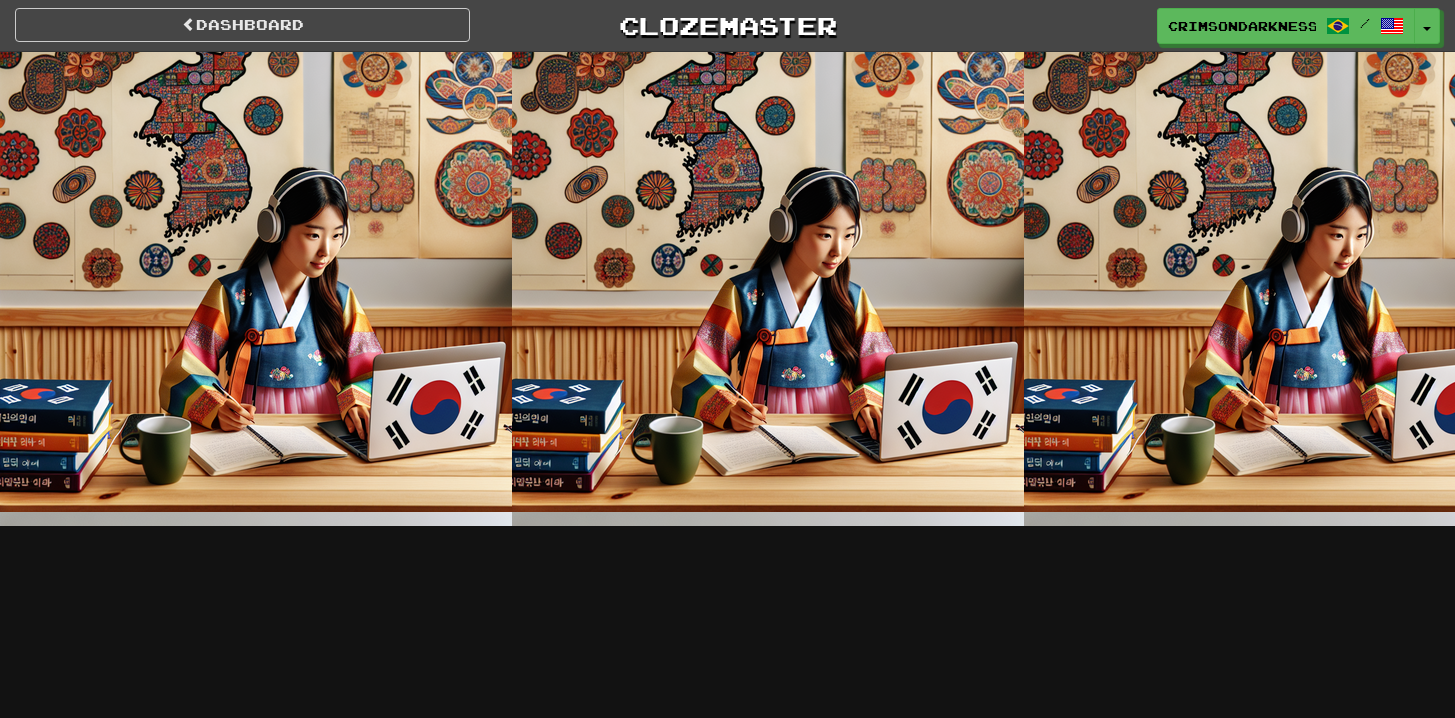 scroll, scrollTop: 0, scrollLeft: 0, axis: both 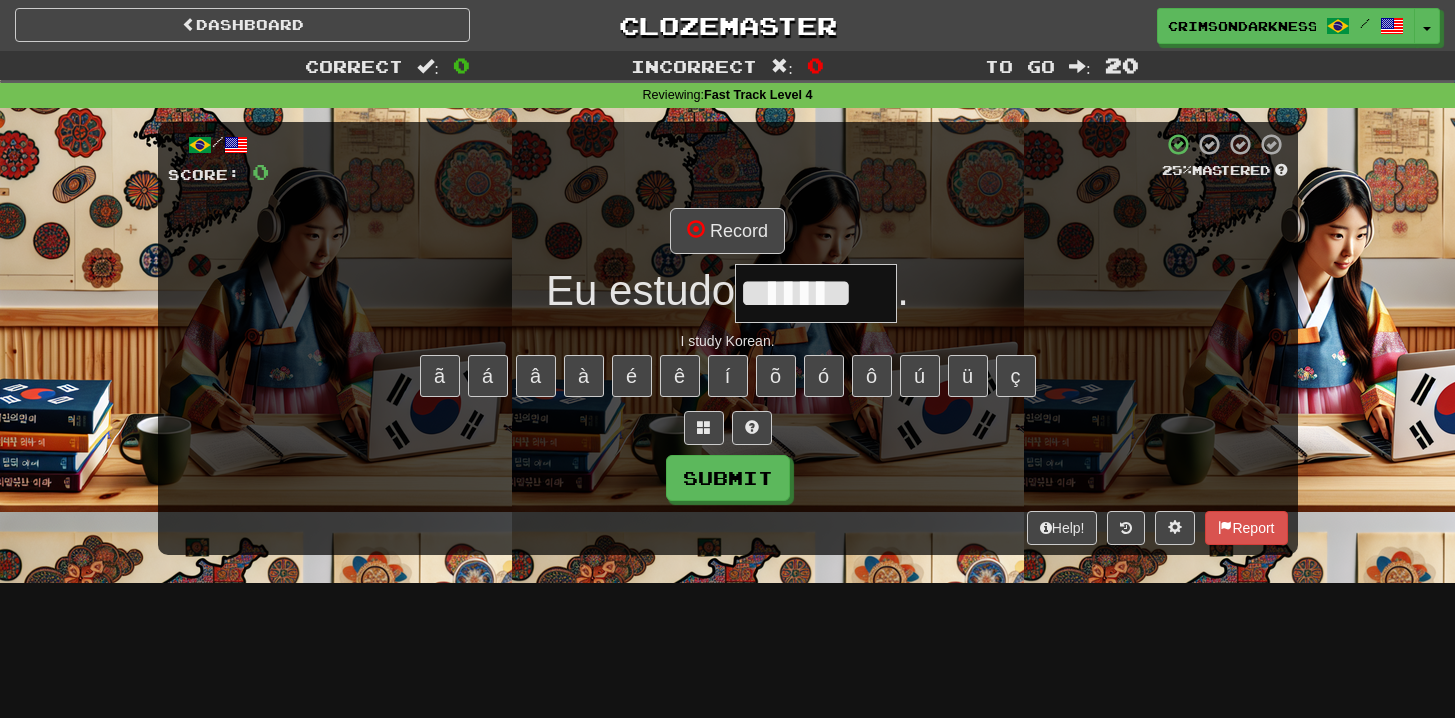type on "*******" 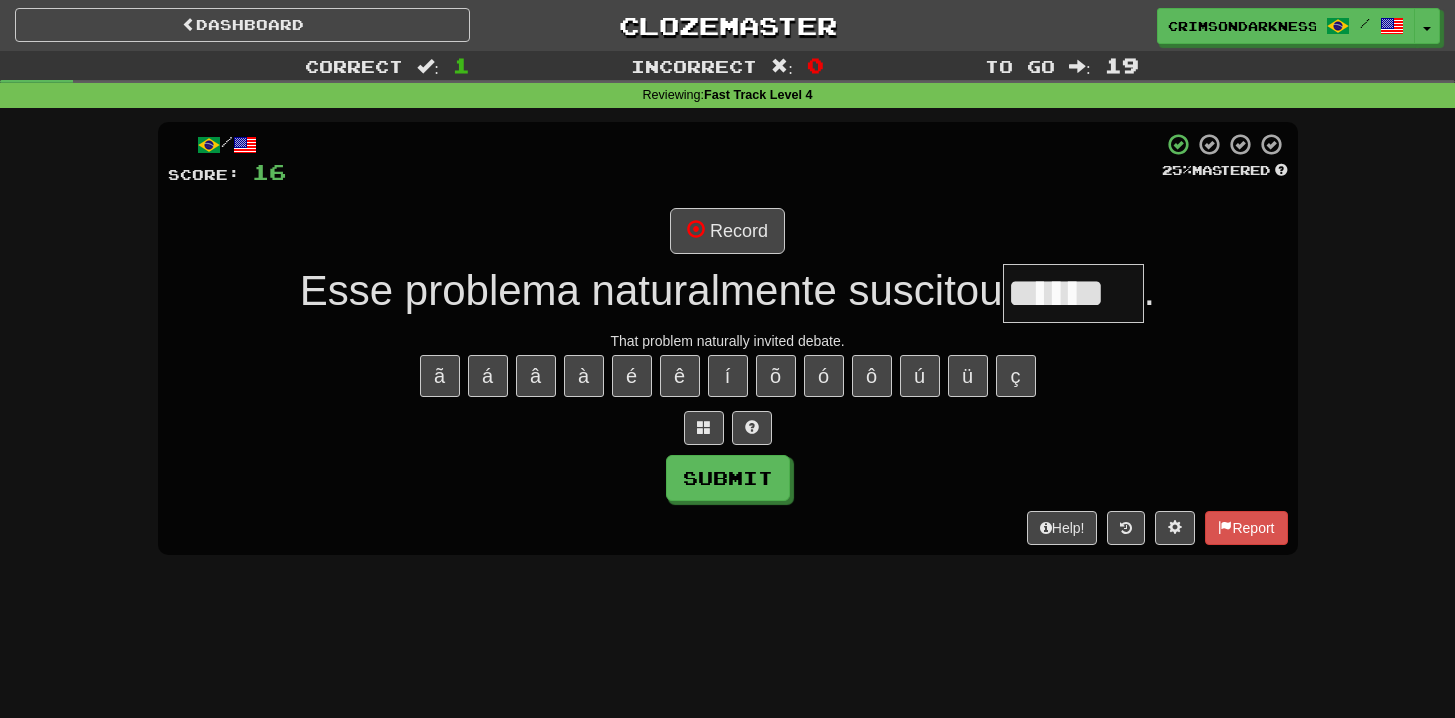 type on "******" 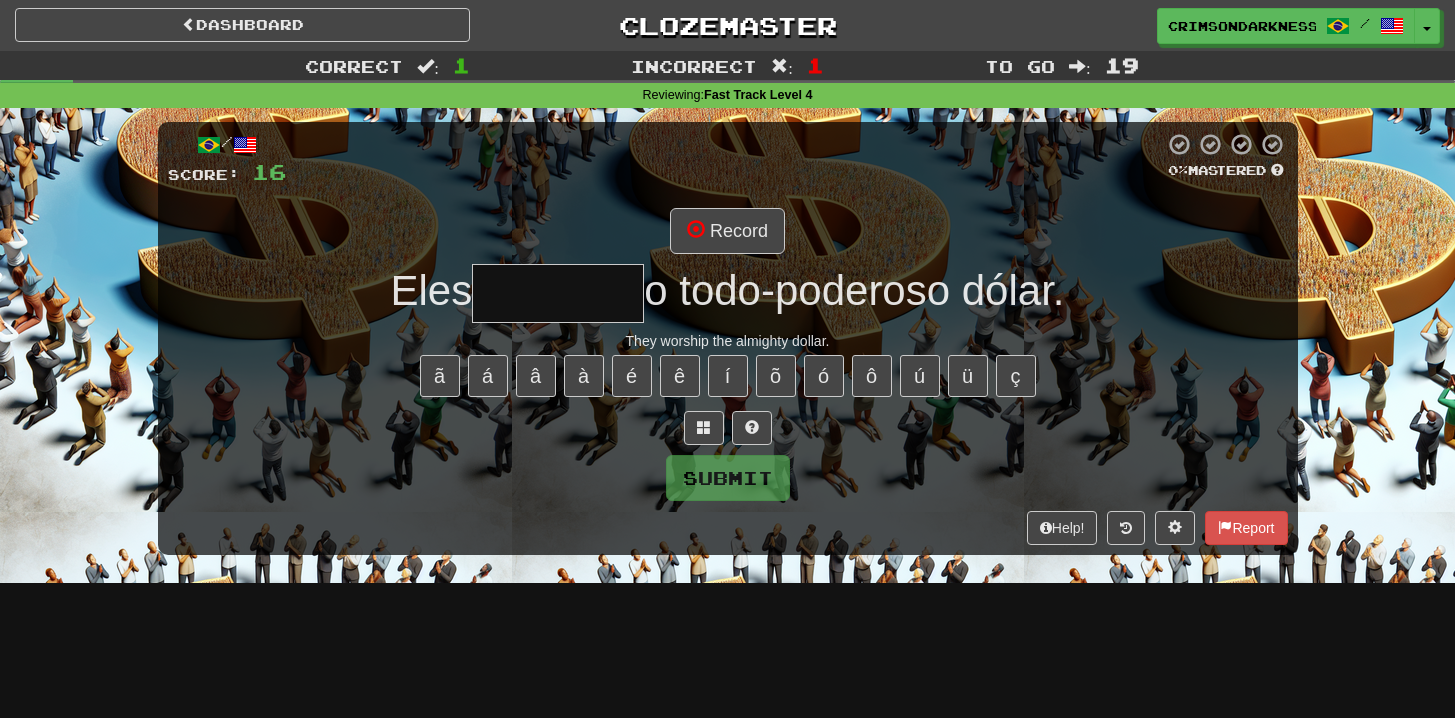 type on "*******" 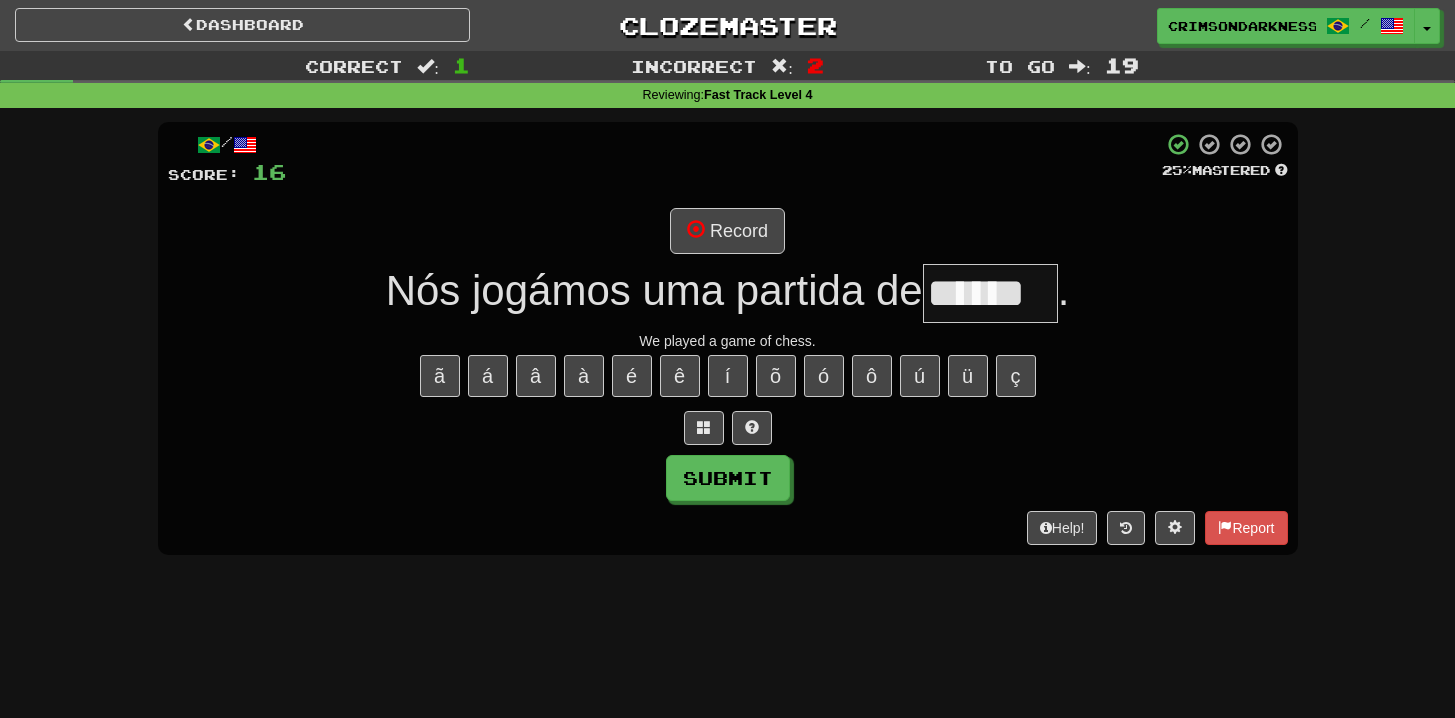 type on "******" 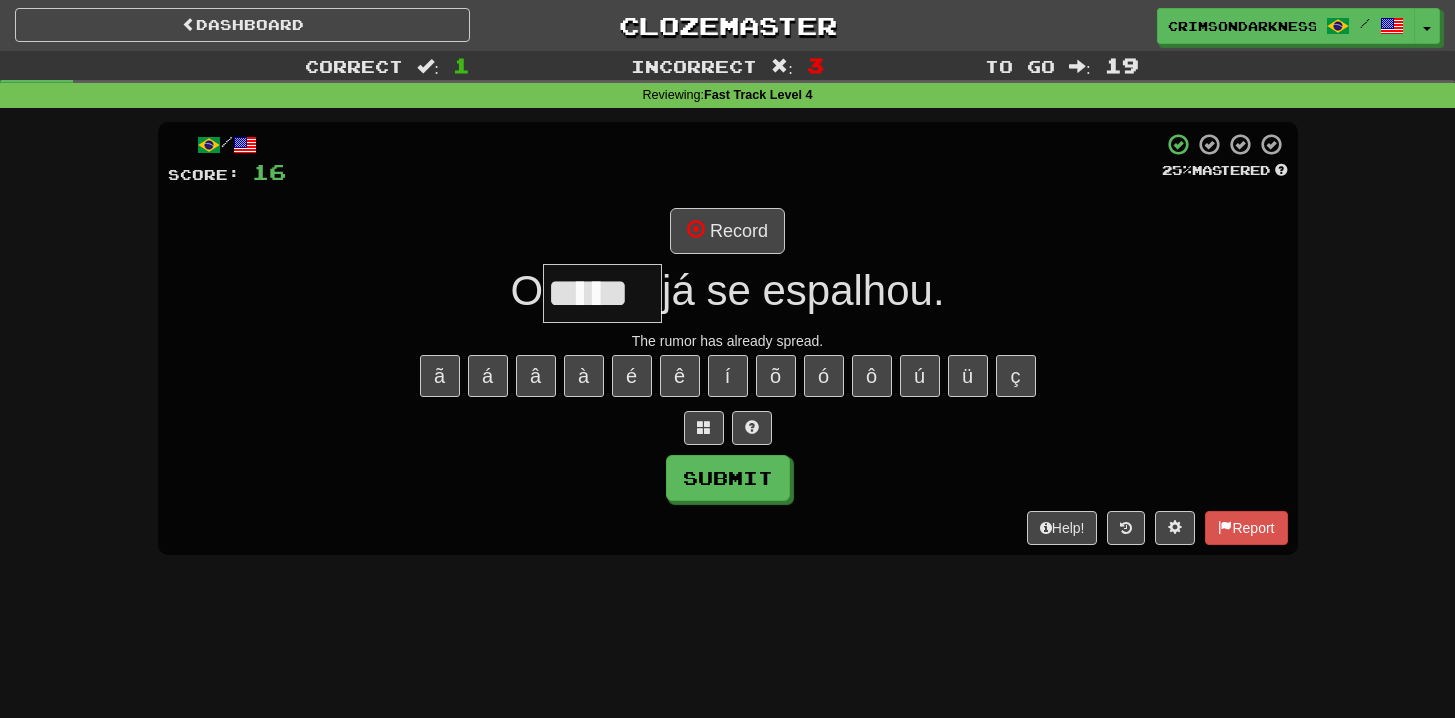 type on "*****" 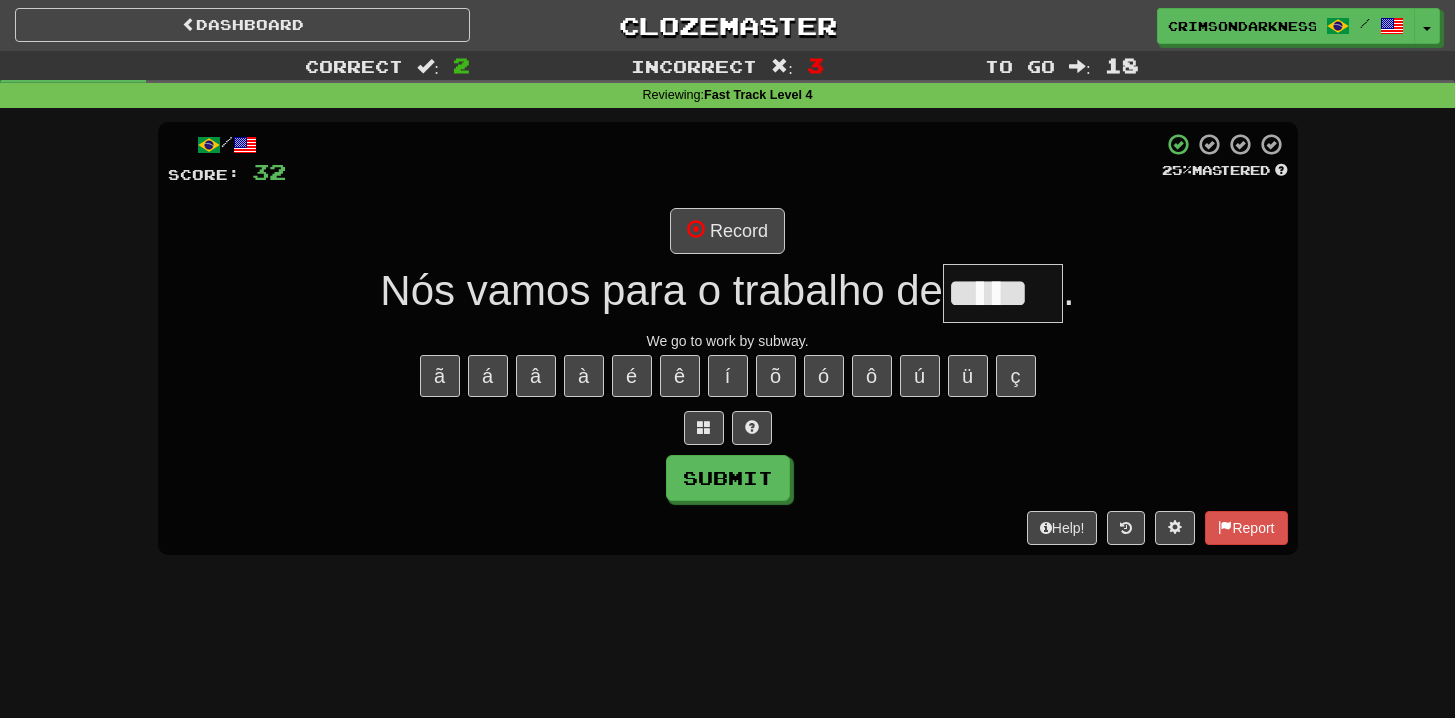 type on "*****" 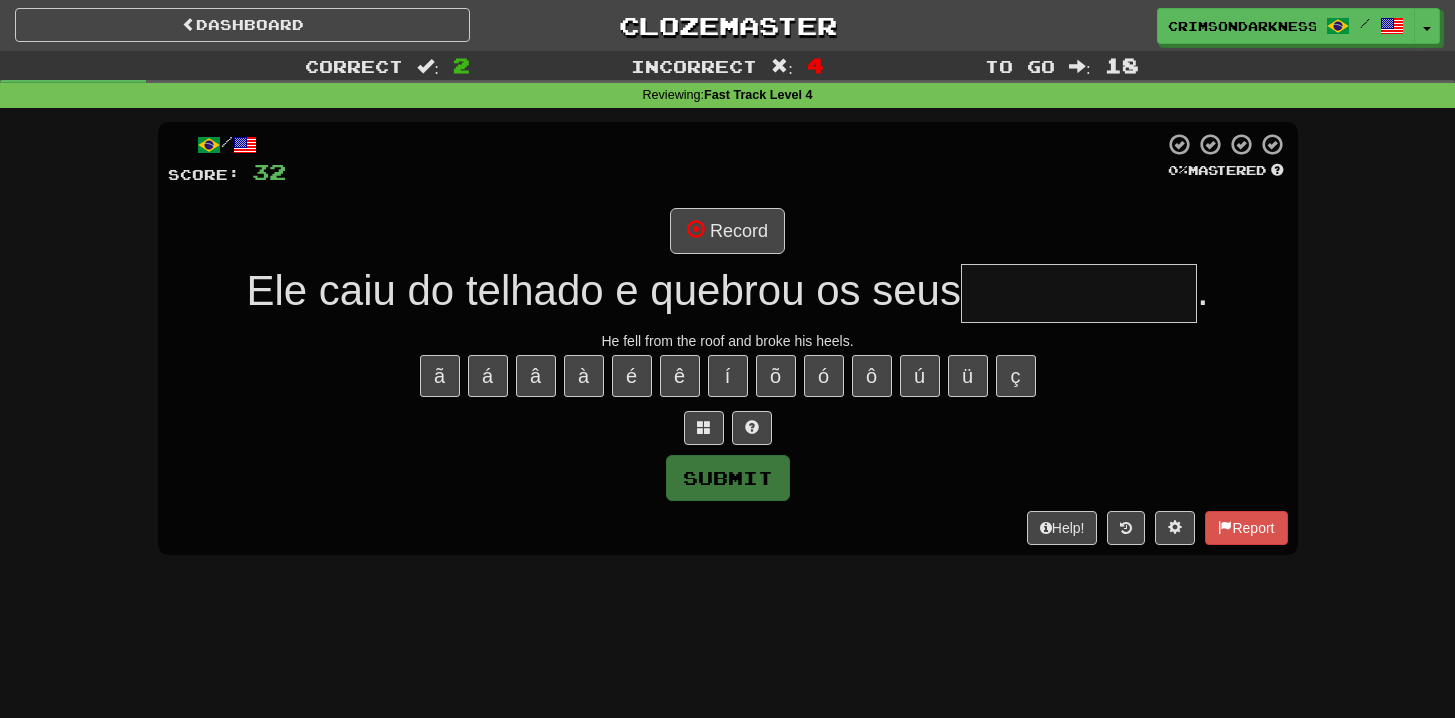 type on "**********" 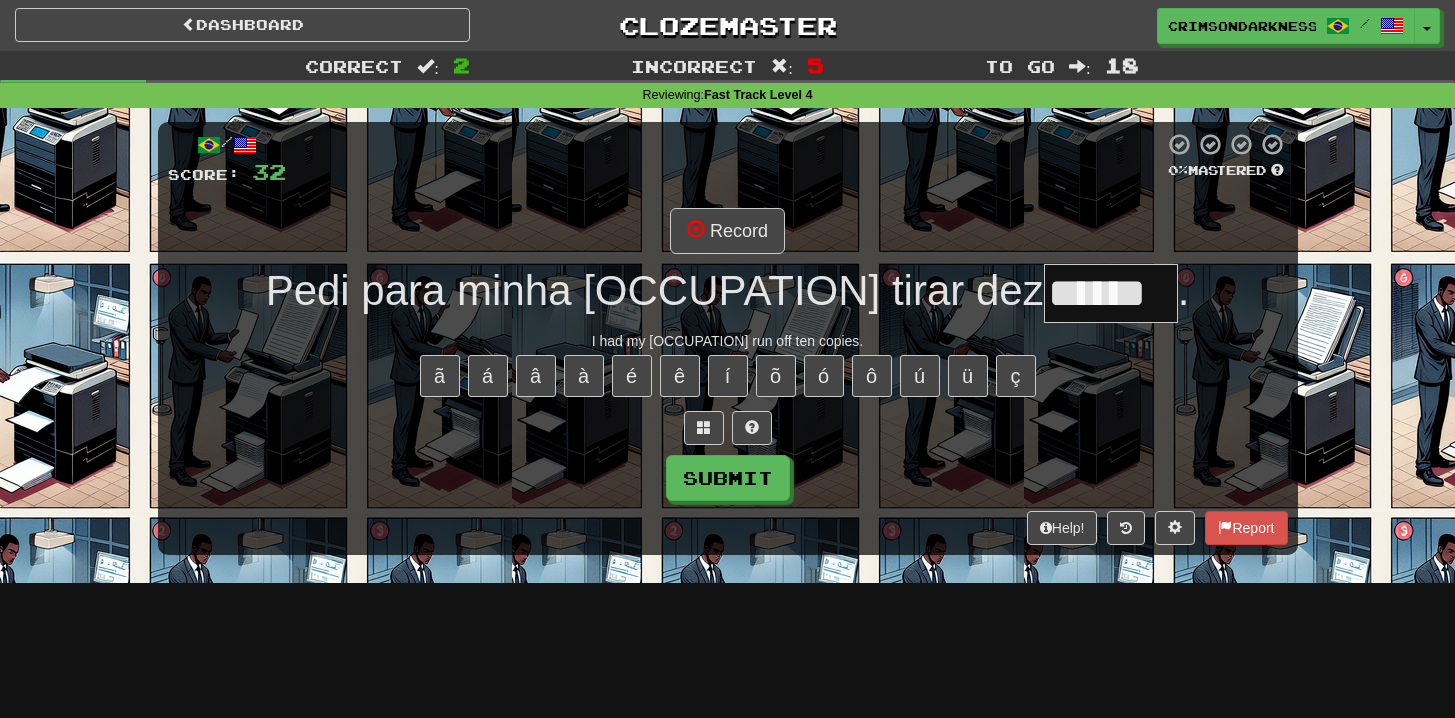type on "******" 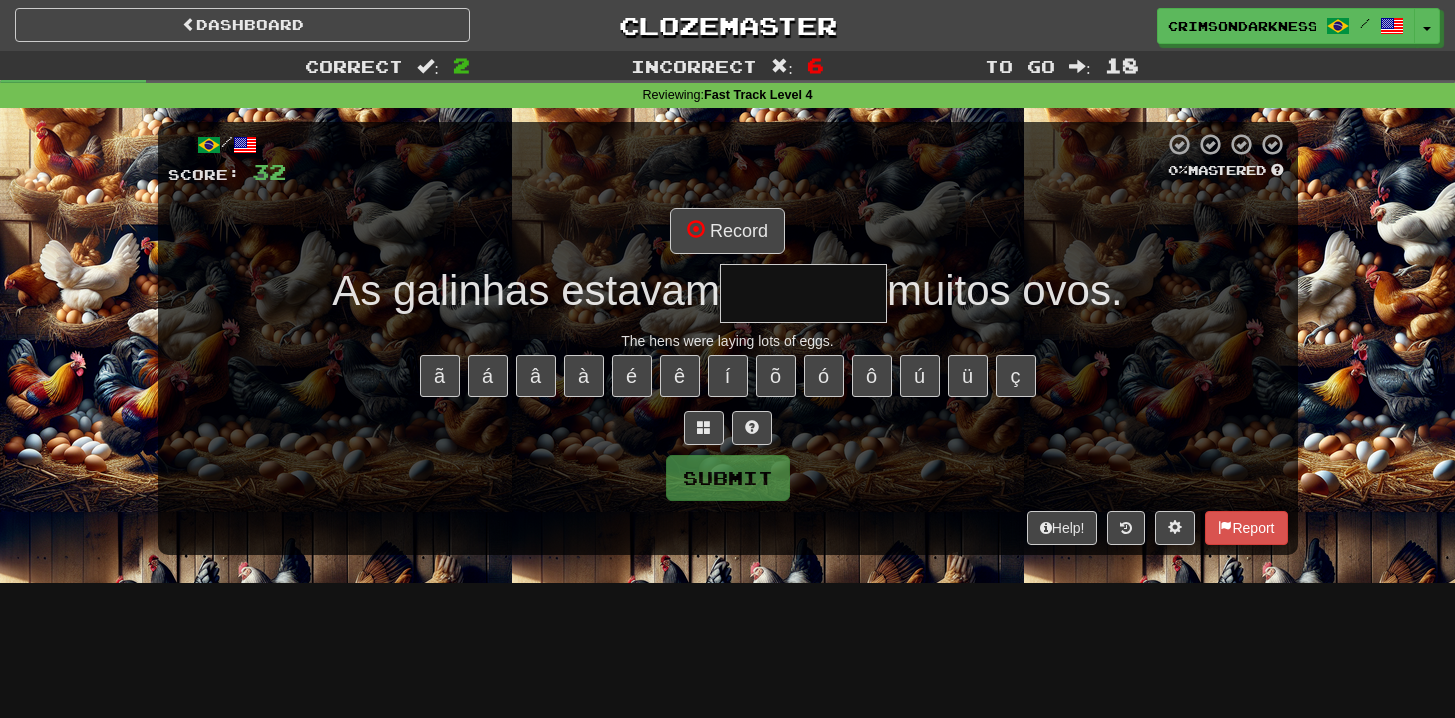 type on "*******" 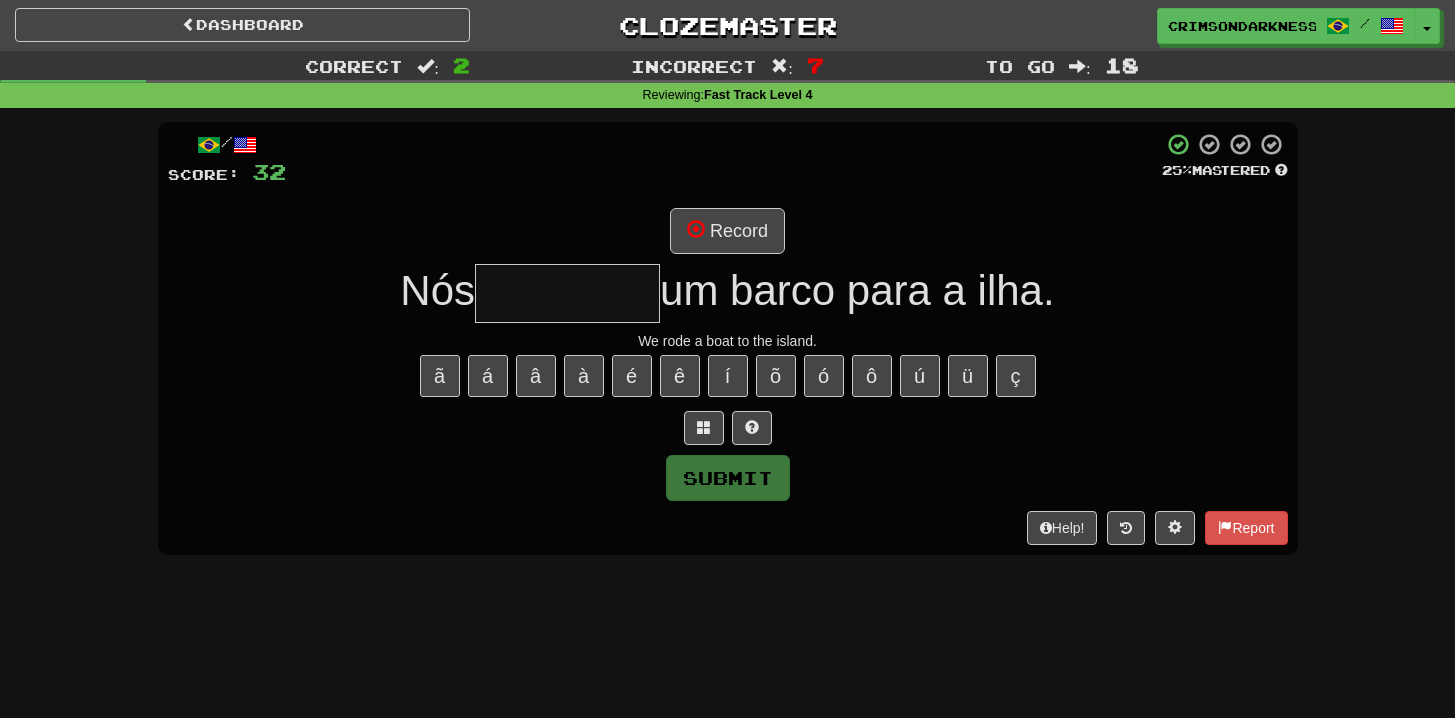 type on "*******" 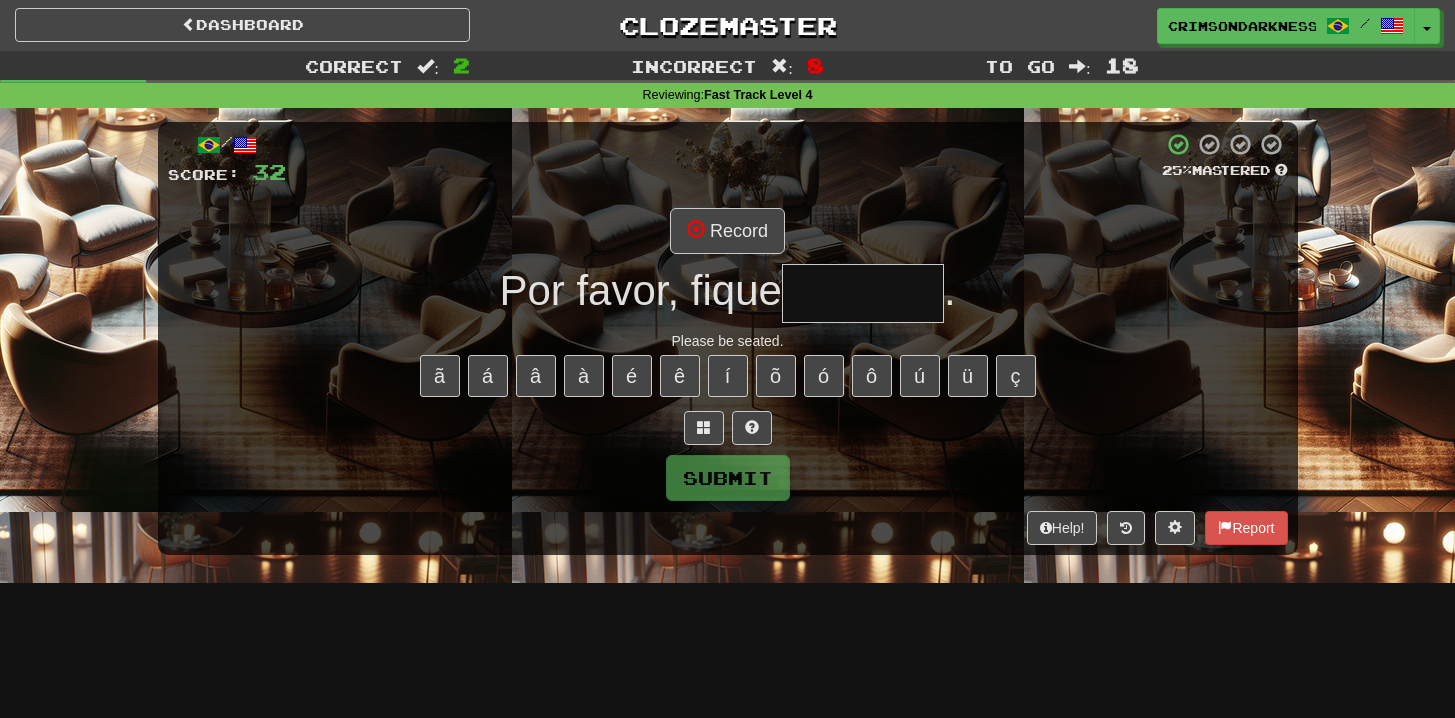 type on "*******" 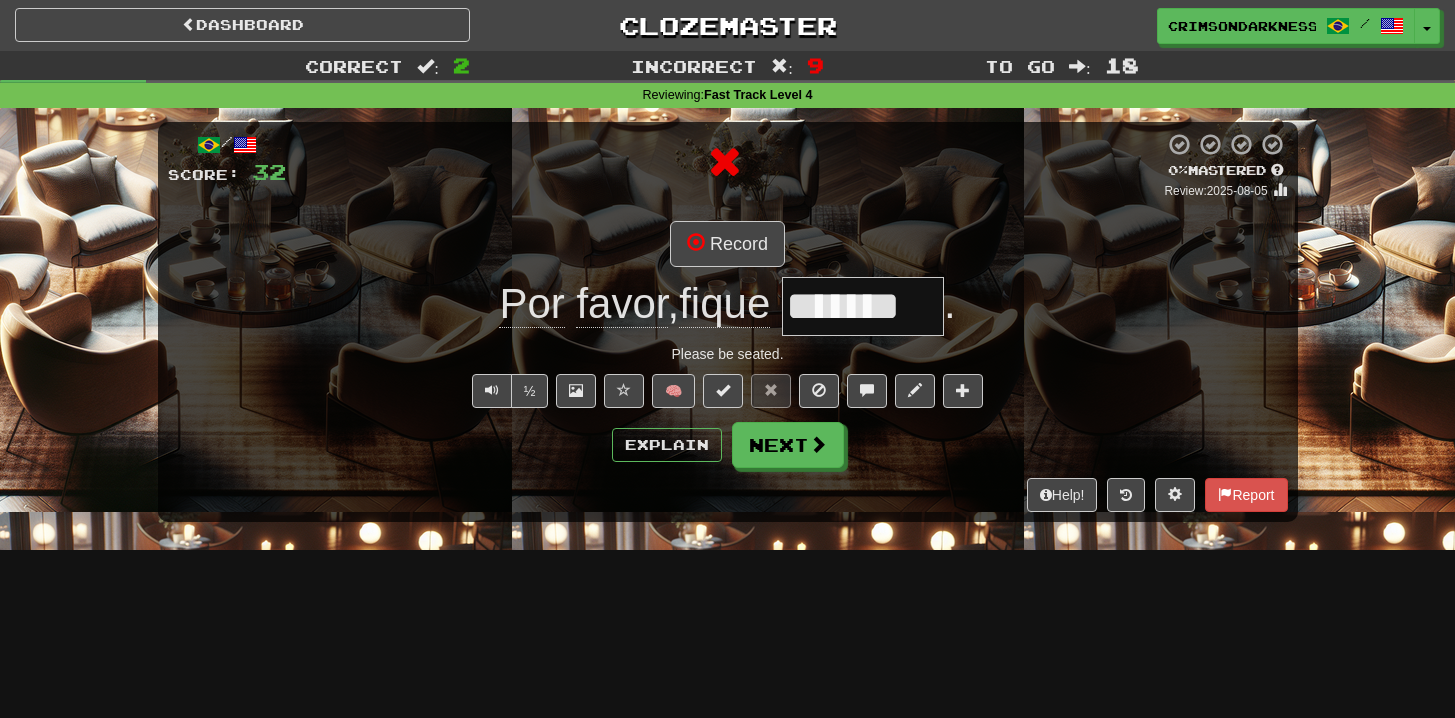 type 